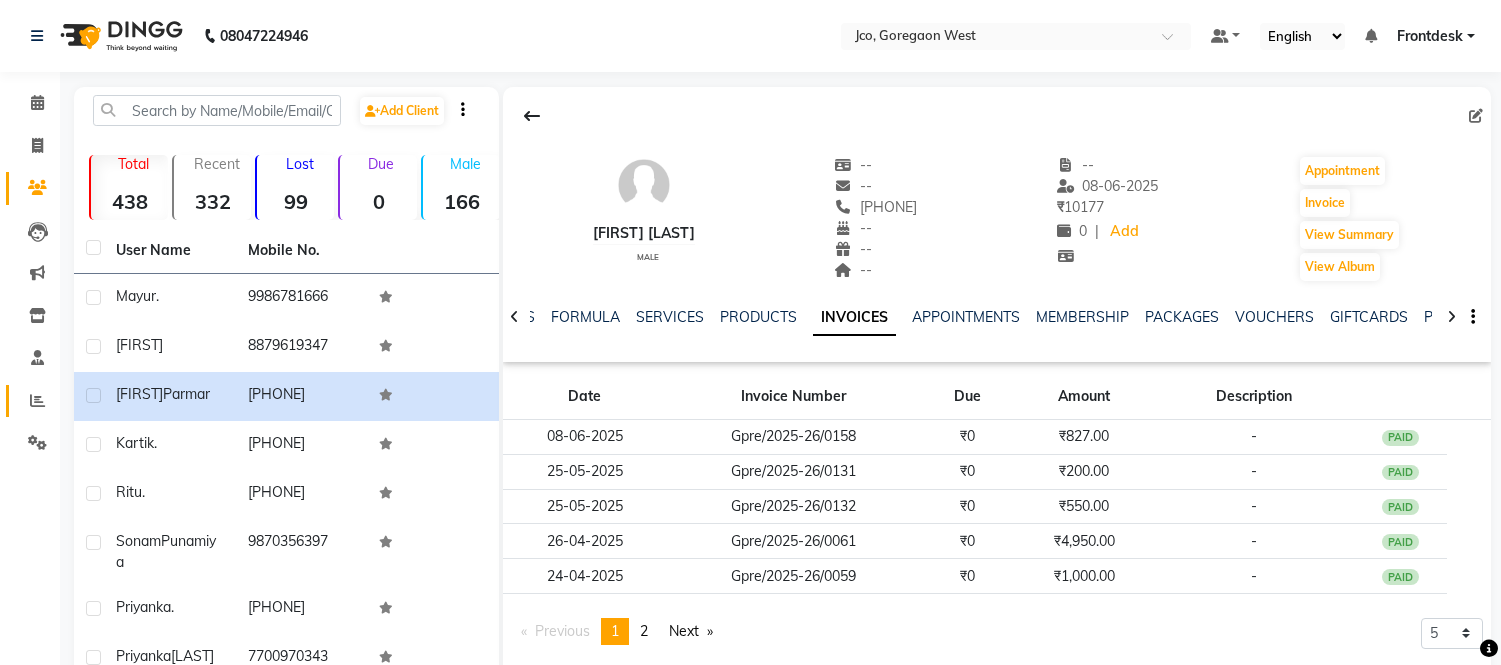 scroll, scrollTop: 0, scrollLeft: 0, axis: both 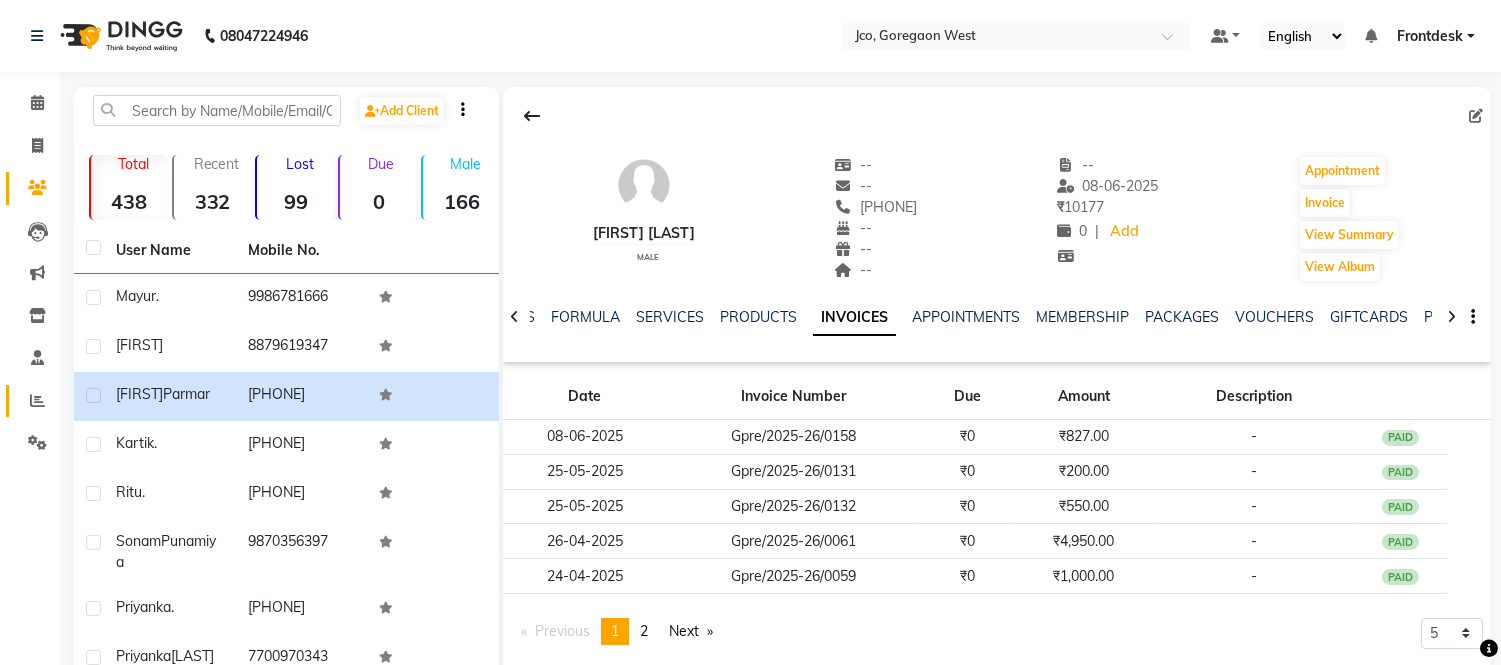 click on "Reports" 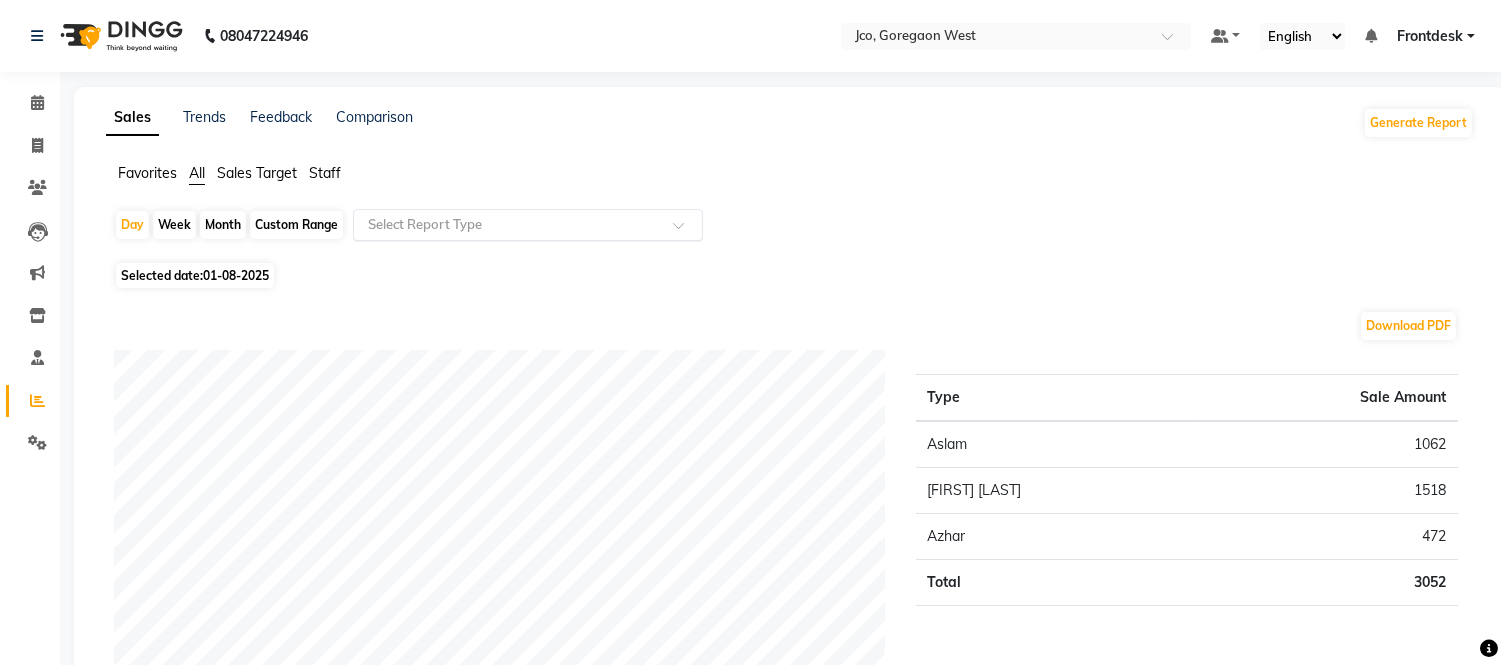 click on "Select Report Type" 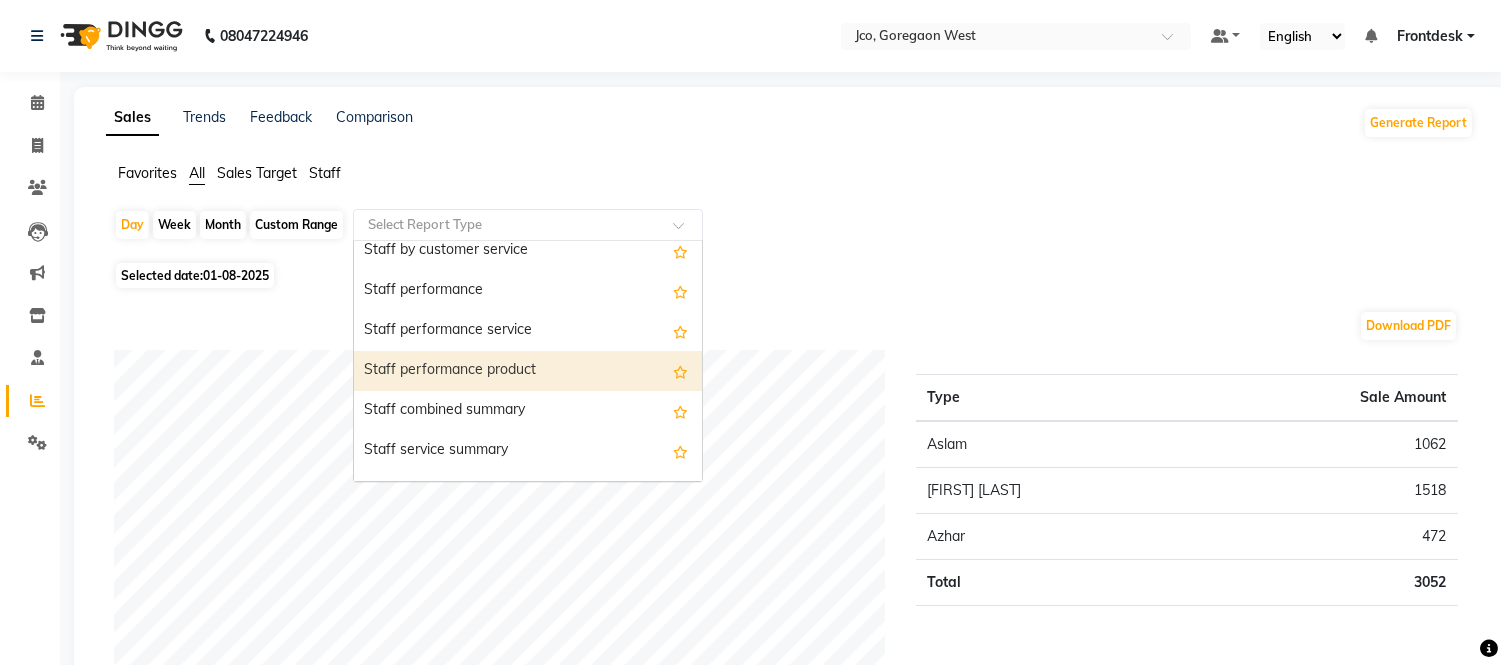 scroll, scrollTop: 222, scrollLeft: 0, axis: vertical 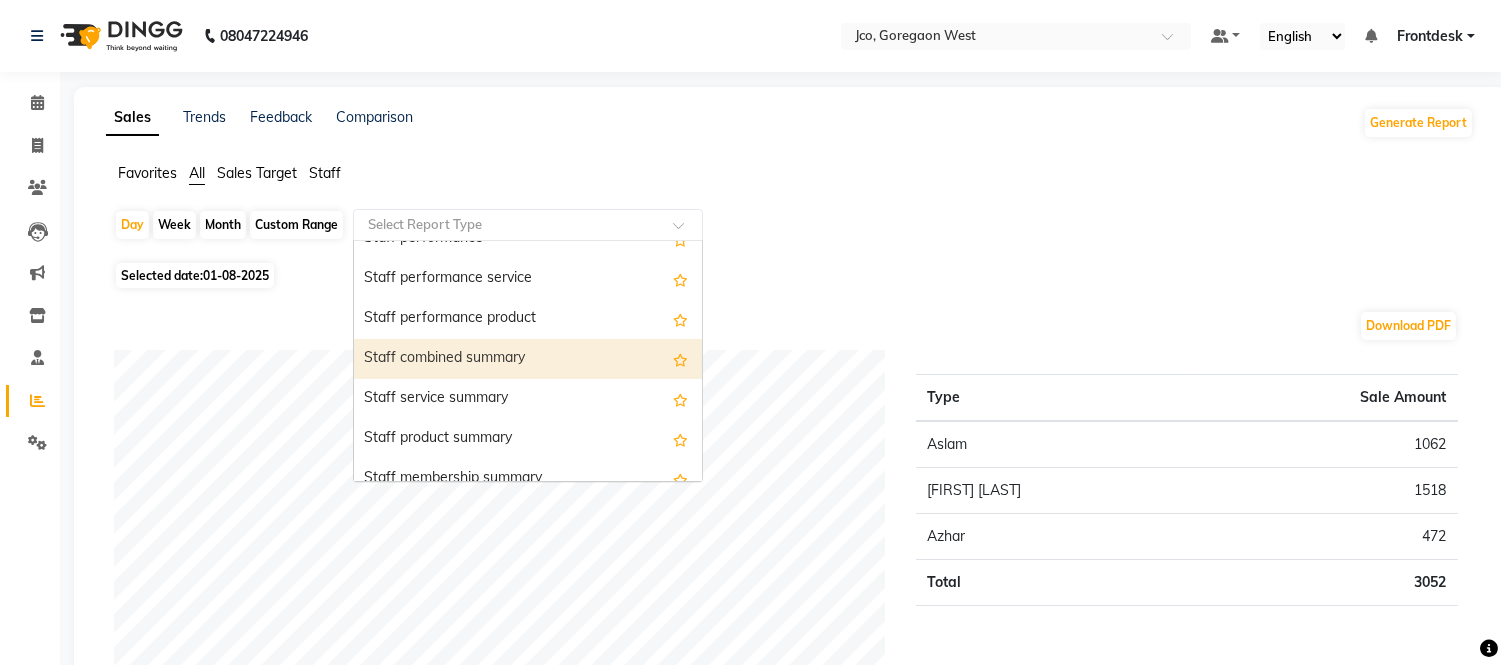 click on "Staff combined summary" at bounding box center [528, 359] 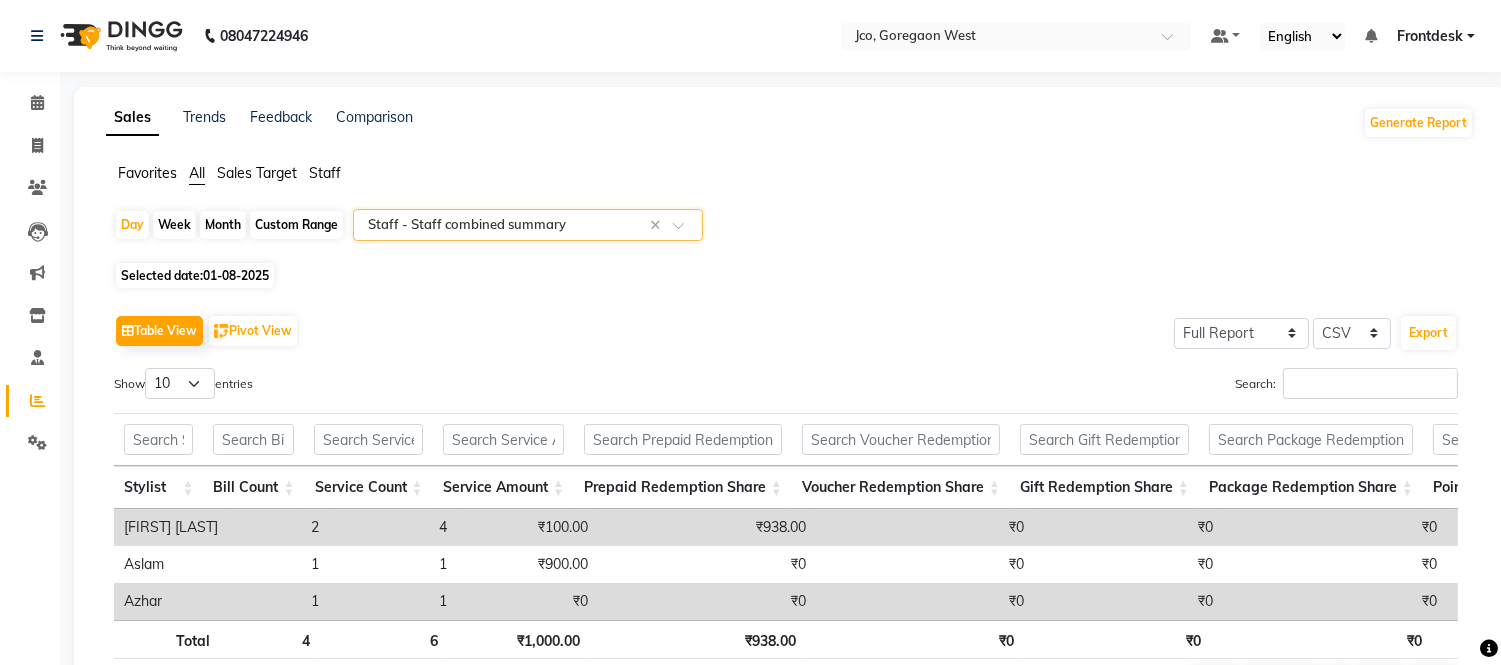 click on "Selected date:  01-08-2025" 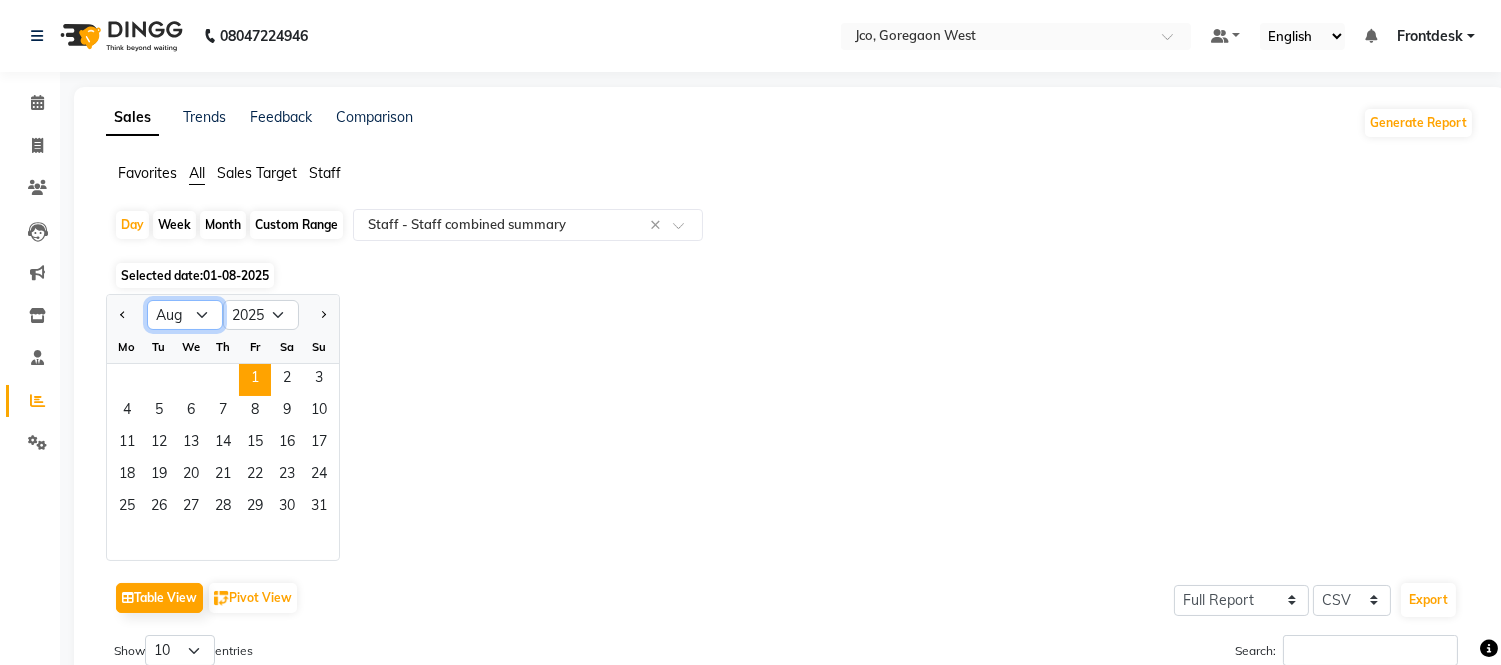 click on "Jan Feb Mar Apr May Jun Jul Aug Sep Oct Nov Dec" 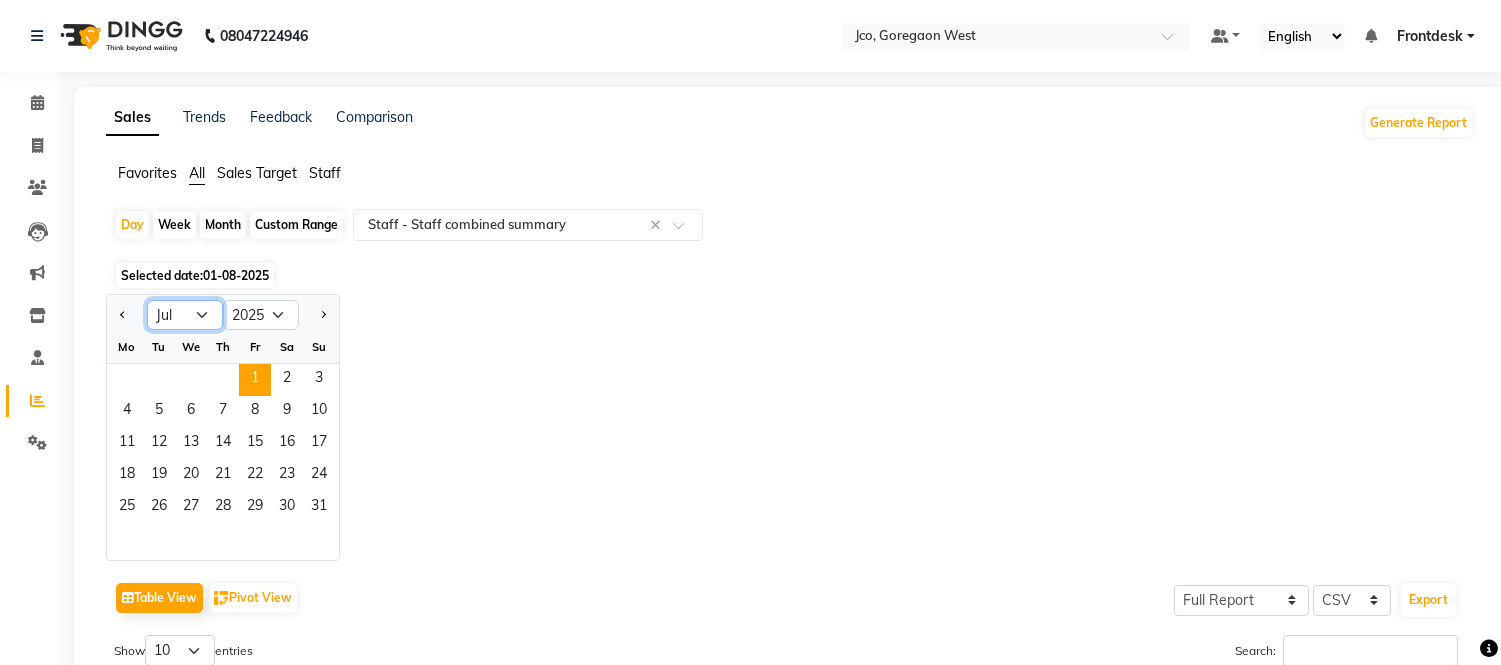 click on "Jan Feb Mar Apr May Jun Jul Aug Sep Oct Nov Dec" 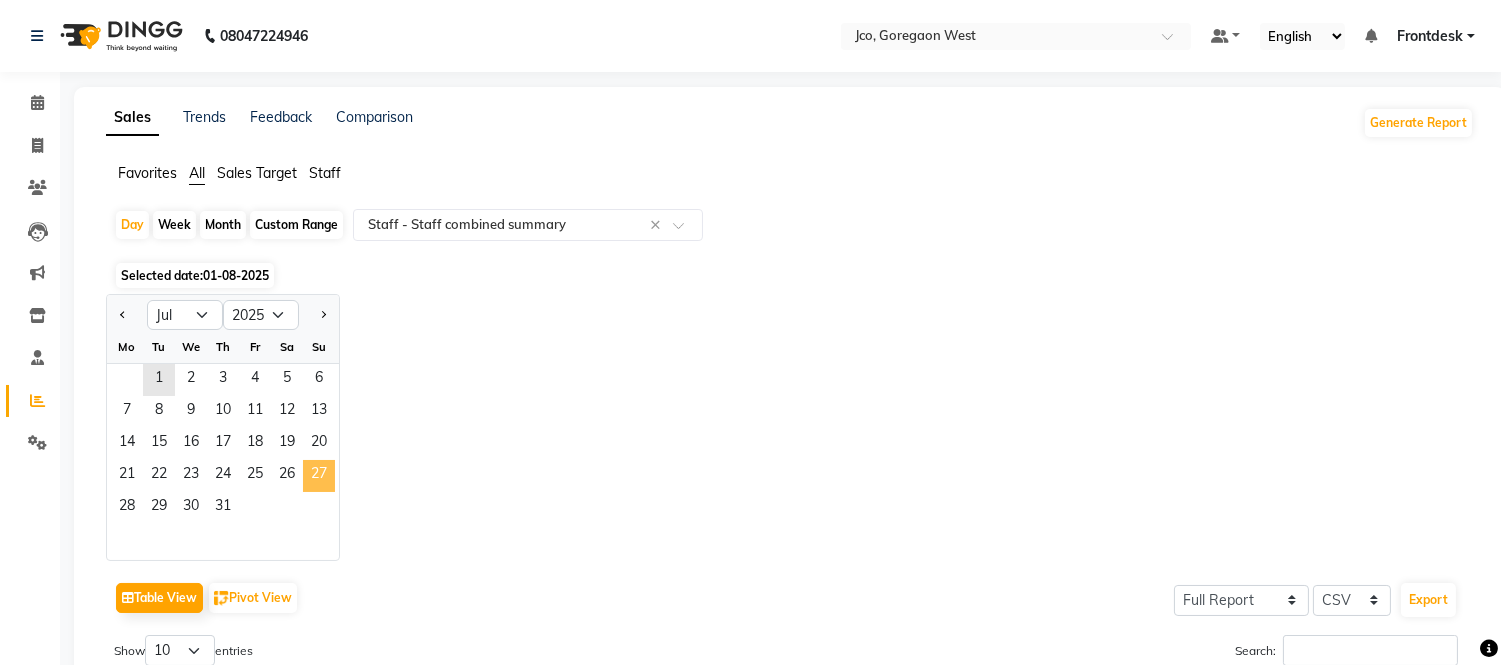 click on "27" 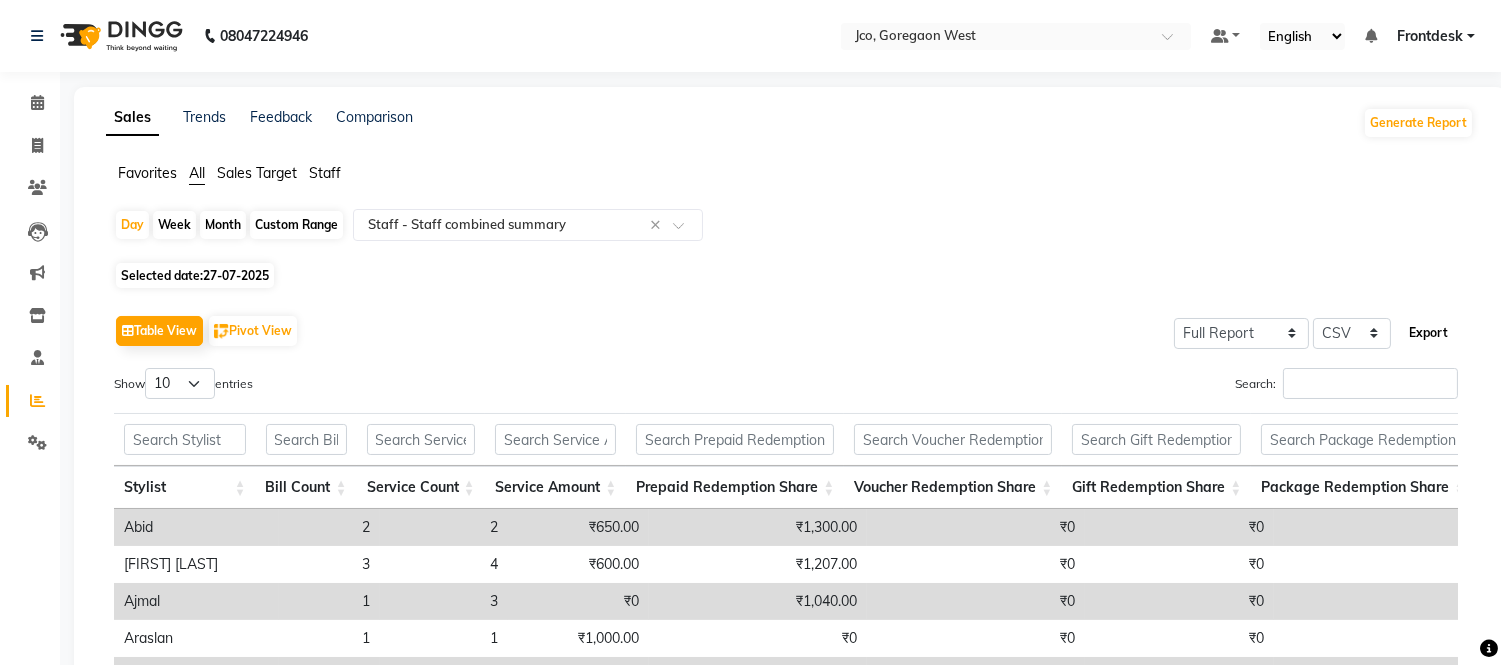 click on "Export" 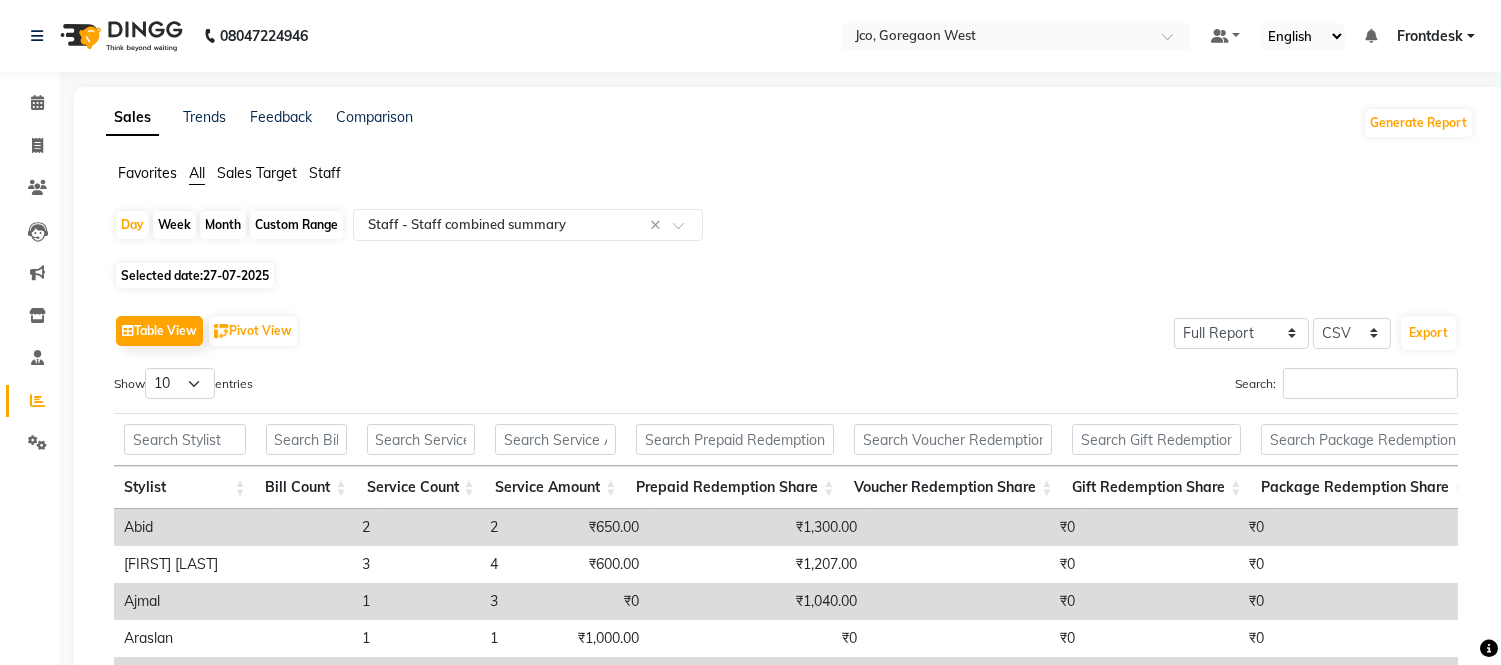 click on "27-07-2025" 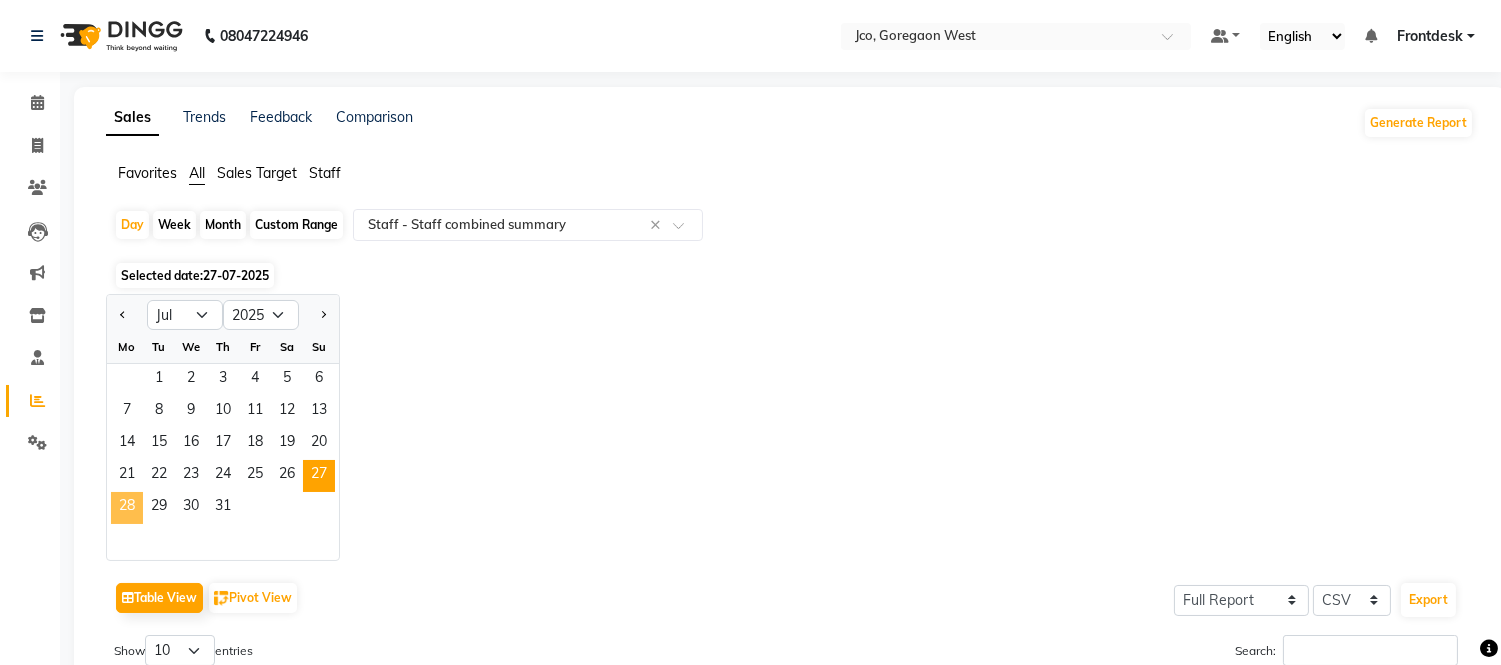 click on "28" 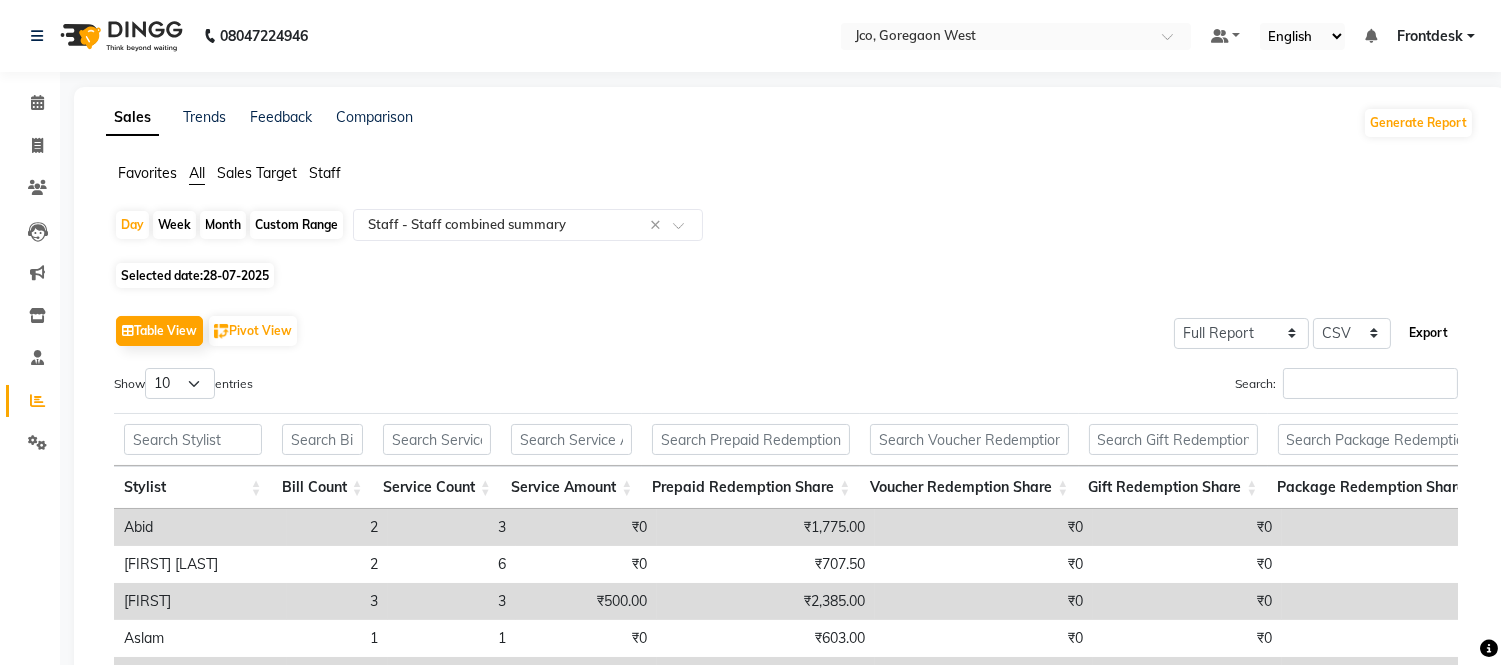 click on "Export" 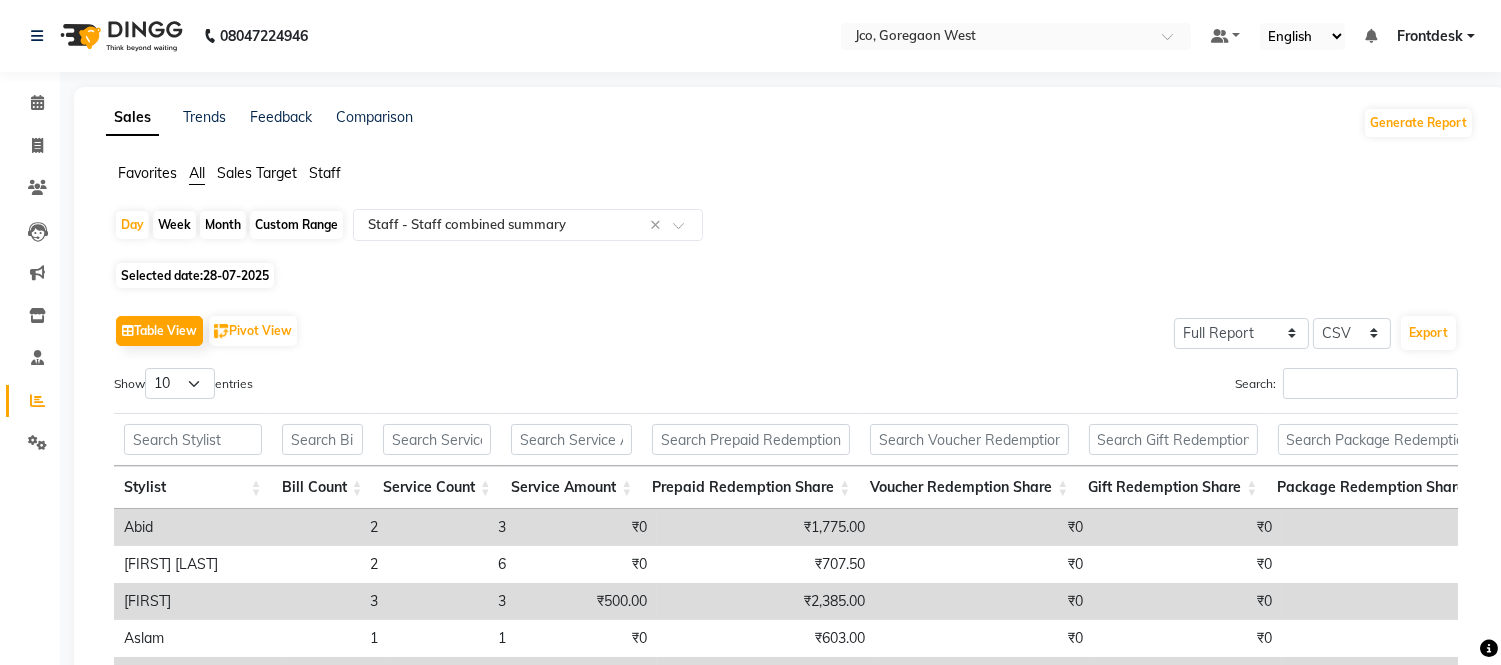 click on "Selected date:  28-07-2025" 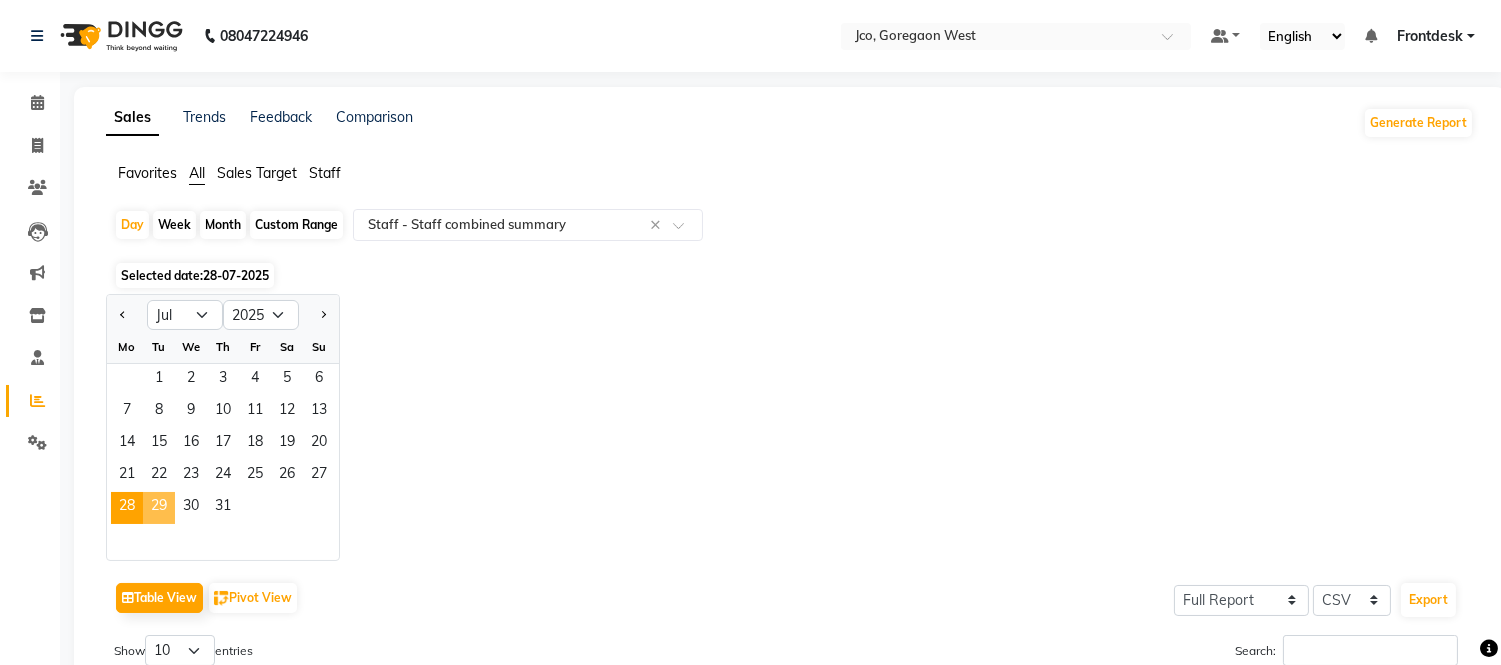 click on "29" 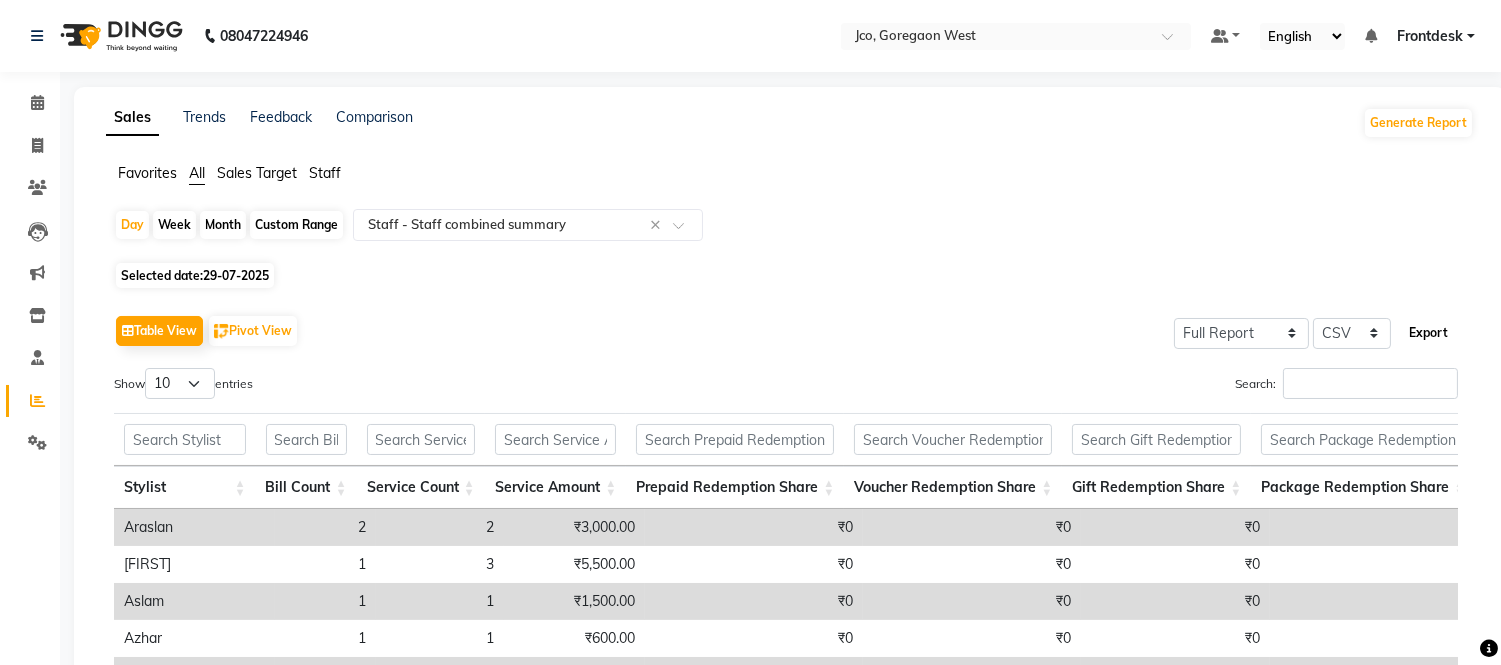 click on "Export" 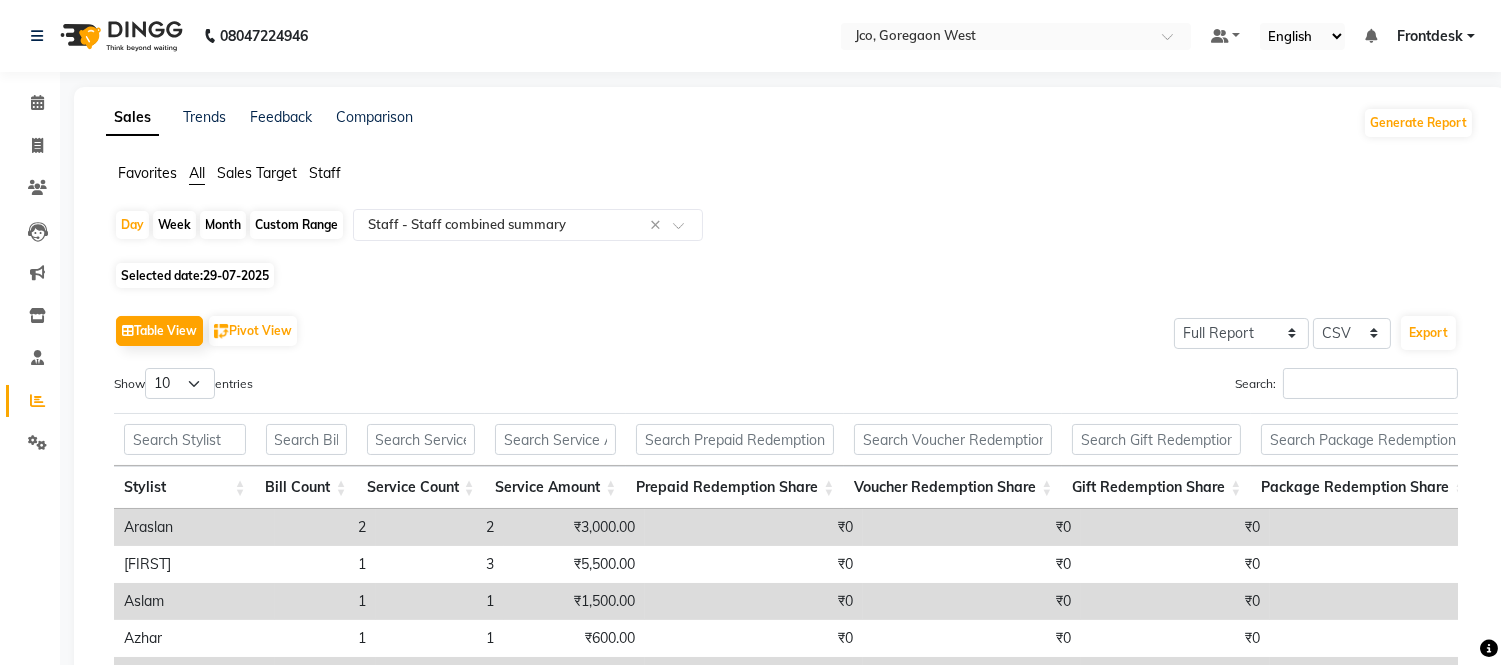 click on "29-07-2025" 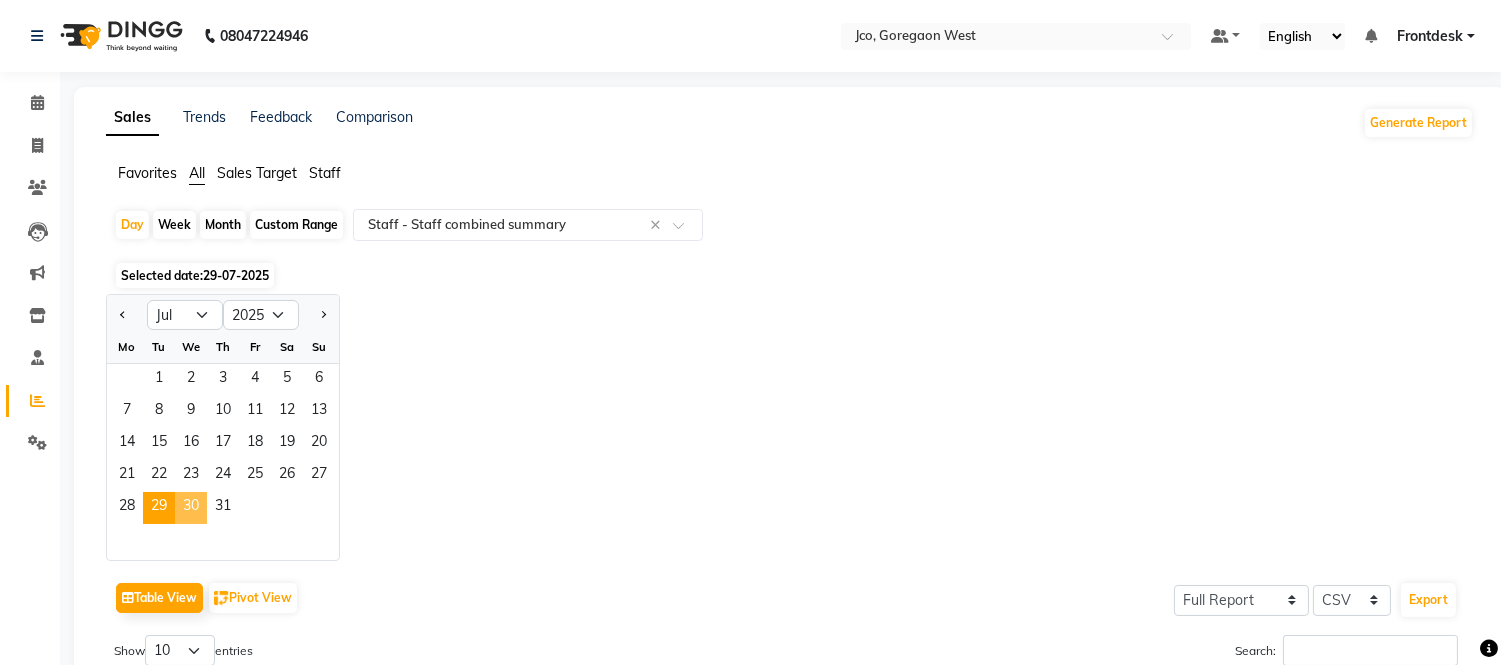 click on "30" 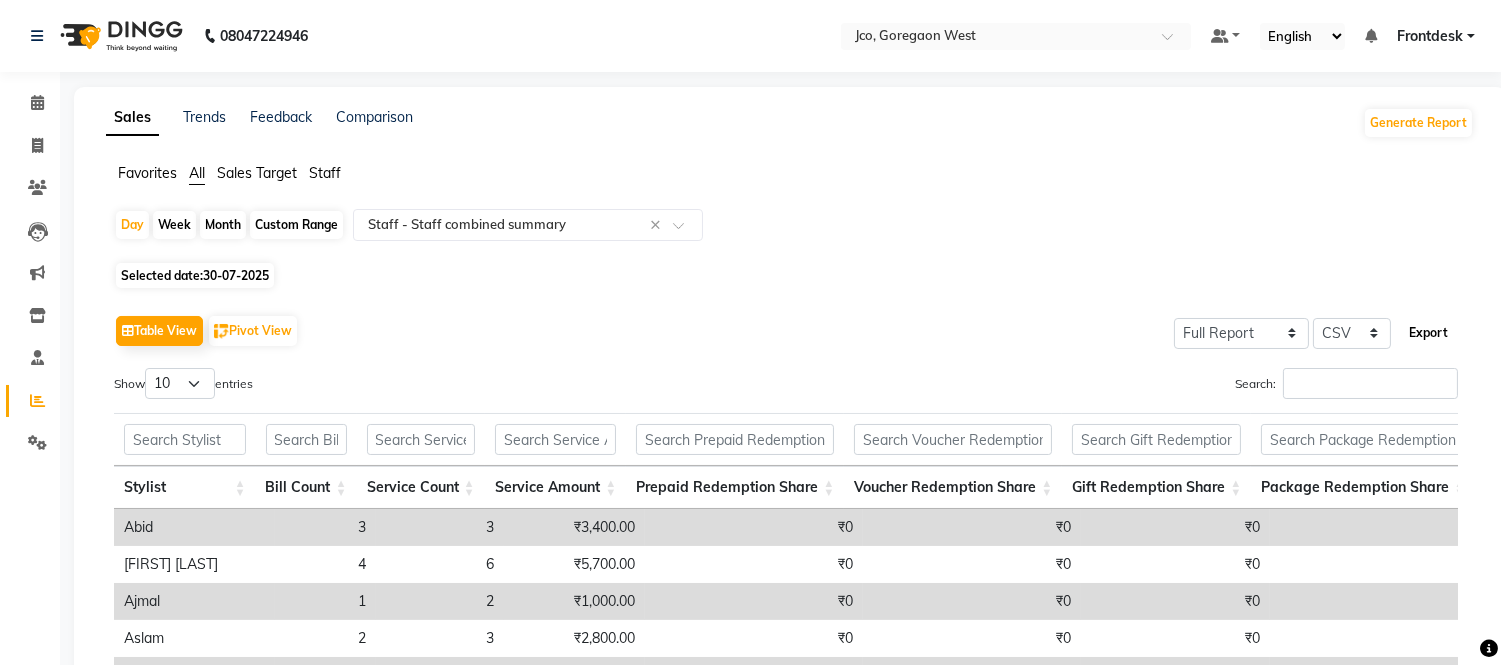 click on "Export" 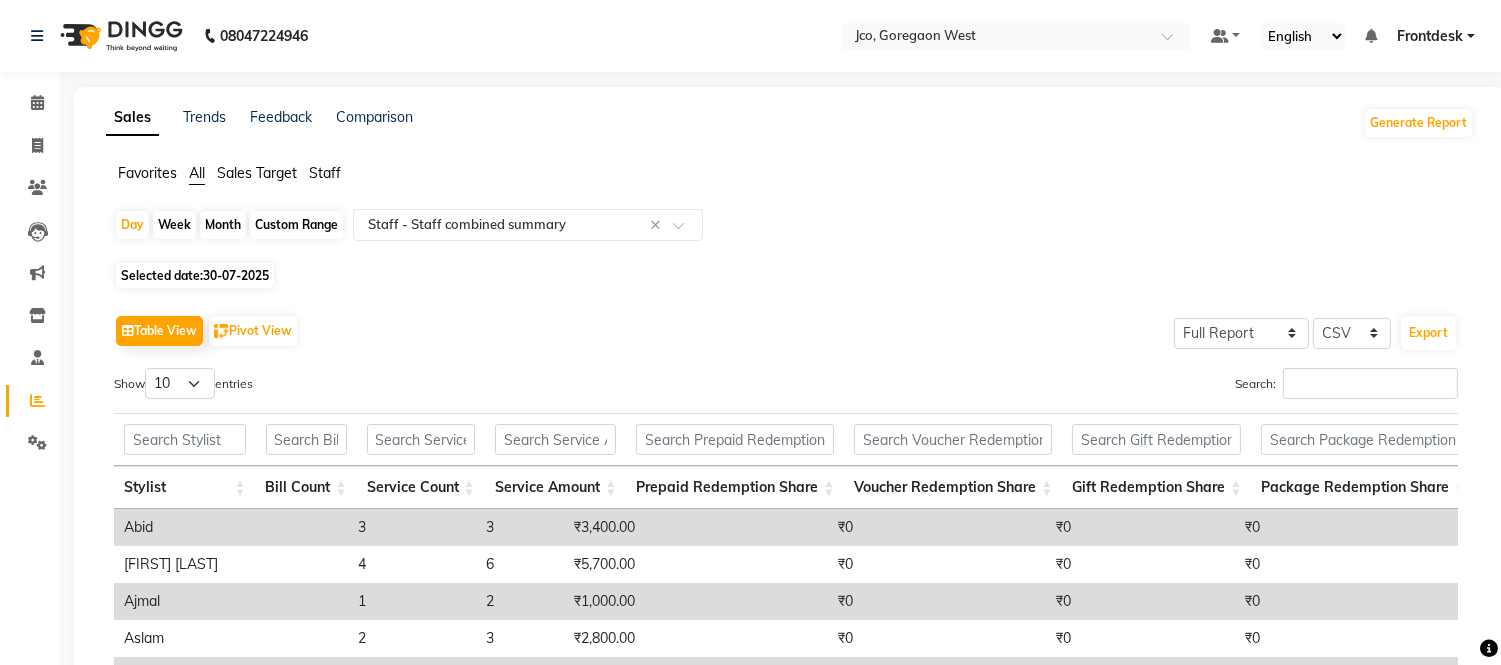 click on "Selected date:  30-07-2025" 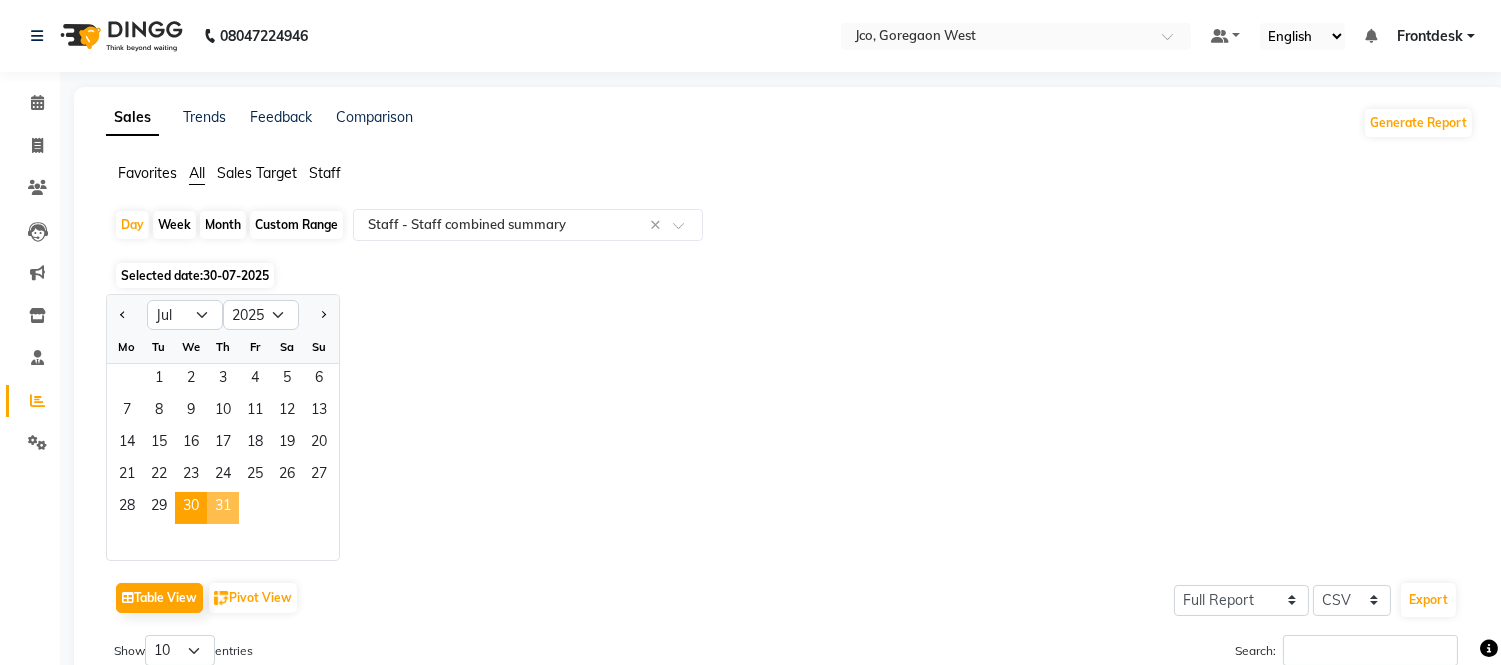 click on "31" 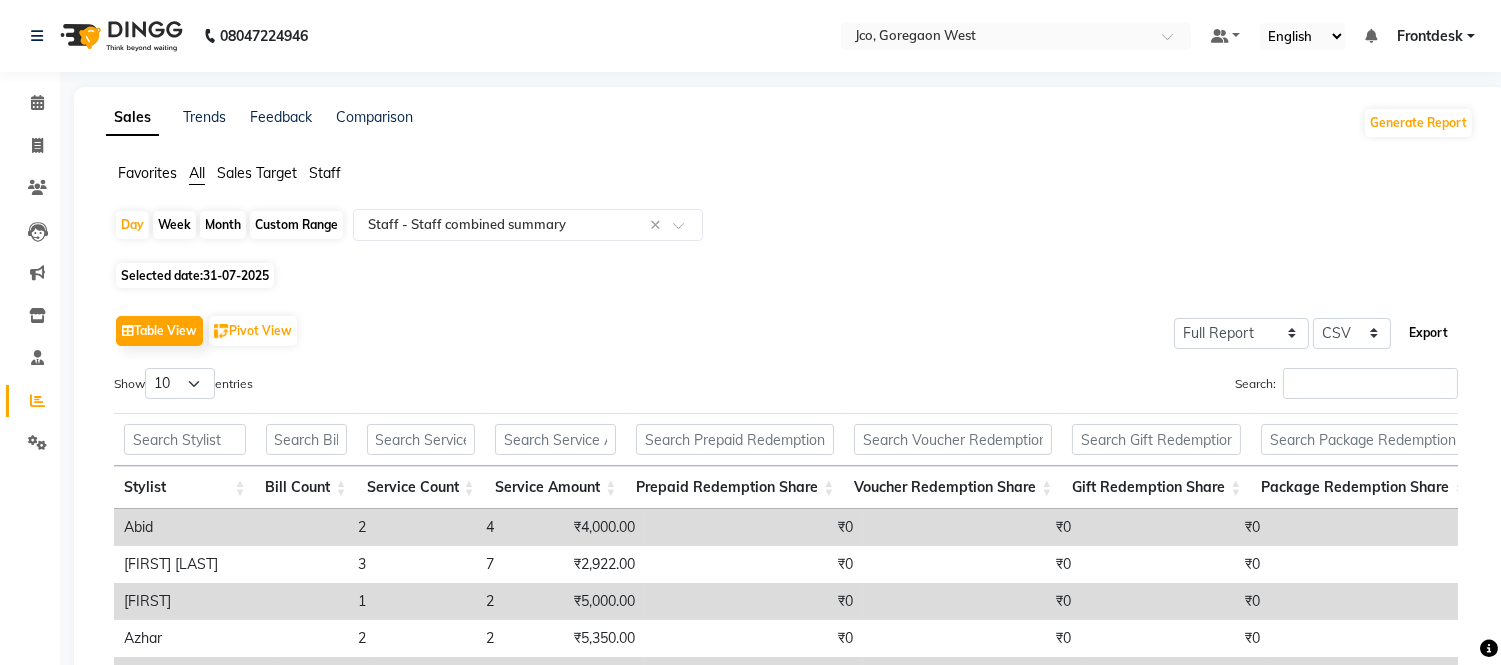 click on "Export" 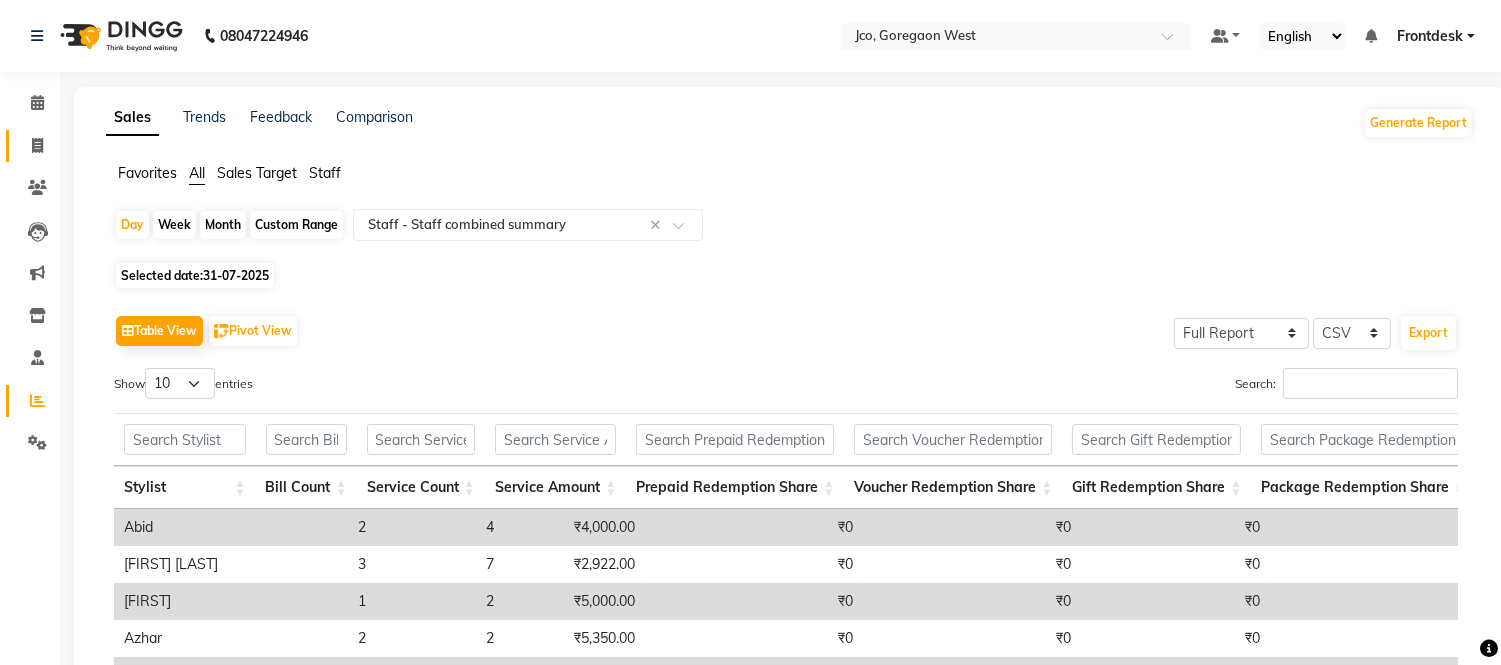 click 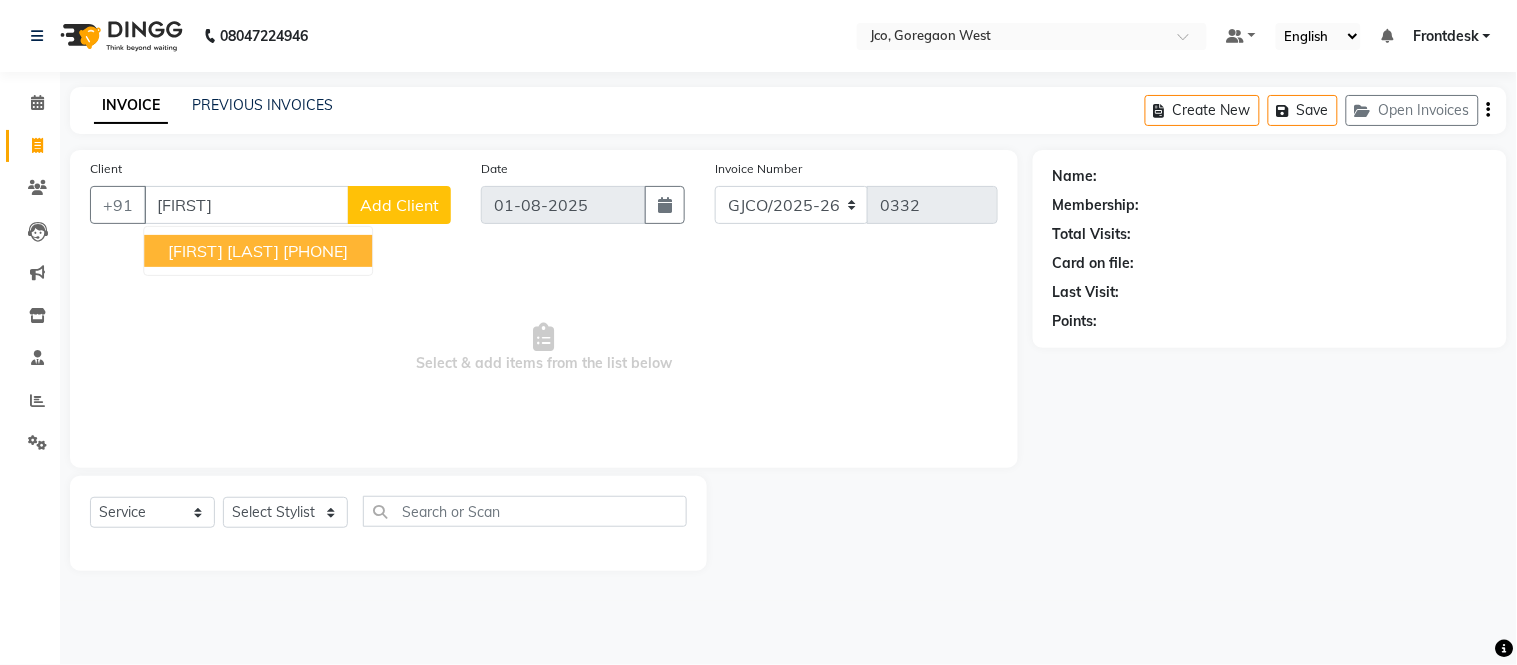 click on "[PHONE]" at bounding box center (315, 251) 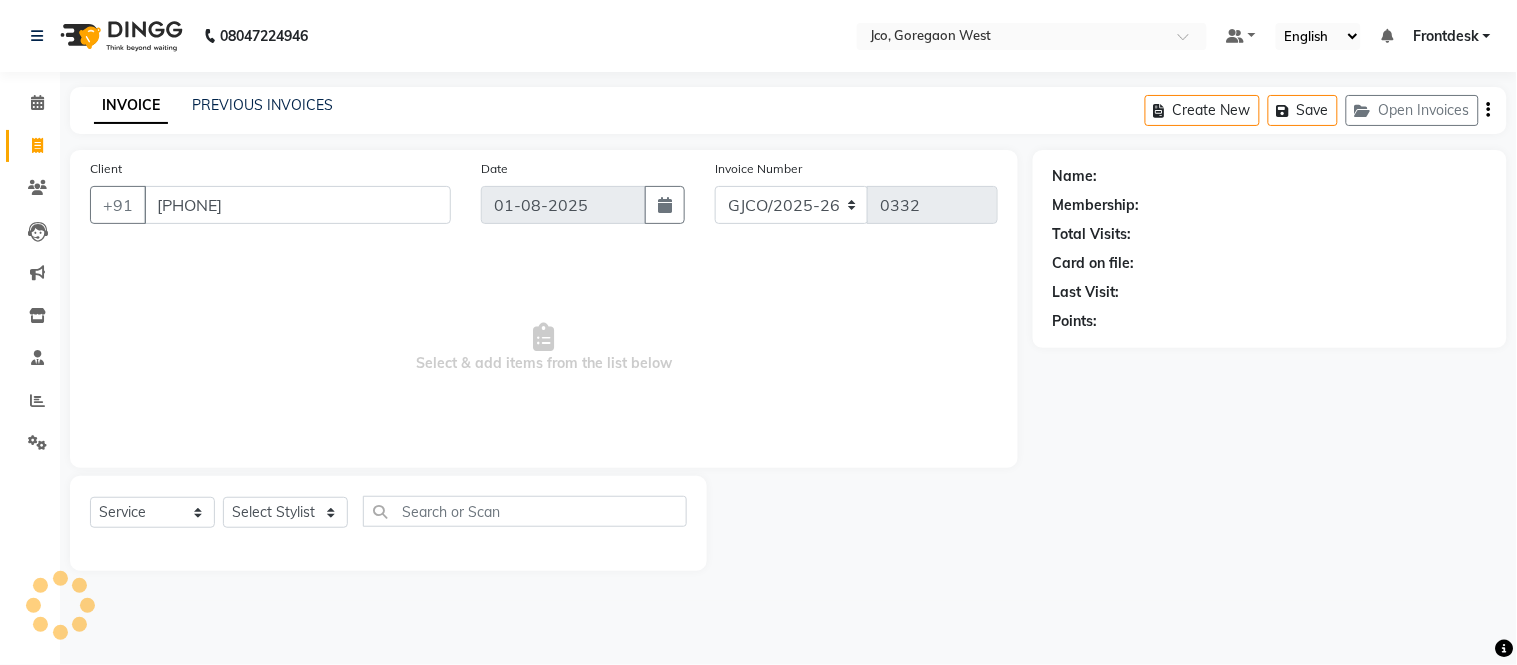 type on "[PHONE]" 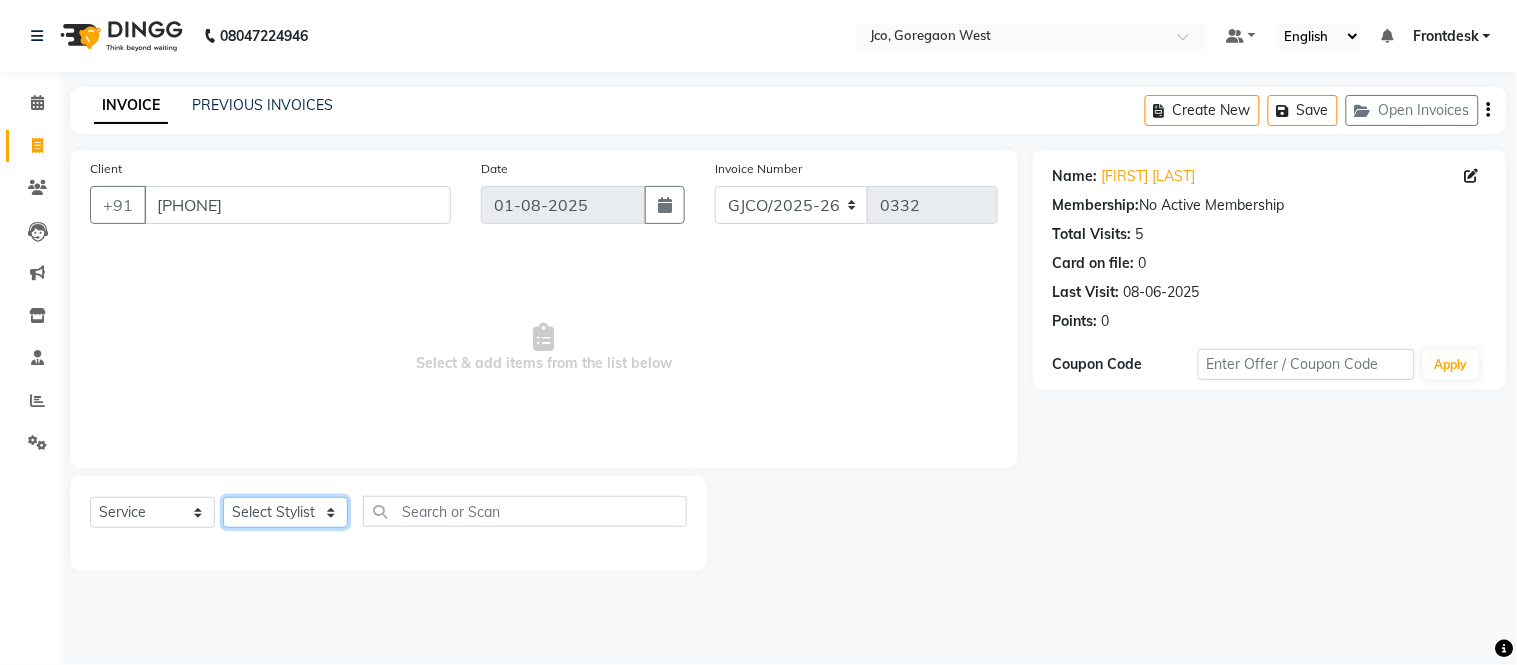 click on "Select Stylist Abdul Abid  Afsha Shaikh  Ajmal Aphy Araslan Ashfaque Aslam Azhar Frontdesk Gopal Jouyi Jubair Komal Tiwari Moon Lusi Naomi Raaj Raja Rose Ruchita Sunil katkar Sachin Kumar Thakur Sanatan sanjay Shilpa Shimrei Somya Thotsem as Tulika Wasim salmani Zing Kumwon Shatsang" 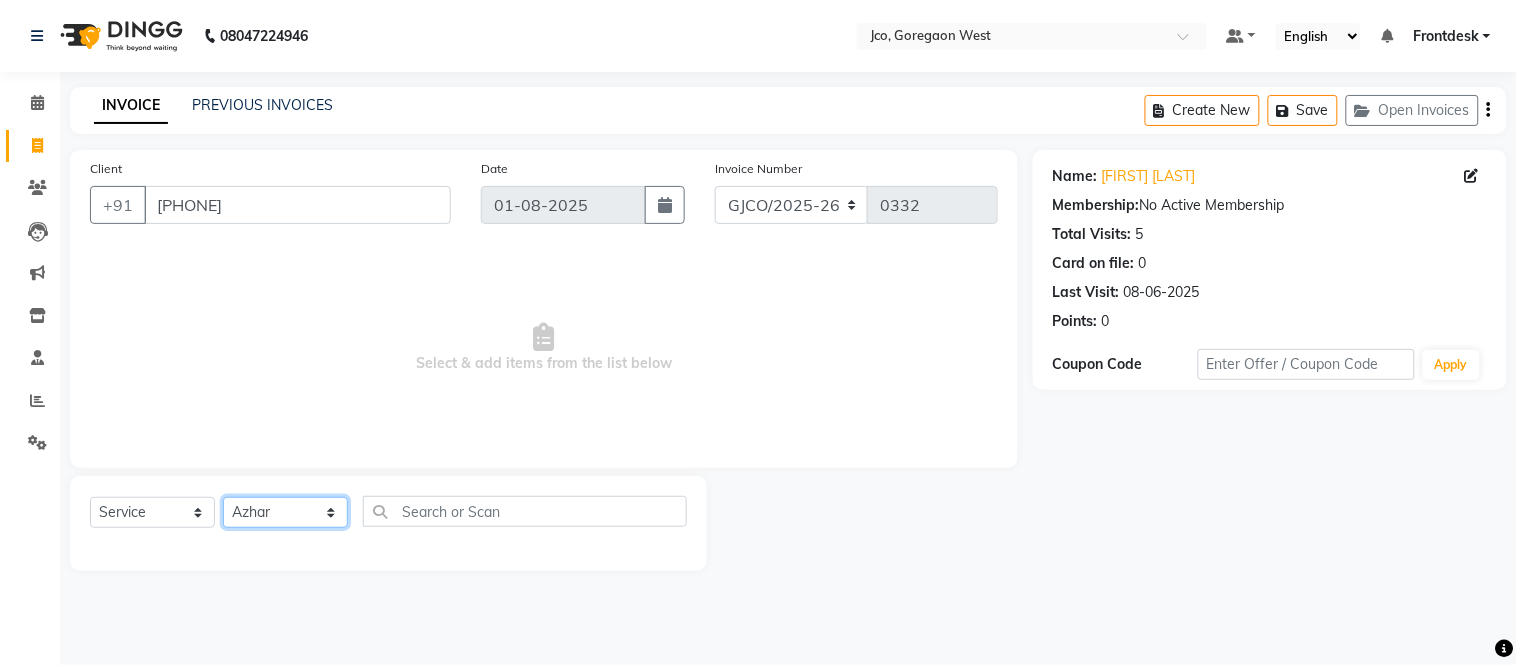 click on "Select Stylist Abdul Abid  Afsha Shaikh  Ajmal Aphy Araslan Ashfaque Aslam Azhar Frontdesk Gopal Jouyi Jubair Komal Tiwari Moon Lusi Naomi Raaj Raja Rose Ruchita Sunil katkar Sachin Kumar Thakur Sanatan sanjay Shilpa Shimrei Somya Thotsem as Tulika Wasim salmani Zing Kumwon Shatsang" 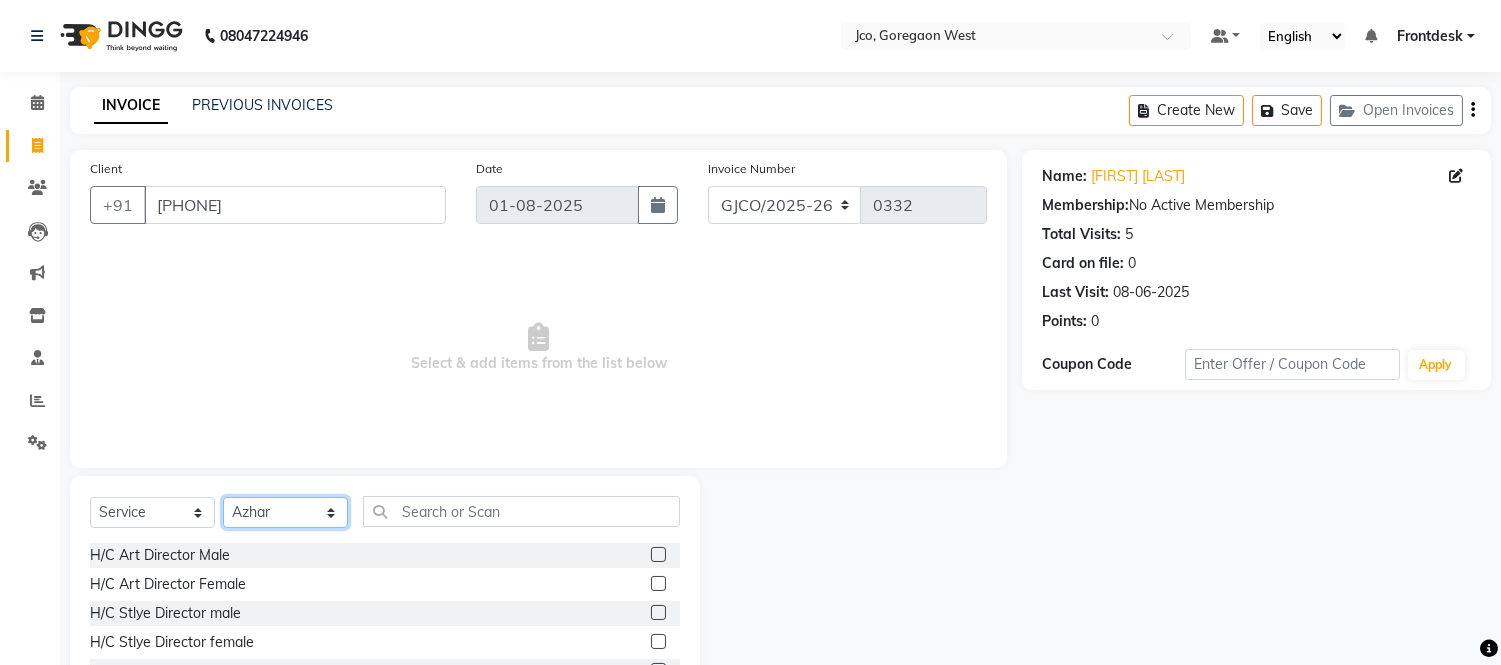 click on "Select Stylist Abdul Abid  Afsha Shaikh  Ajmal Aphy Araslan Ashfaque Aslam Azhar Frontdesk Gopal Jouyi Jubair Komal Tiwari Moon Lusi Naomi Raaj Raja Rose Ruchita Sunil katkar Sachin Kumar Thakur Sanatan sanjay Shilpa Shimrei Somya Thotsem as Tulika Wasim salmani Zing Kumwon Shatsang" 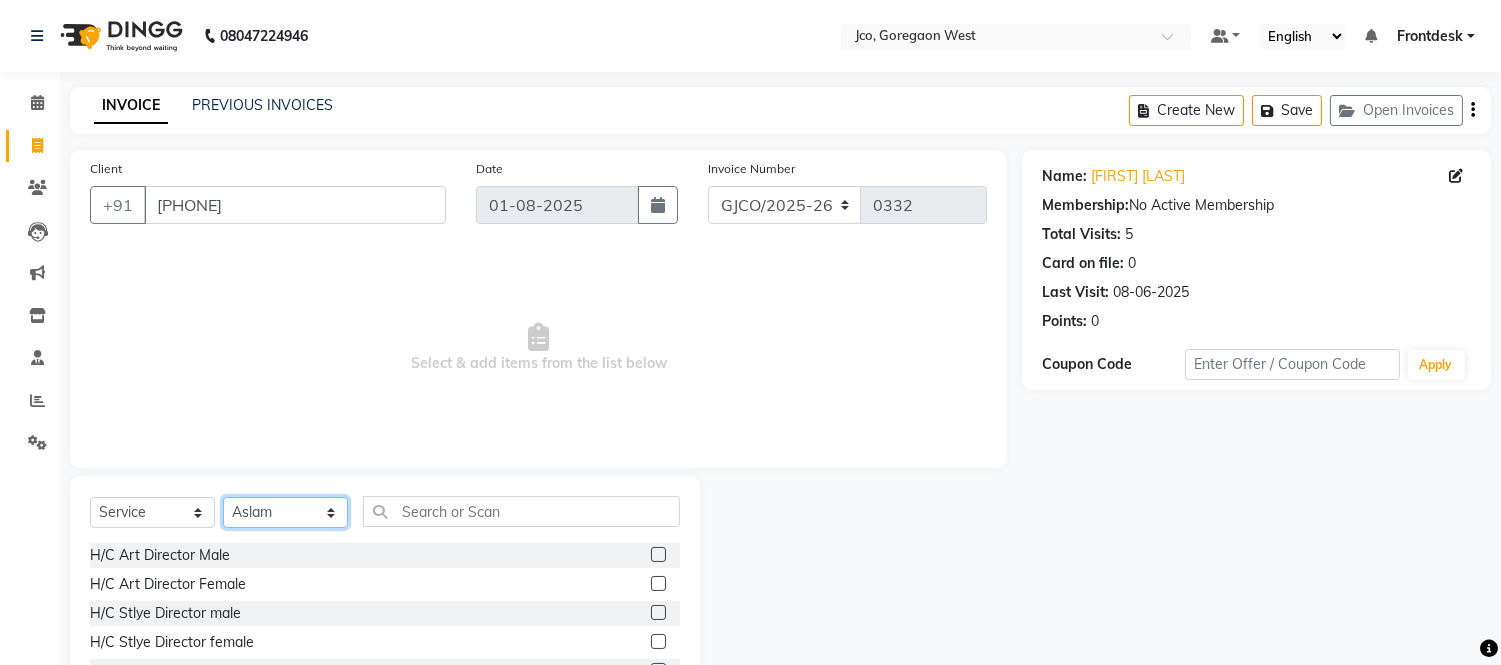 click on "Select Stylist Abdul Abid  Afsha Shaikh  Ajmal Aphy Araslan Ashfaque Aslam Azhar Frontdesk Gopal Jouyi Jubair Komal Tiwari Moon Lusi Naomi Raaj Raja Rose Ruchita Sunil katkar Sachin Kumar Thakur Sanatan sanjay Shilpa Shimrei Somya Thotsem as Tulika Wasim salmani Zing Kumwon Shatsang" 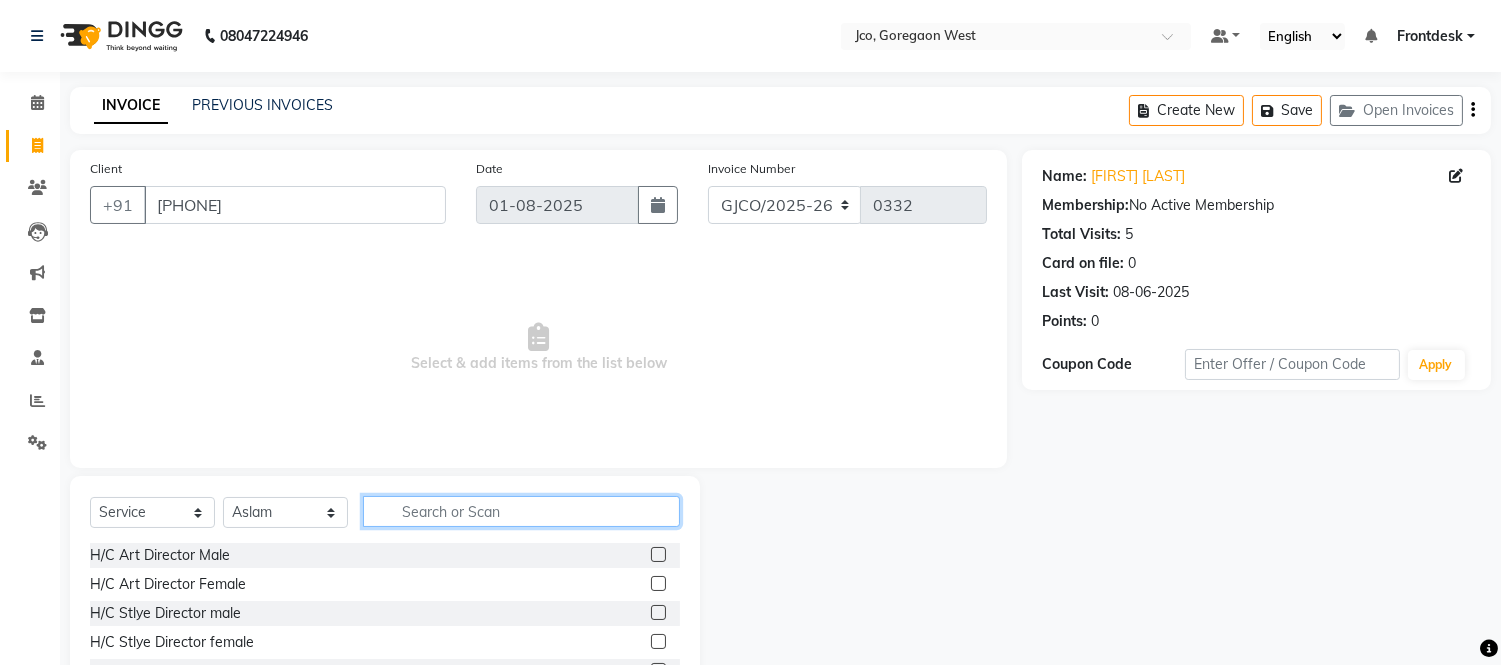 click 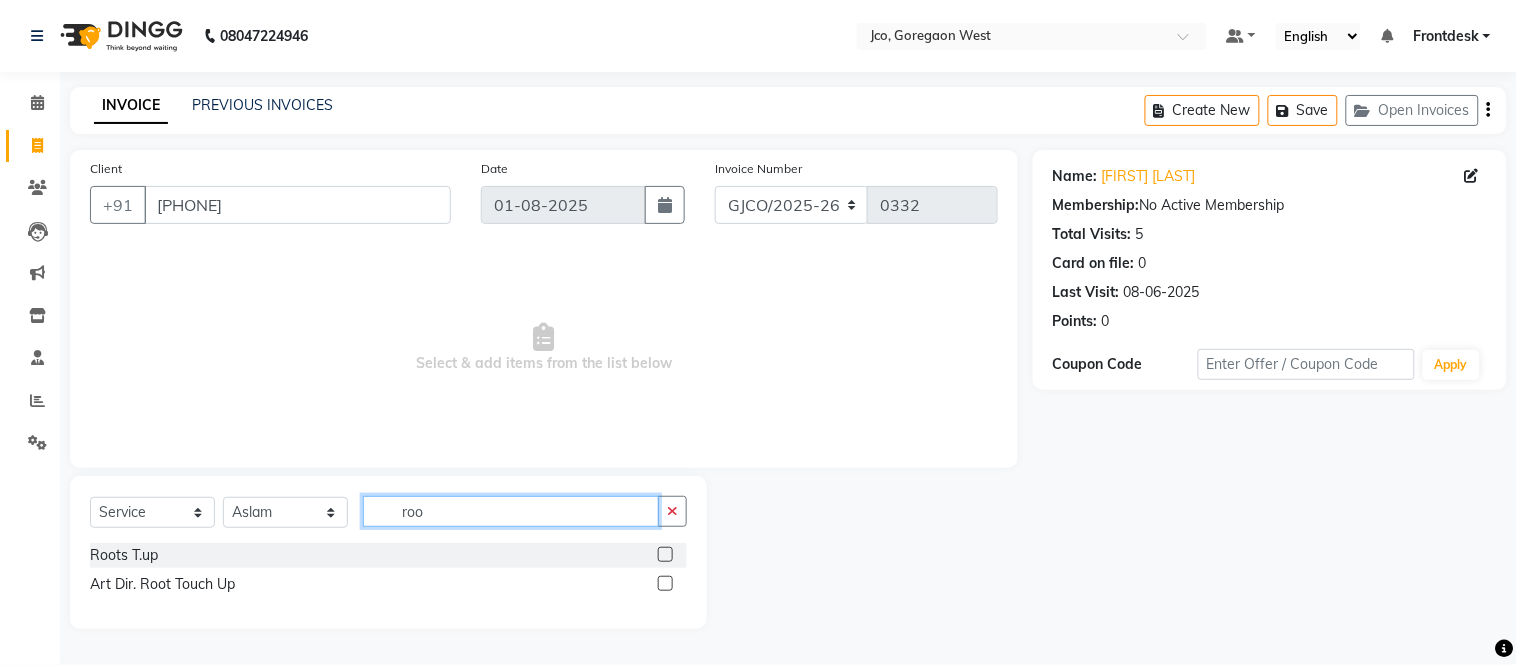 type on "roo" 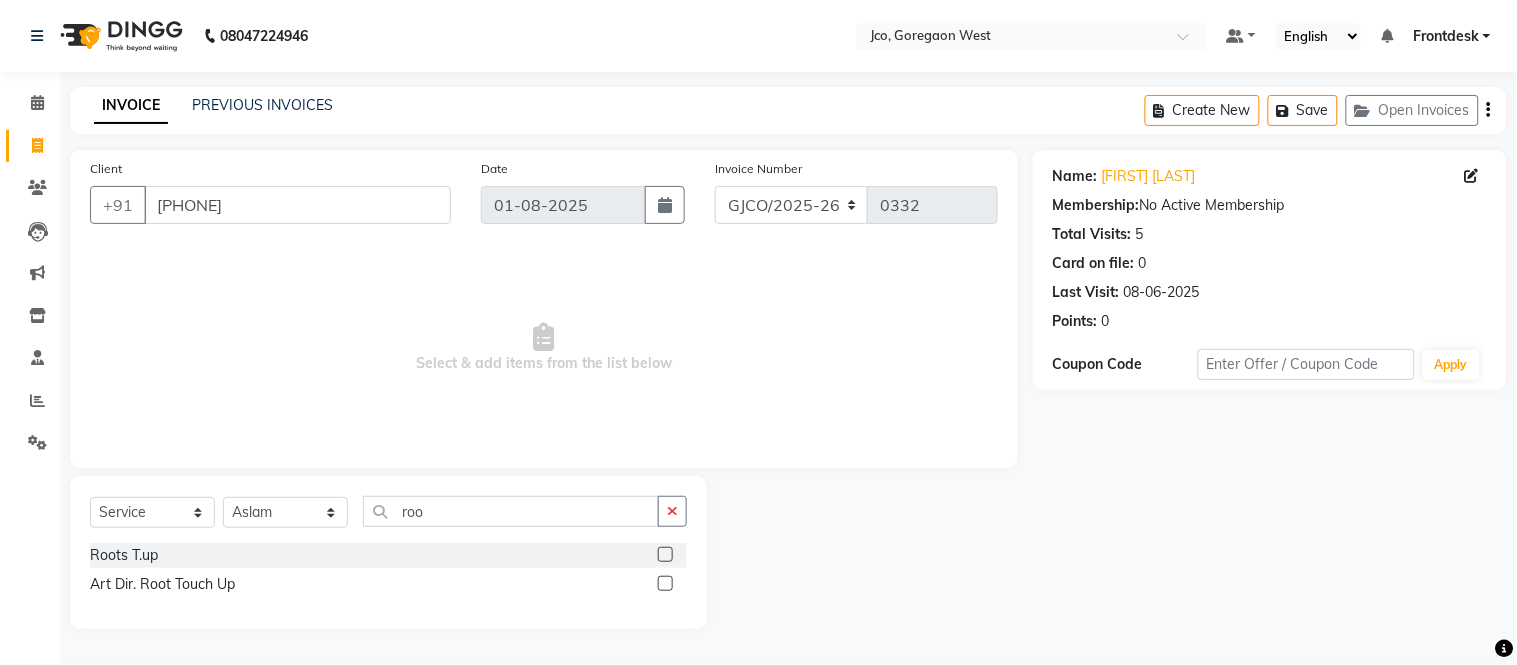 click 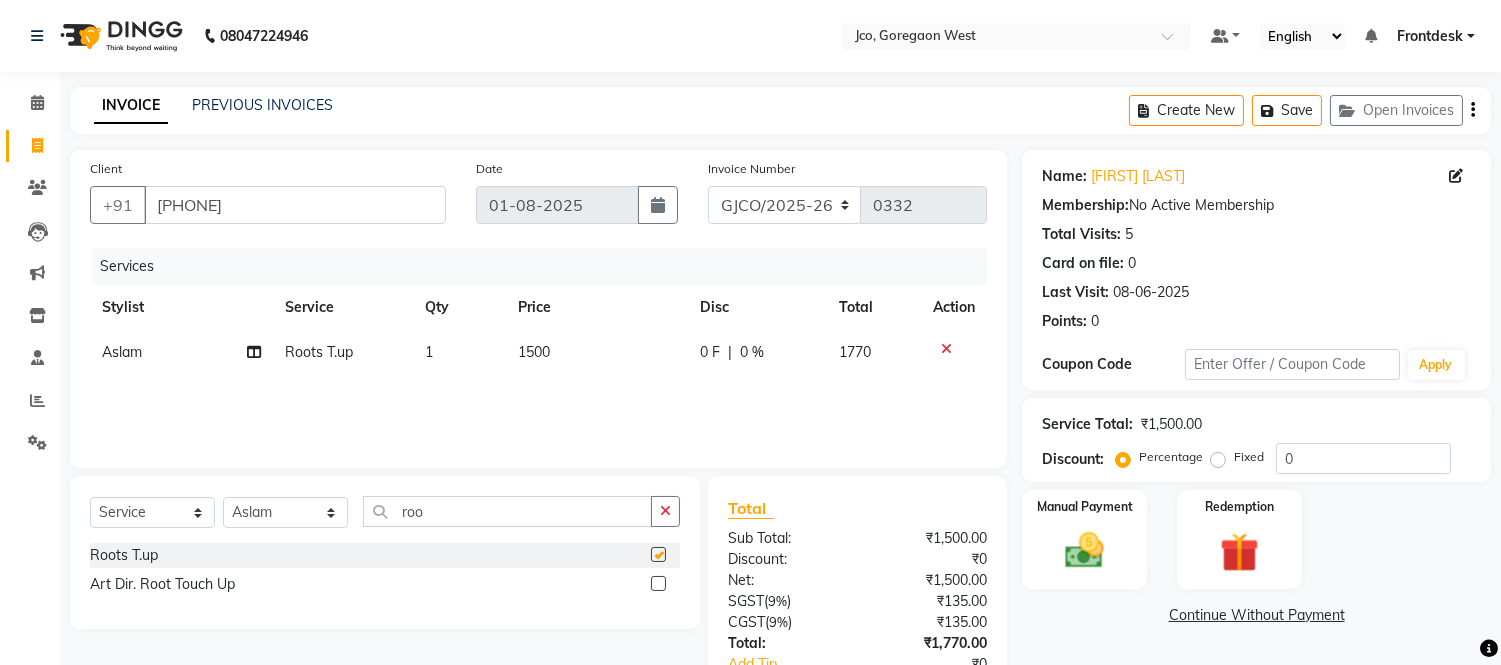 checkbox on "false" 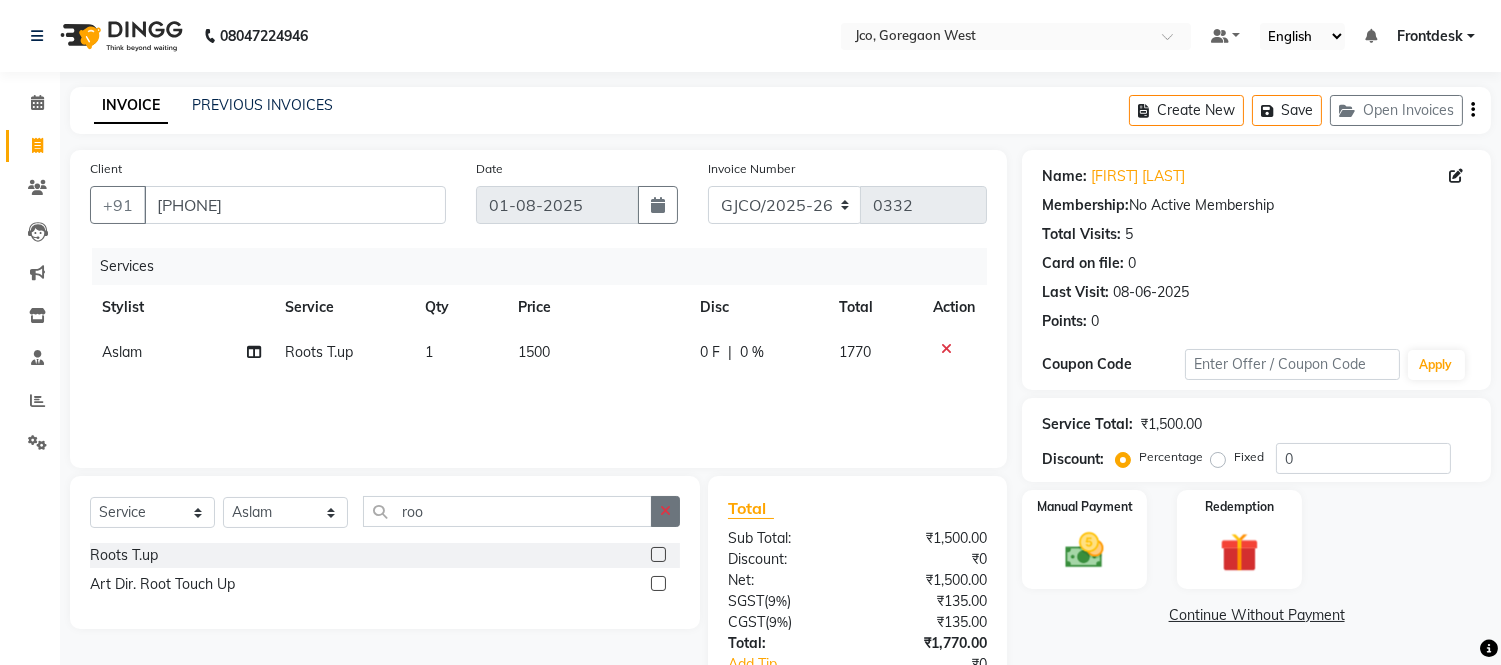 click 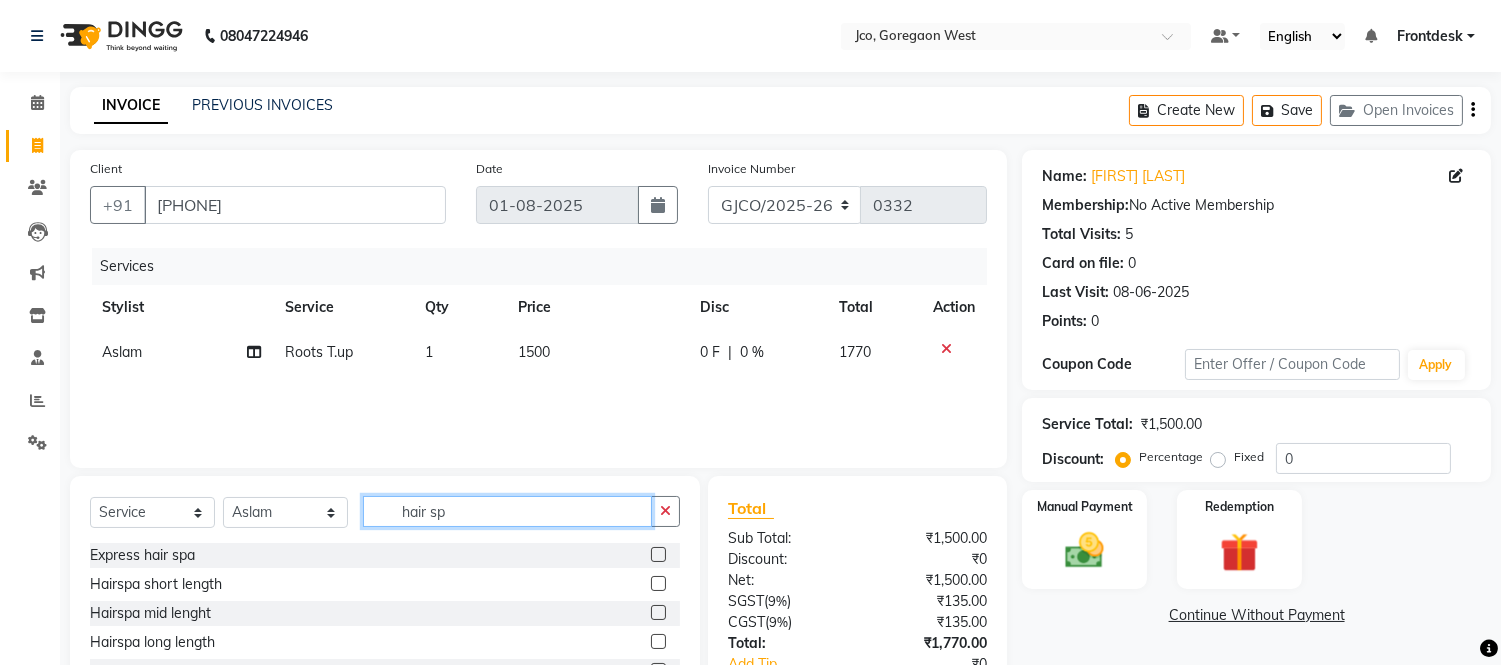 type on "hair sp" 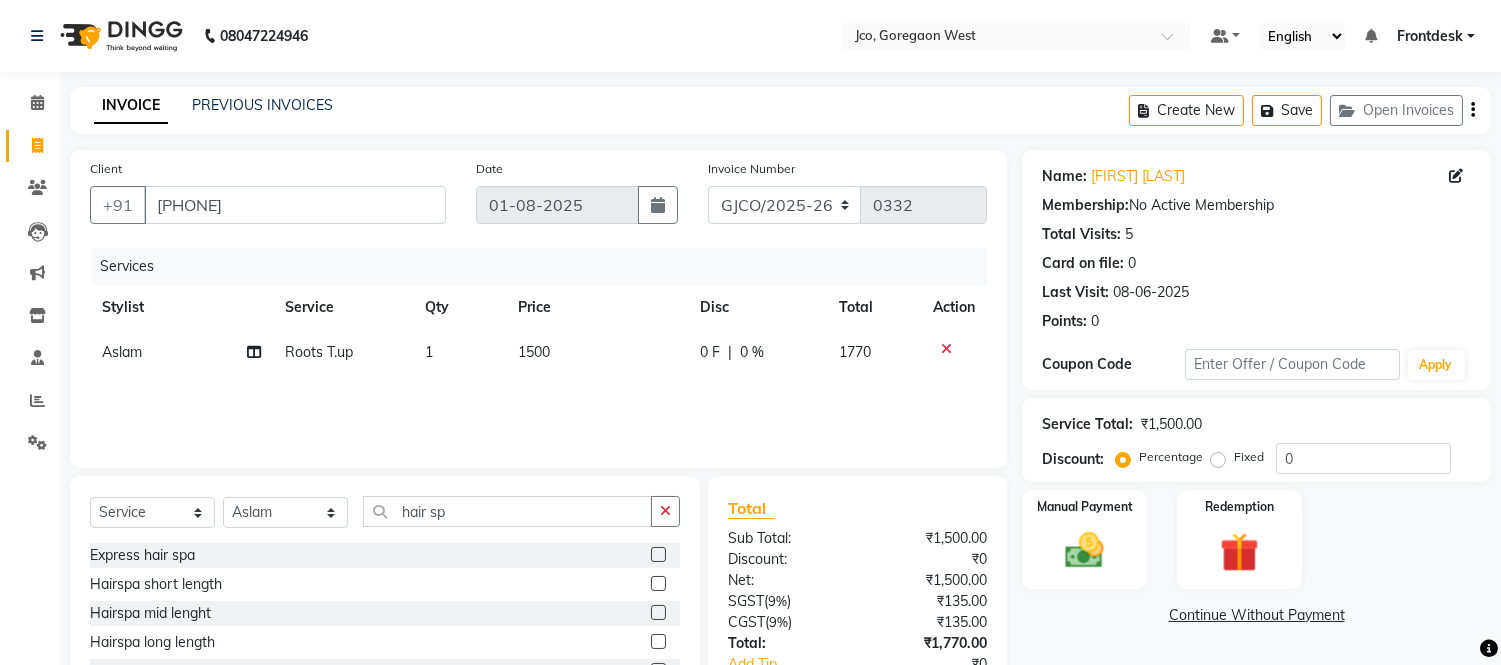 click 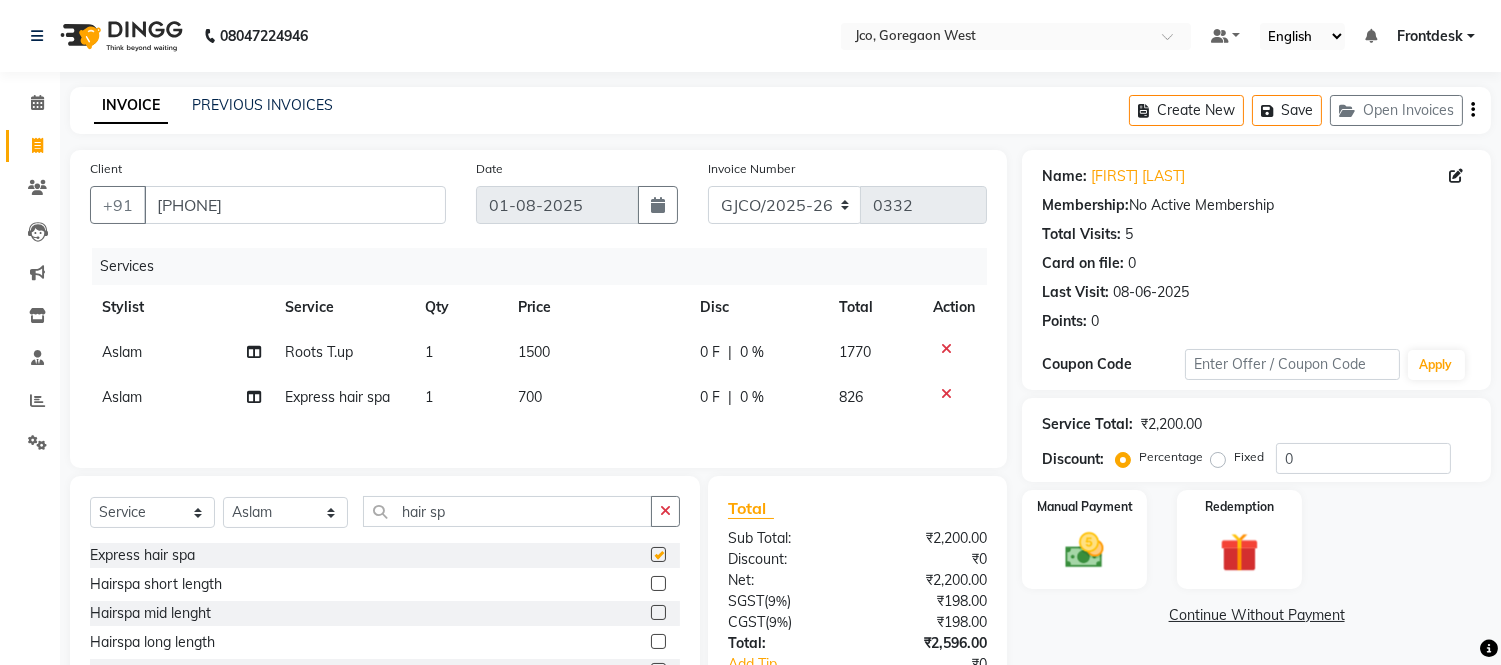 checkbox on "false" 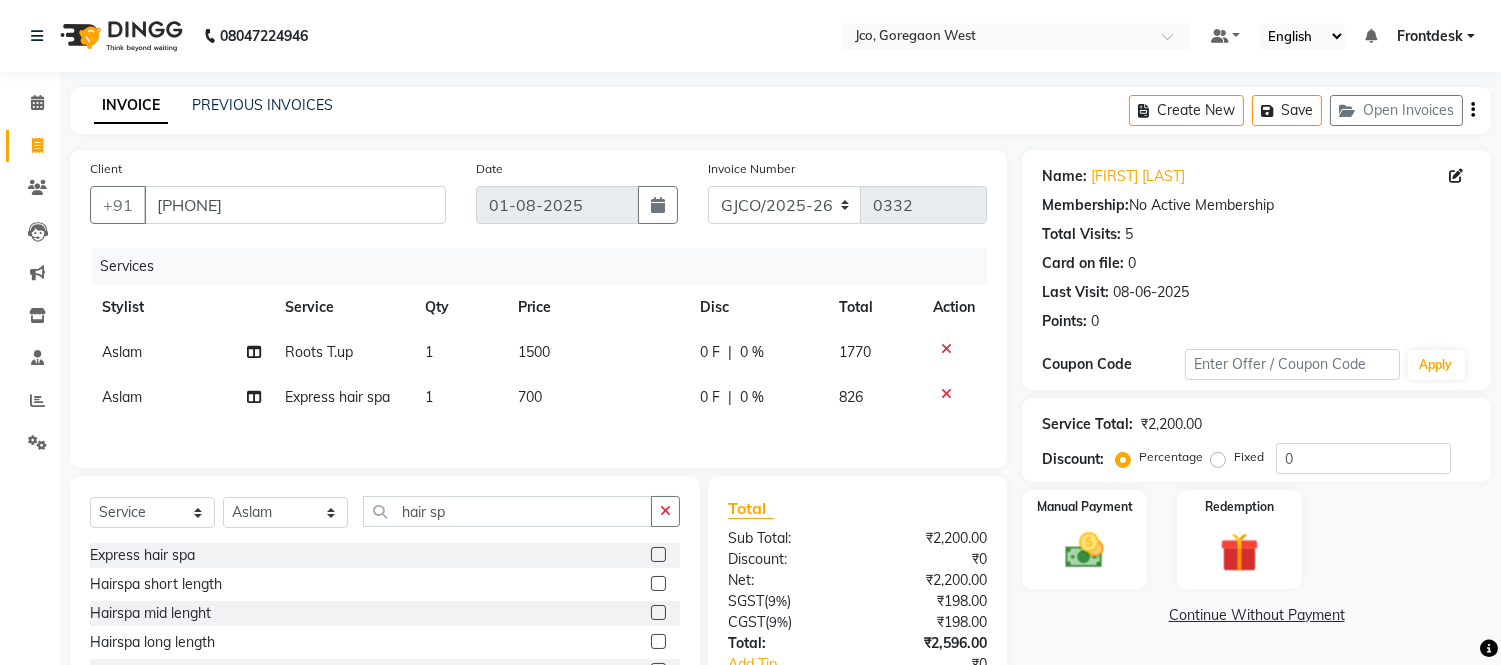 click 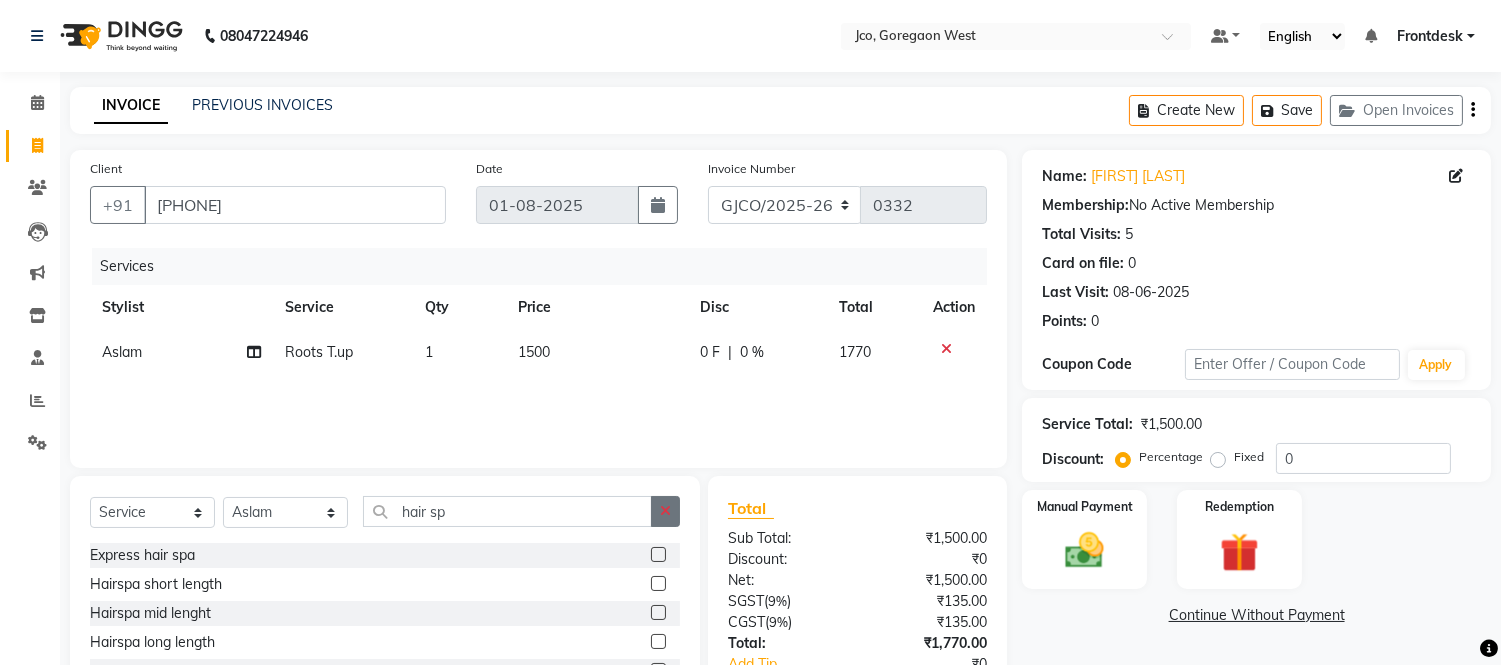 click 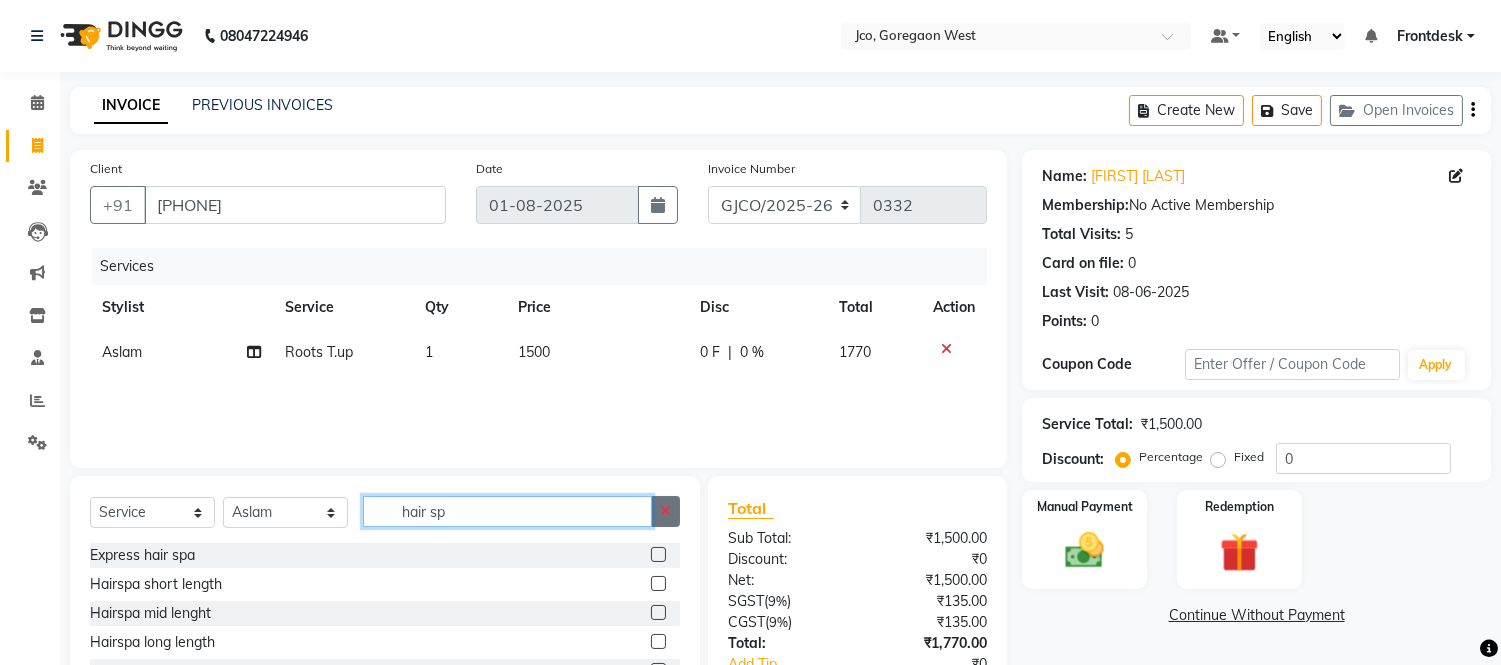 type 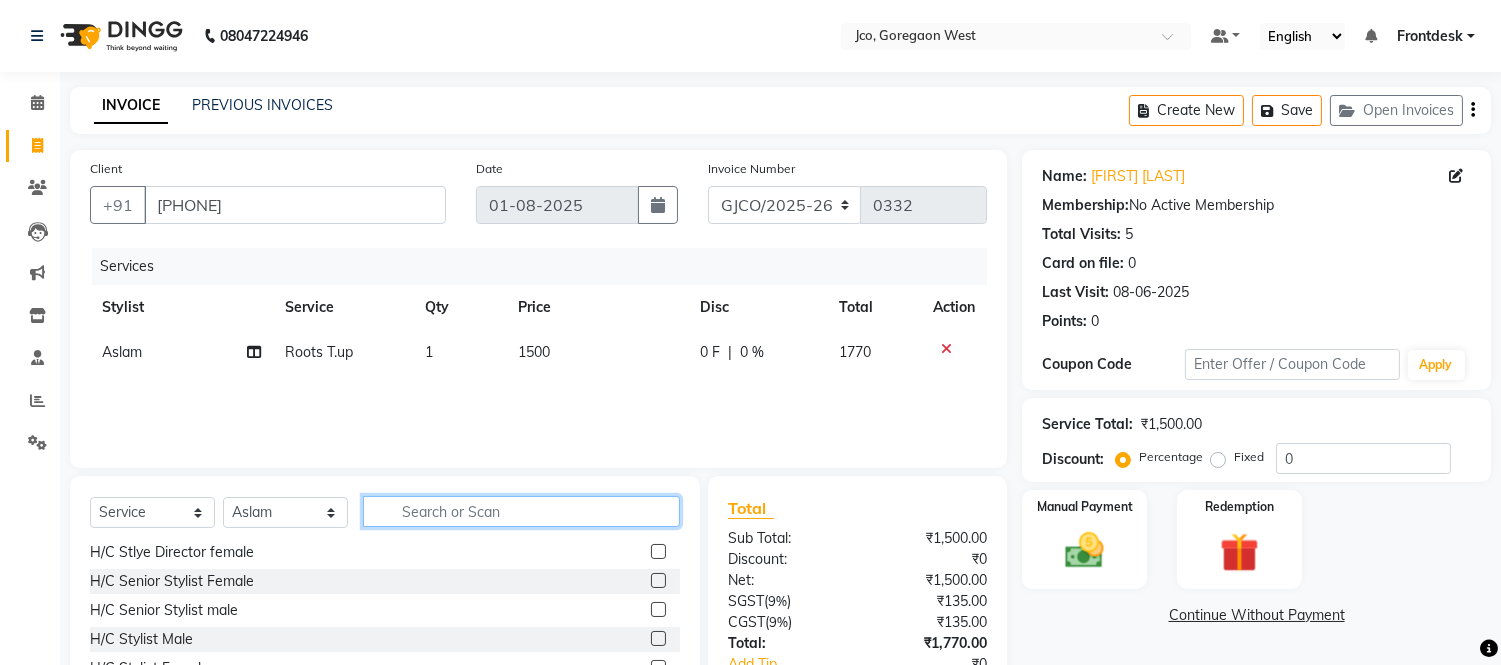 scroll, scrollTop: 85, scrollLeft: 0, axis: vertical 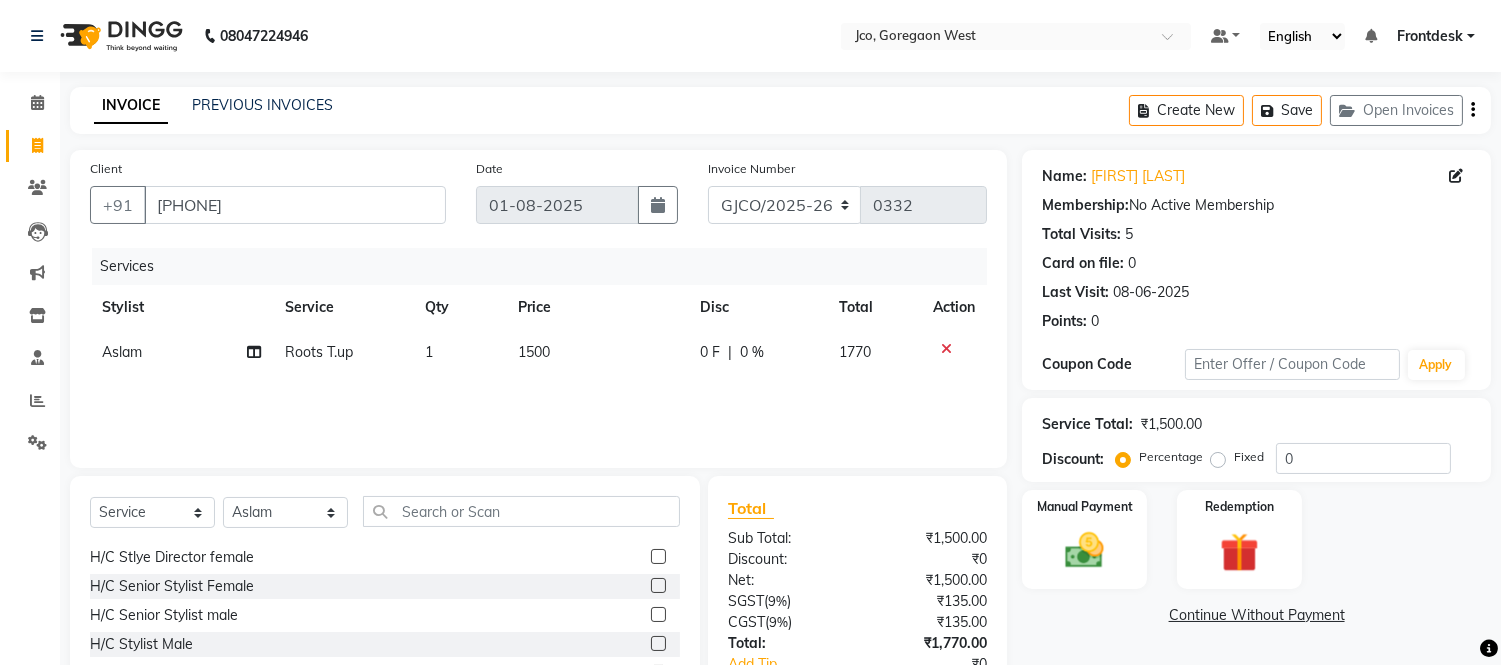 click 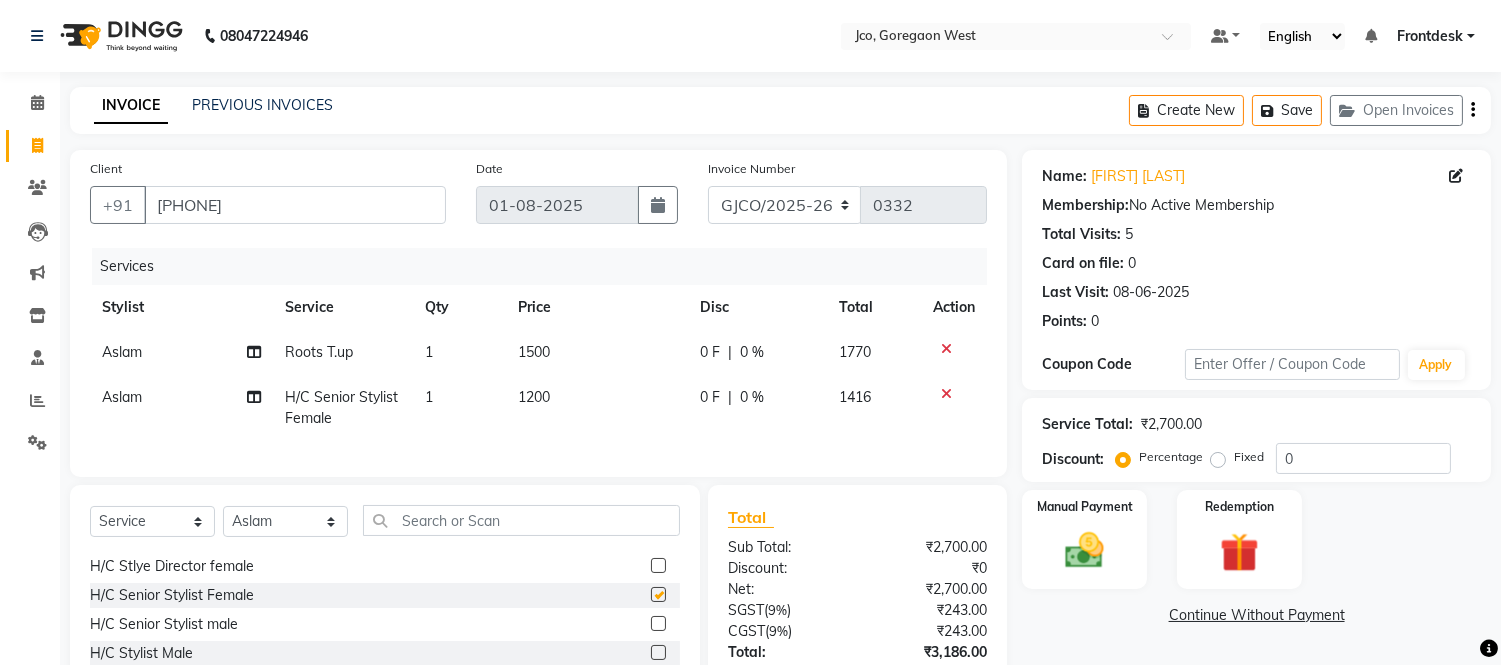 checkbox on "false" 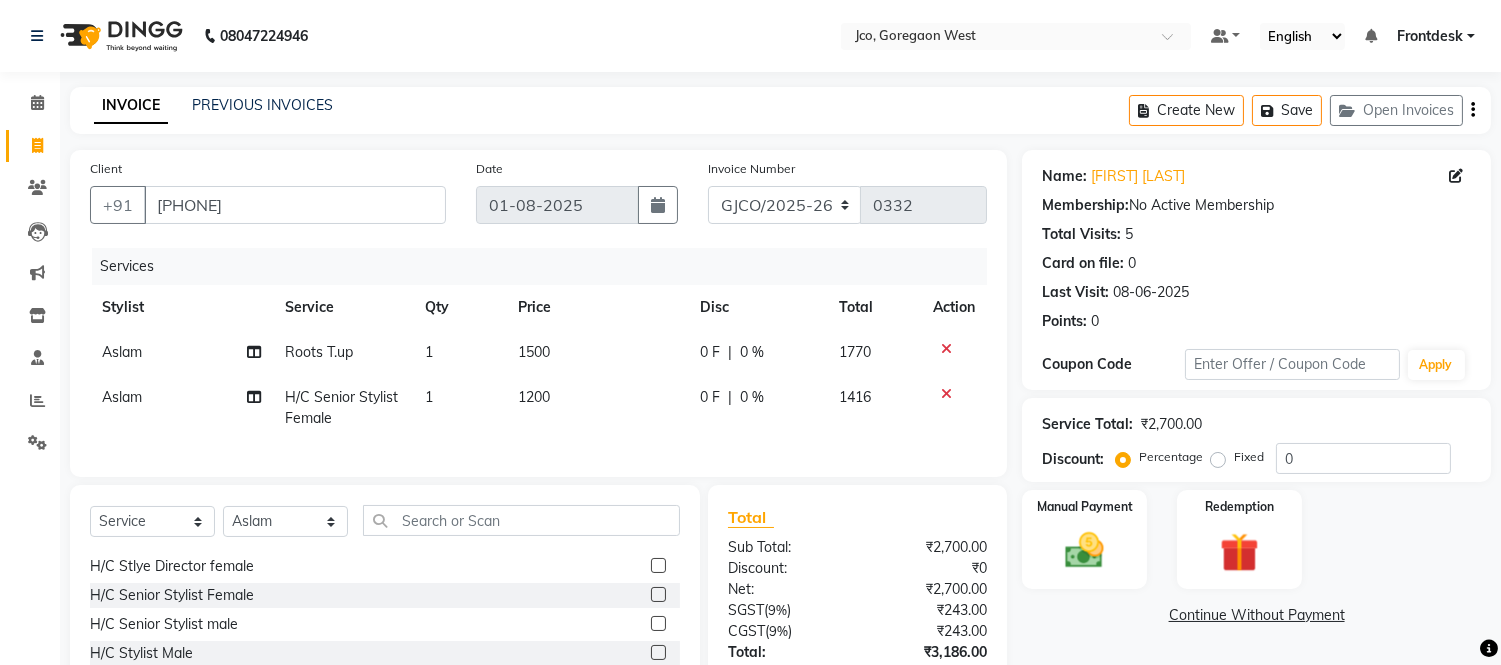 click on "0 F | 0 %" 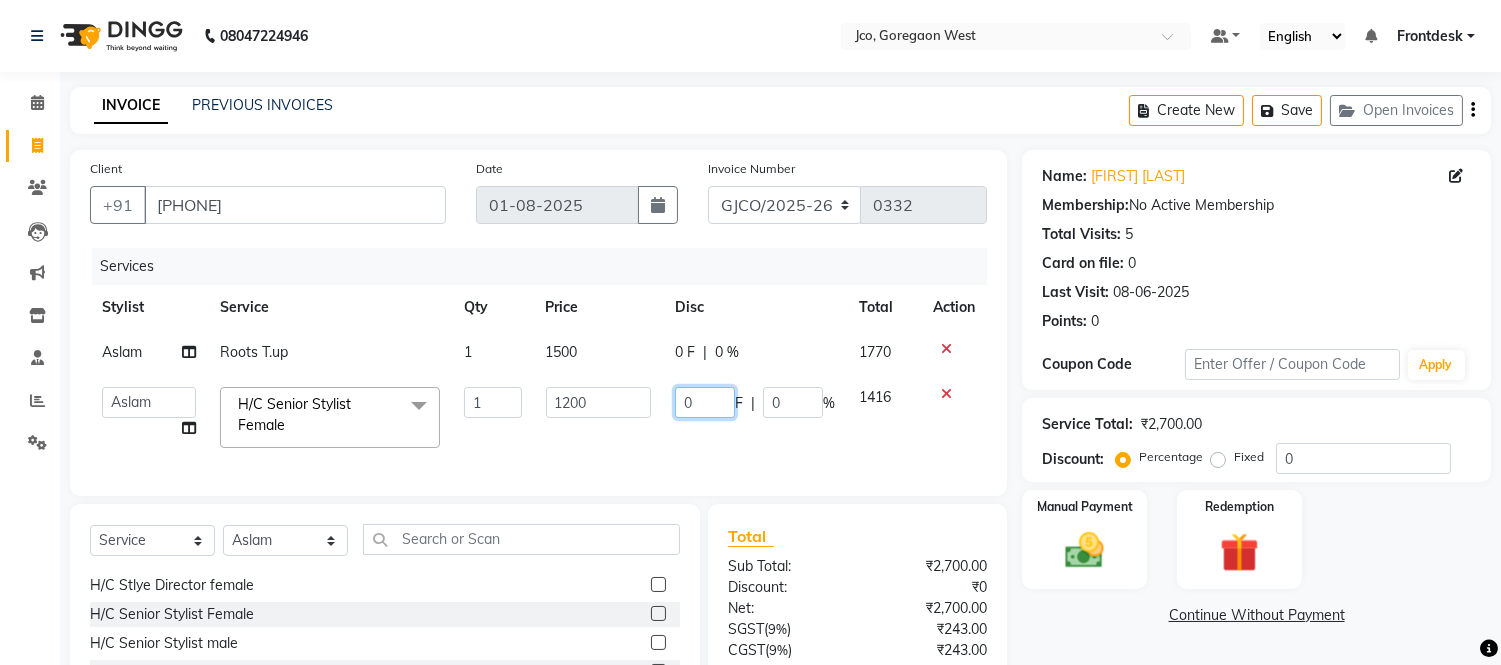 click on "0" 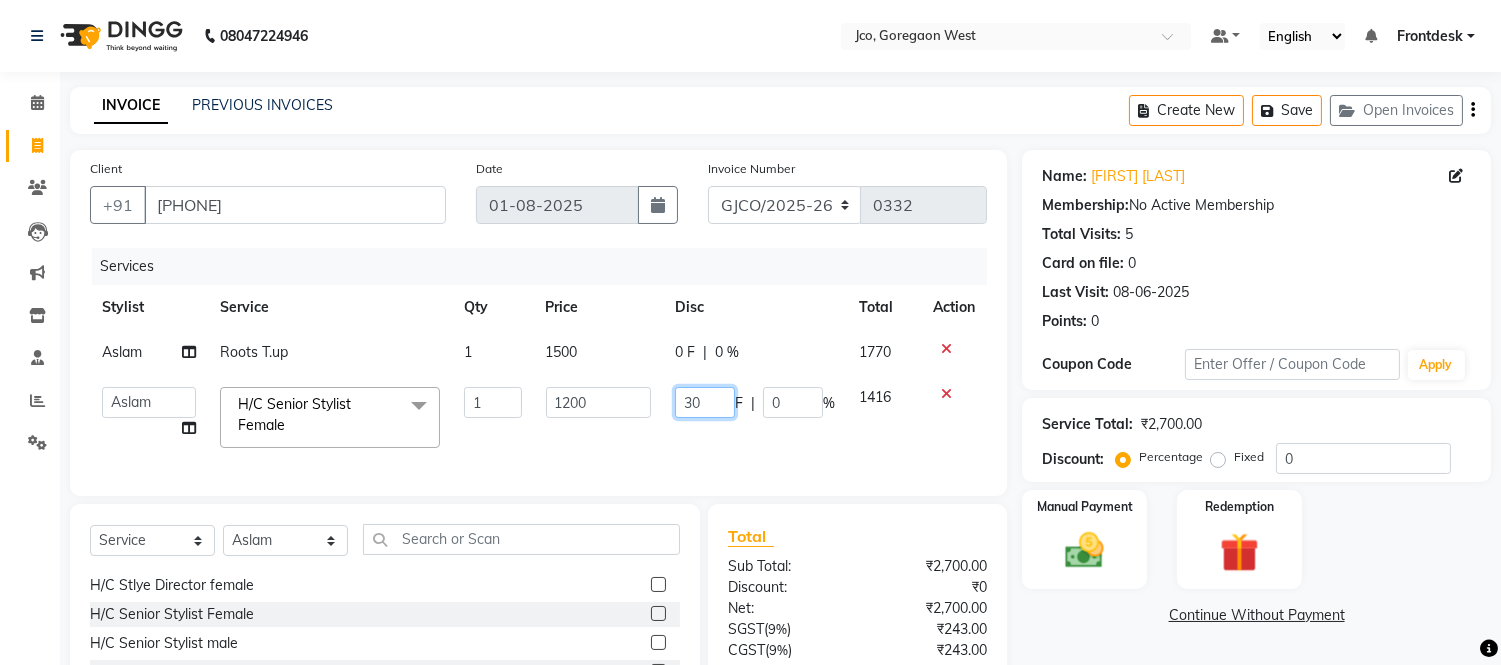 type on "300" 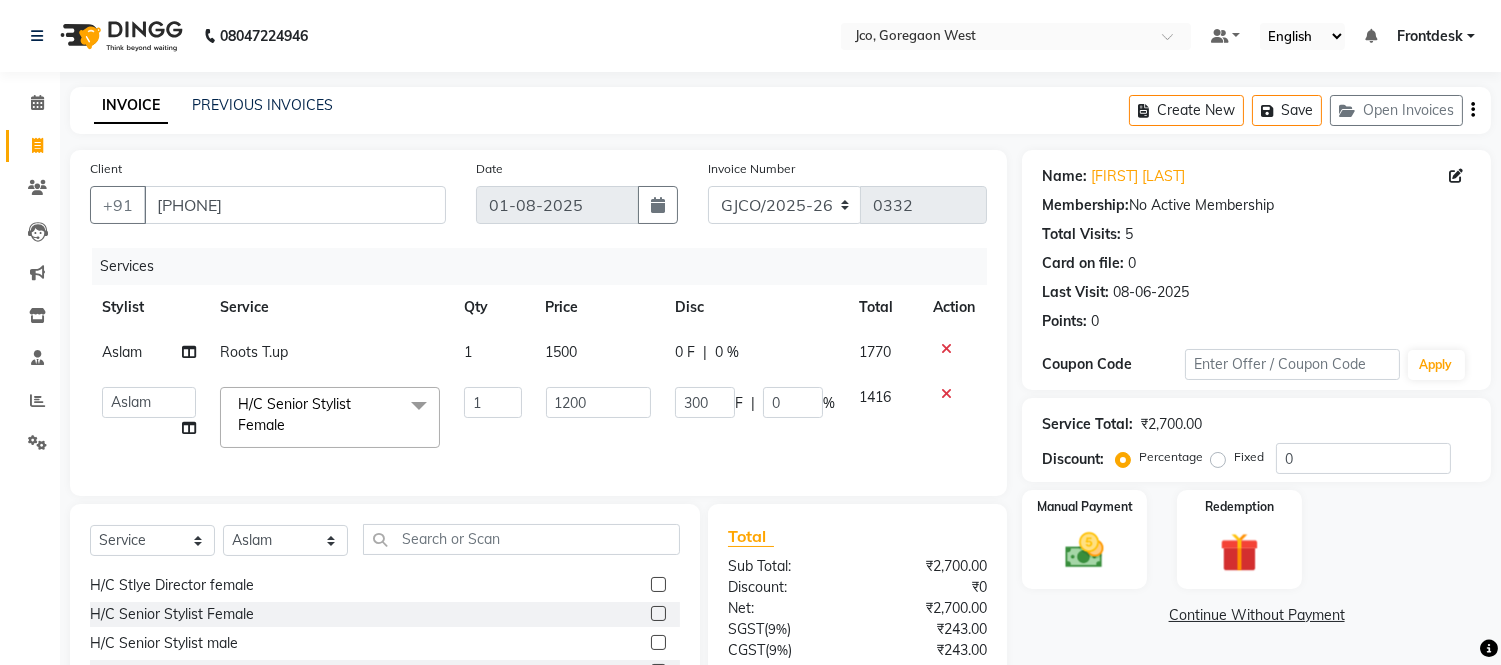 click on "Services Stylist Service Qty Price Disc Total Action Aslam Roots T.up 1 1500 0 F | 0 % 1770  Abdul   Abid    [FIRST] [LAST]    Ajmal   Aphy   Araslan   Ashfaque   Aslam   Azhar   Frontdesk   Gopal   Jouyi   Jubair   [FIRST] [LAST]   Moon Lusi   Naomi   Raaj   Raja   Rose   [FIRST] [LAST]   [FIRST] [LAST]   Sanatan   sanjay   Shilpa   Shimrei   Somya   Thotsem as   Tulika   [FIRST] [LAST]   Zing Kumwon Shatsang    H/C Senior Stylist Female  x H/C Art Director Male  H/C Art Director Female  H/C Stlye Director male  H/C Stlye Director female  H/C Senior Stylist Female H/C Senior Stylist male H/C Stylist Male  H/C Stylist Female H/C Child M- below 12 H/C Child  F - below 12 H/C - Fringes/Locks  PQ Hair Wash Male +Styling Wash & Blow Dry short Wash & Blow Dry medium  Wash & Blow Dry long Wash & Paddle Dry Wash & Blast Dry  Shampoo & conditioner  Add on Mask/ Deep Conditioning Extension Wash (onwards) Blow Dry  Hair Ironing Short Hair Tong (Onwards)  Hair do (Onwards)  Crimping /Braiding(Onwards)  Mouschtace" 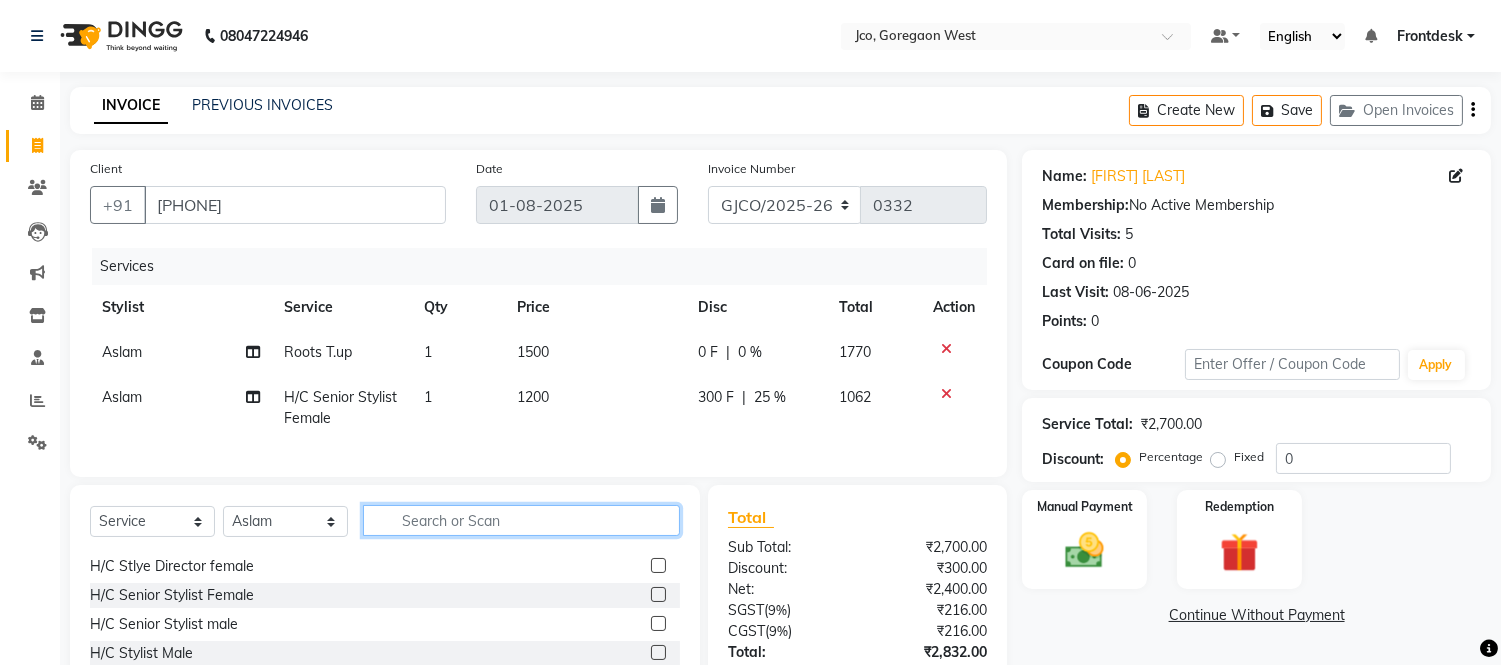 click 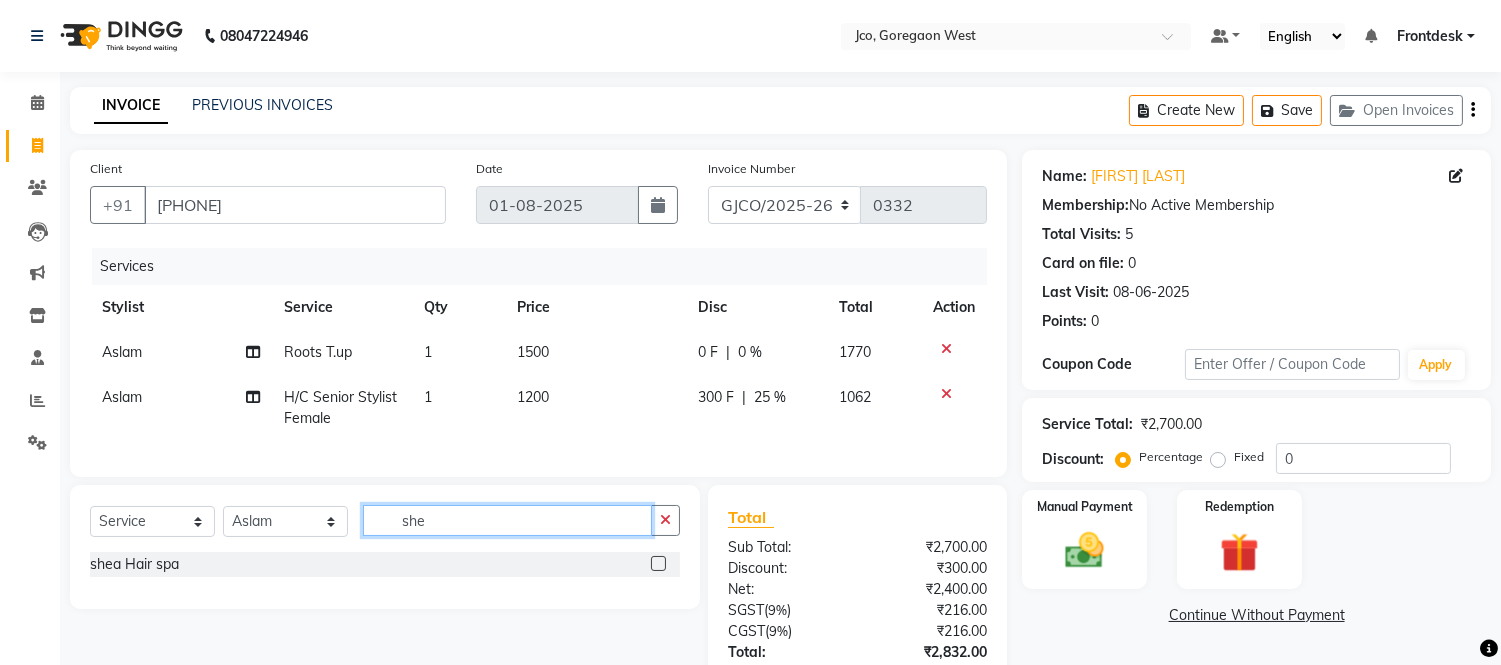 scroll, scrollTop: 0, scrollLeft: 0, axis: both 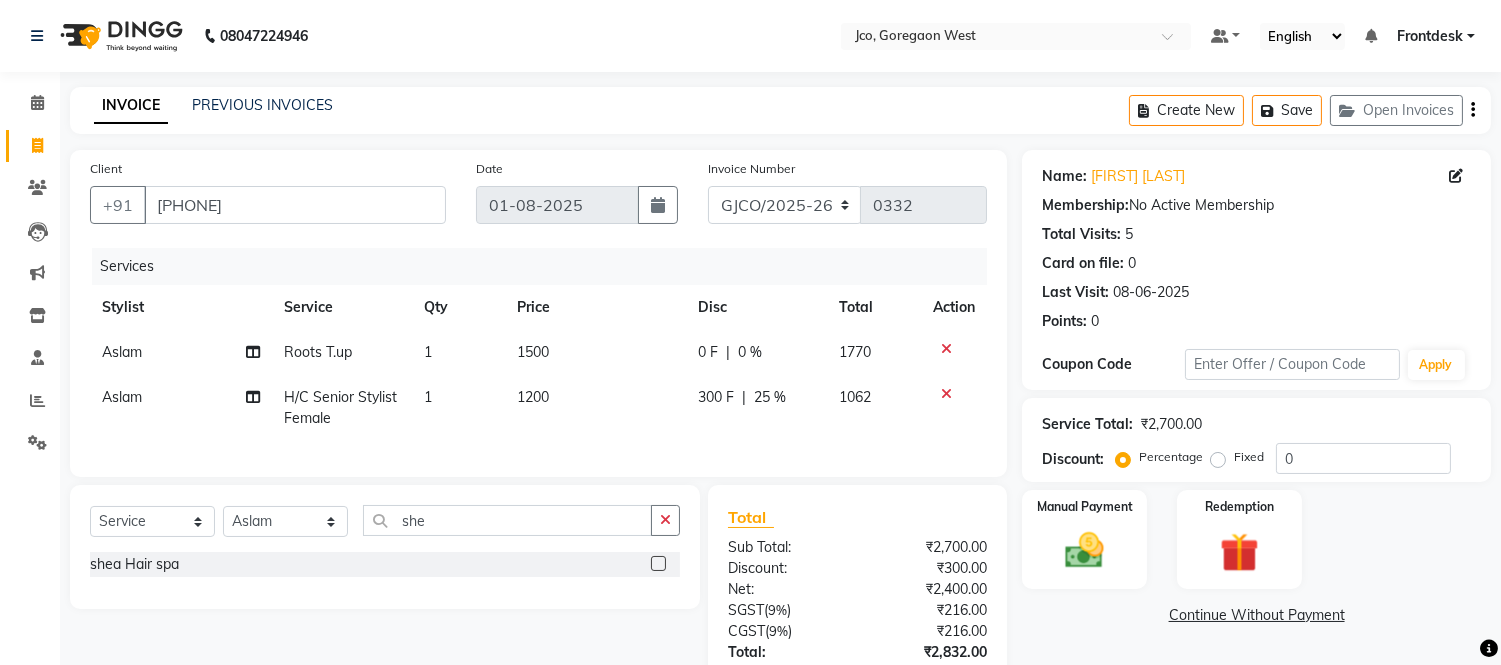 click 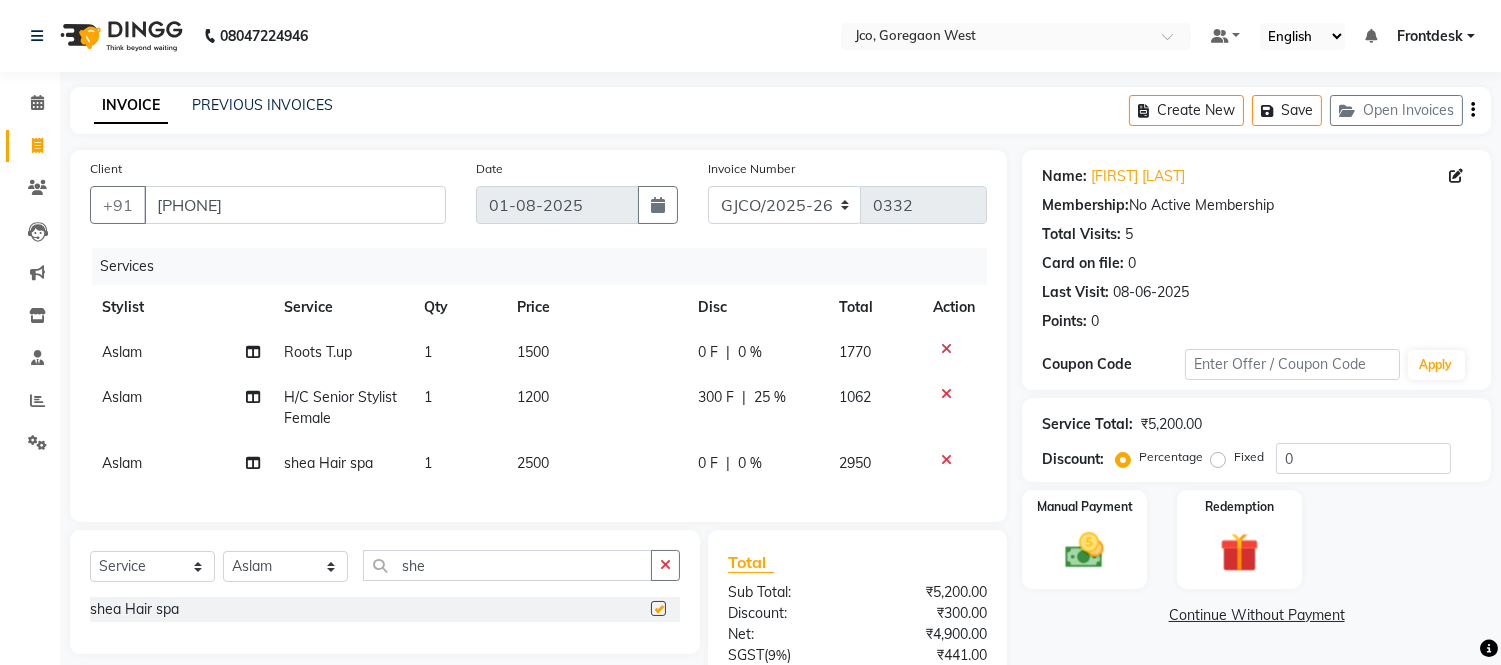 checkbox on "false" 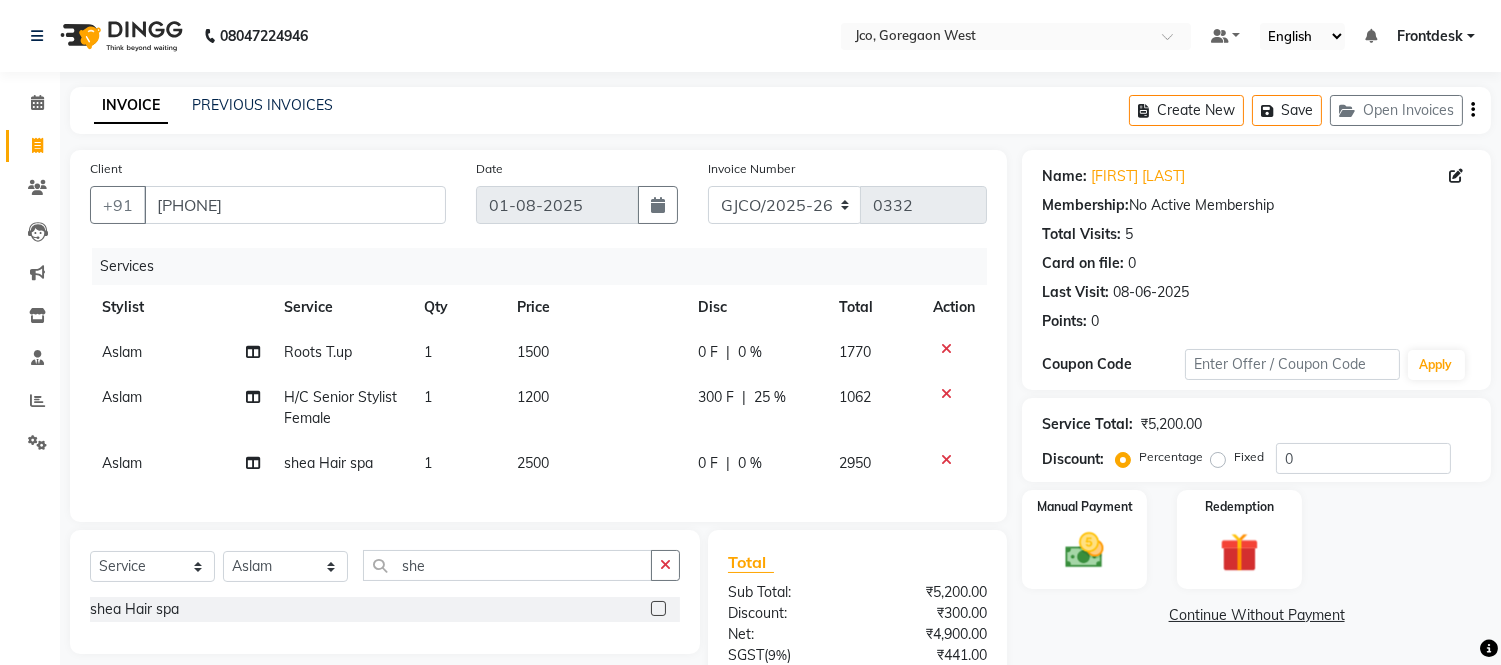 click on "0 F | 0 %" 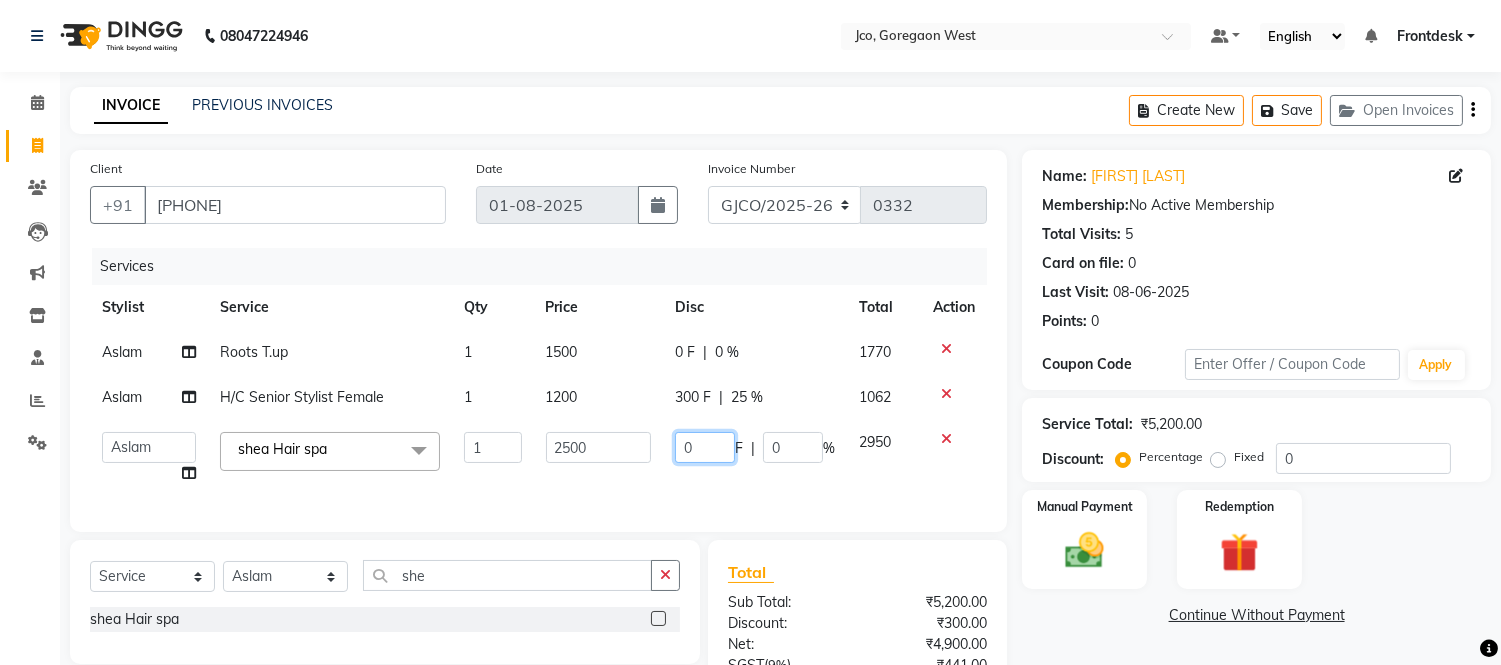 click on "0" 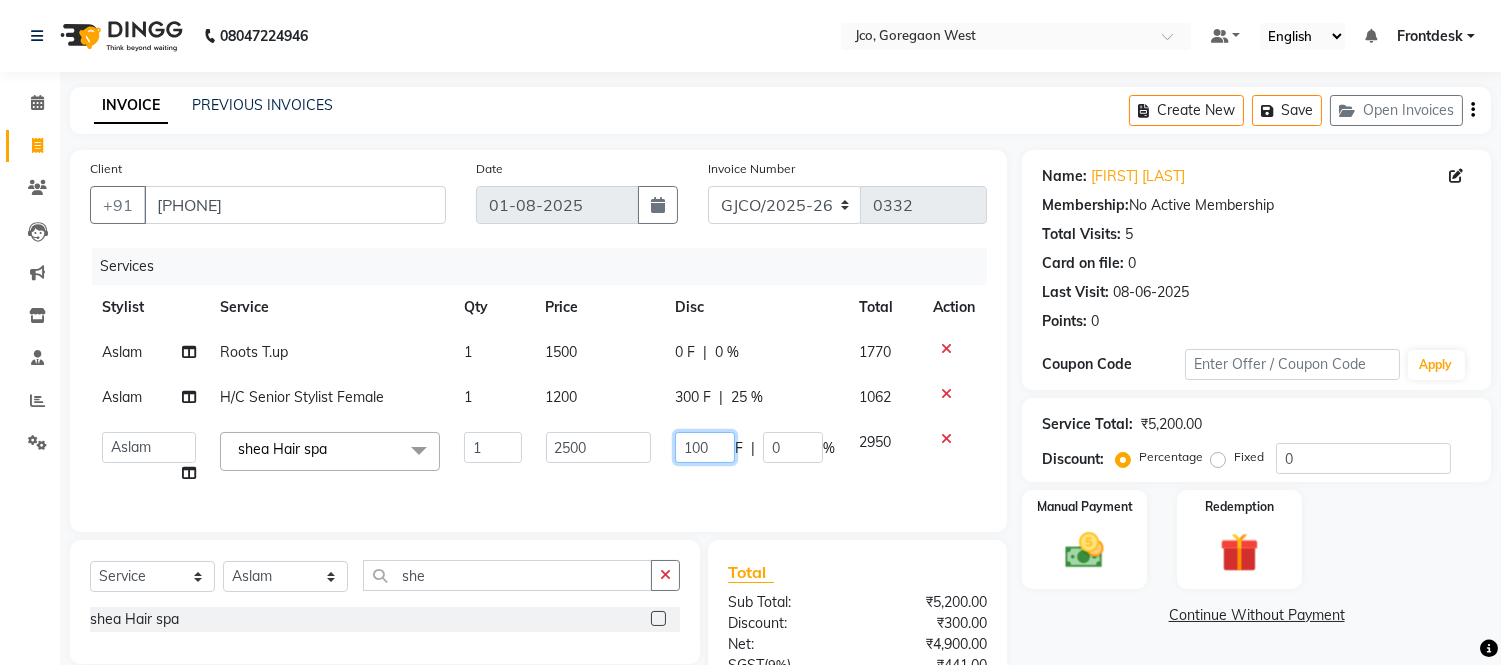 type on "1000" 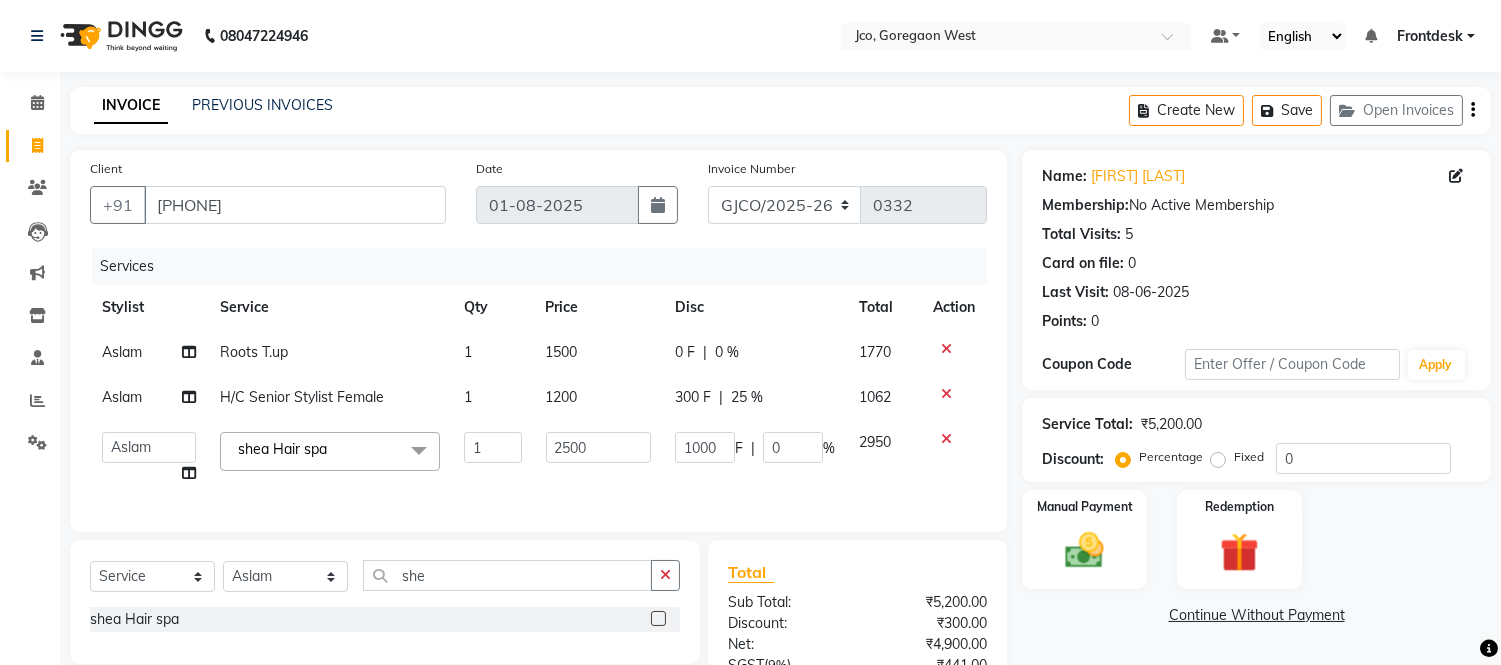 click on "2950" 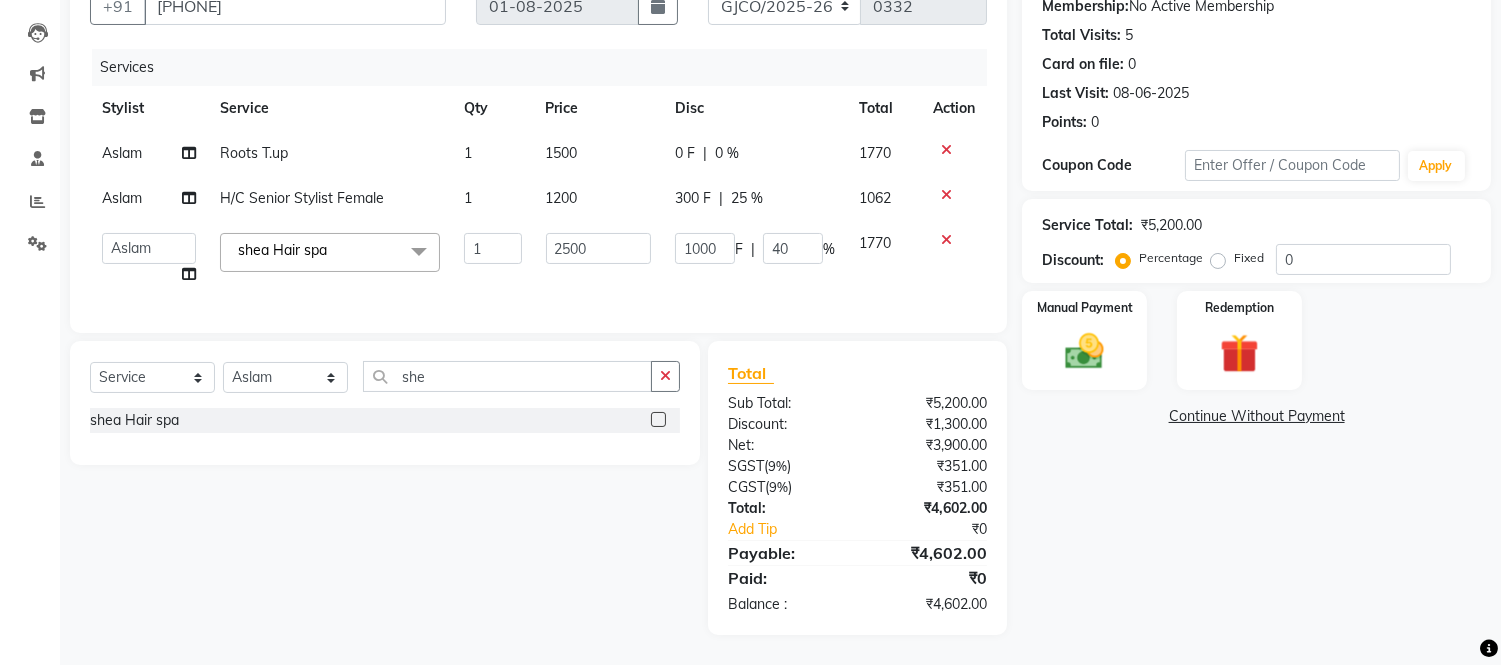 scroll, scrollTop: 0, scrollLeft: 0, axis: both 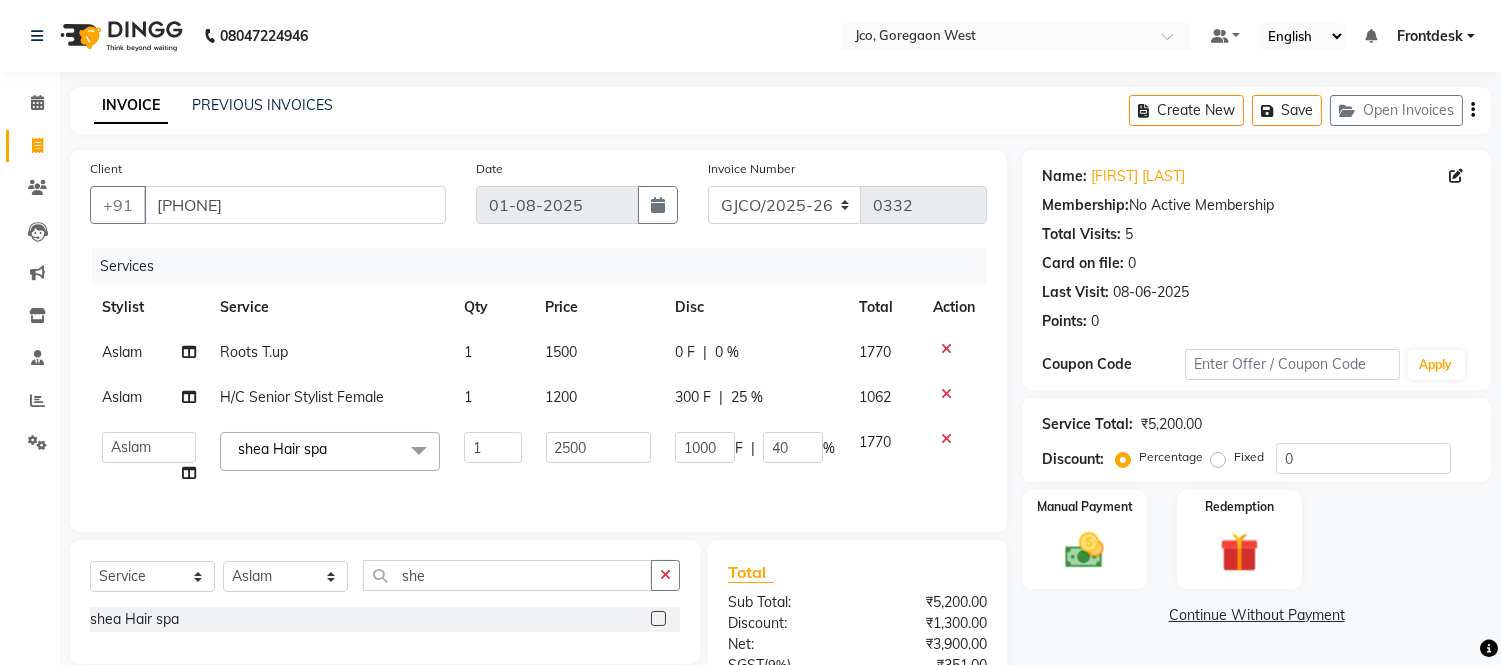 click 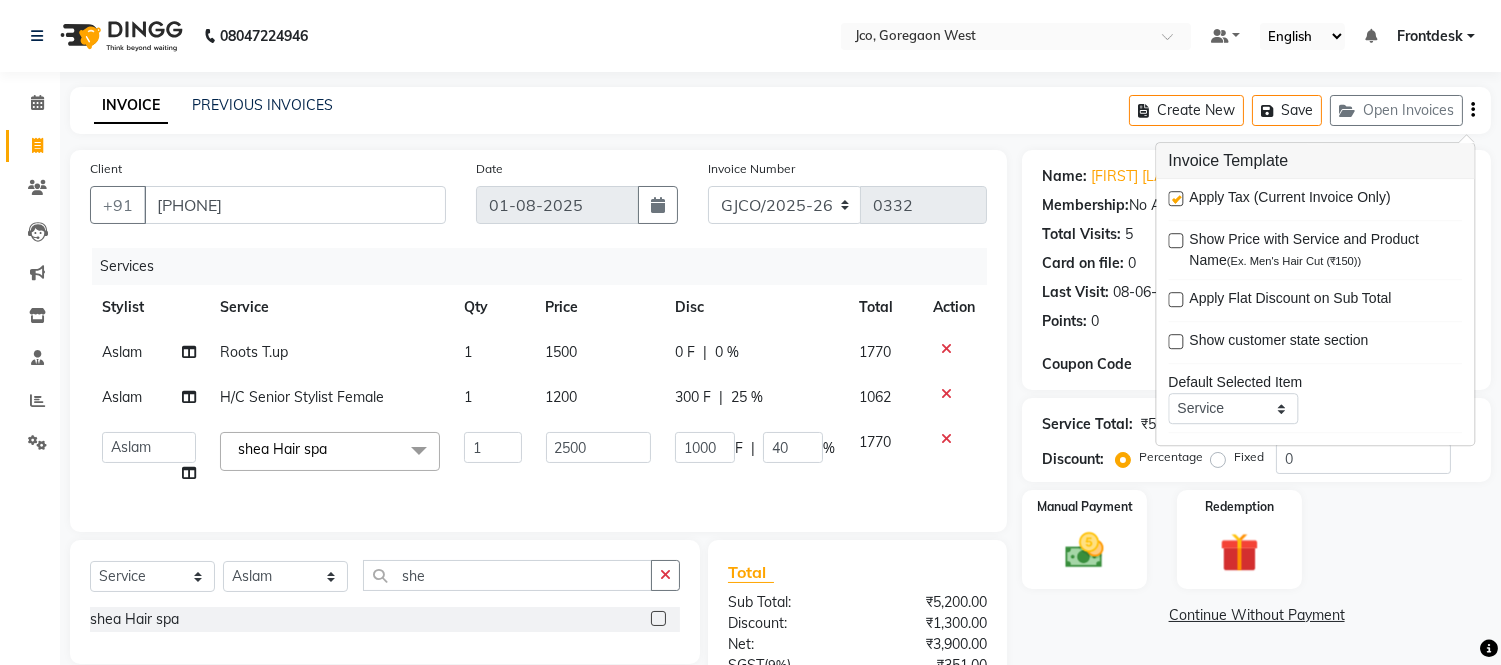 click at bounding box center [1175, 198] 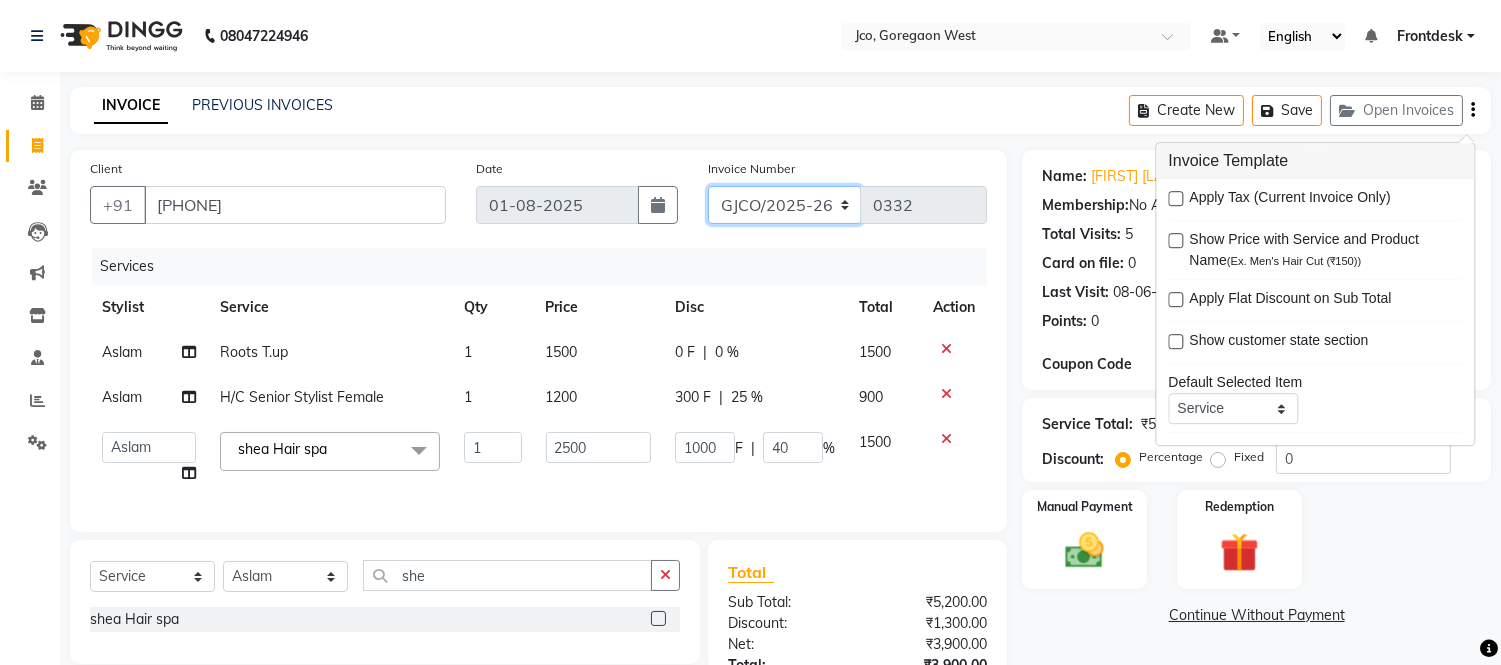 click on "GJCO/2025-26 SCG/2025-26 Gpre/2025-26" 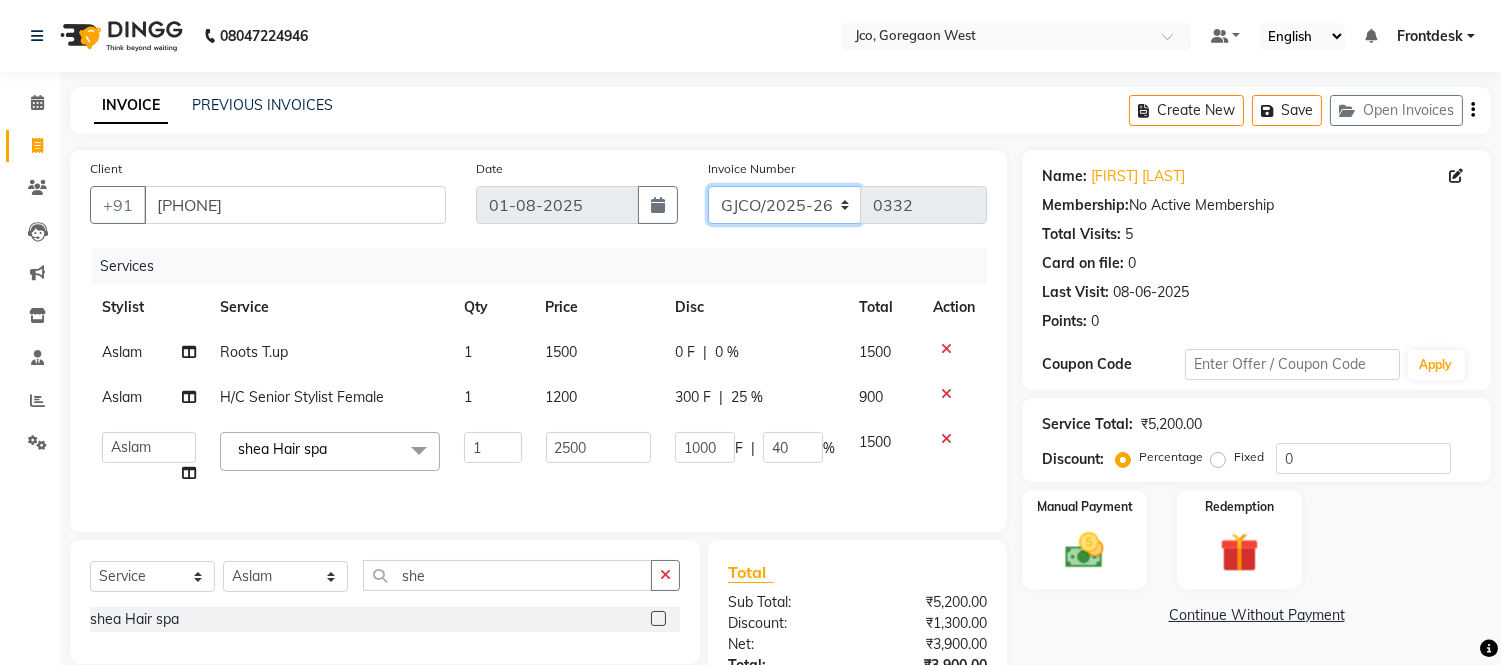 select on "7971" 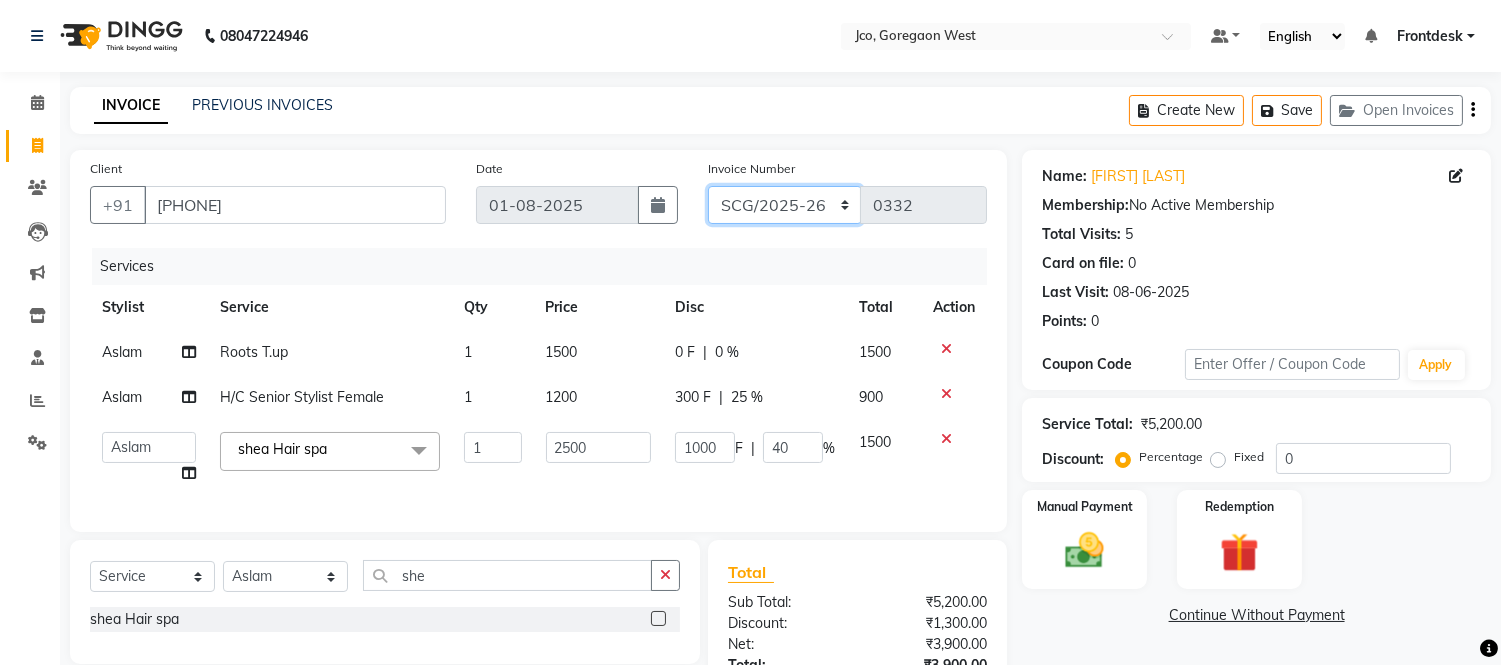click on "GJCO/2025-26 SCG/2025-26 Gpre/2025-26" 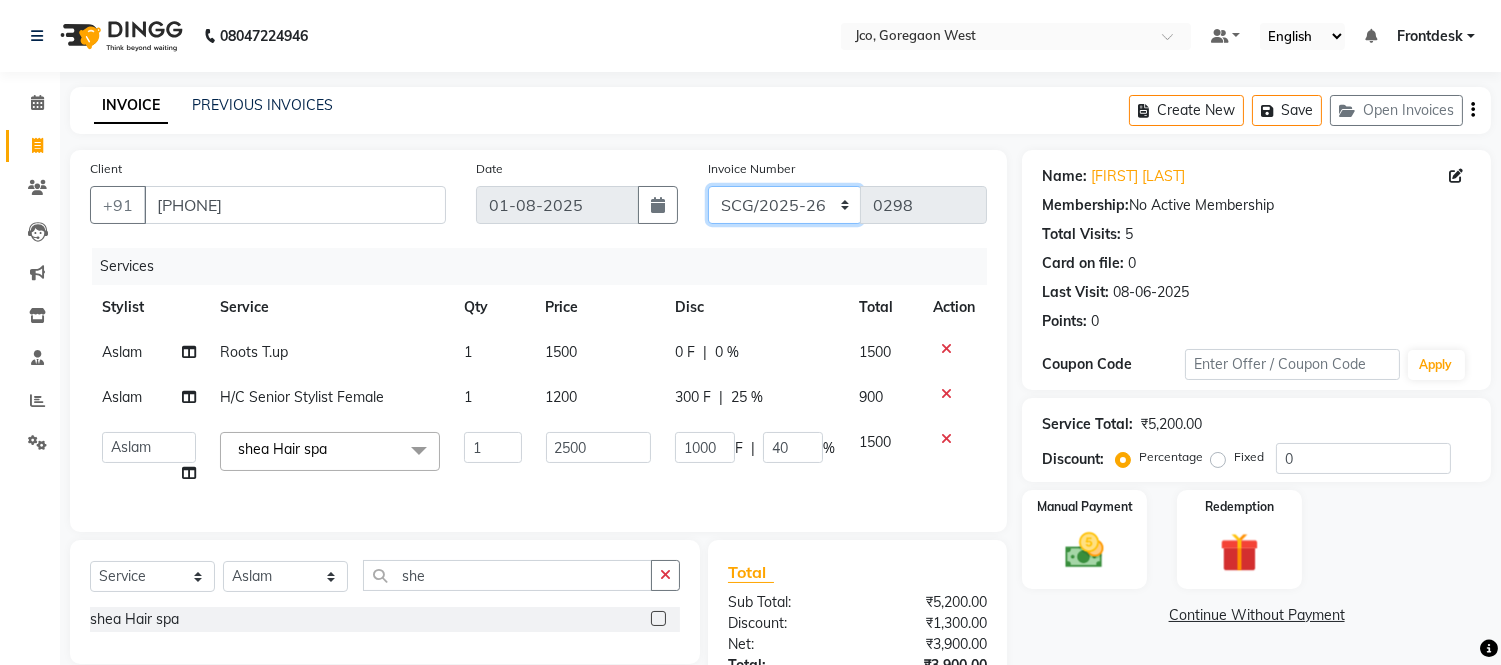 scroll, scrollTop: 173, scrollLeft: 0, axis: vertical 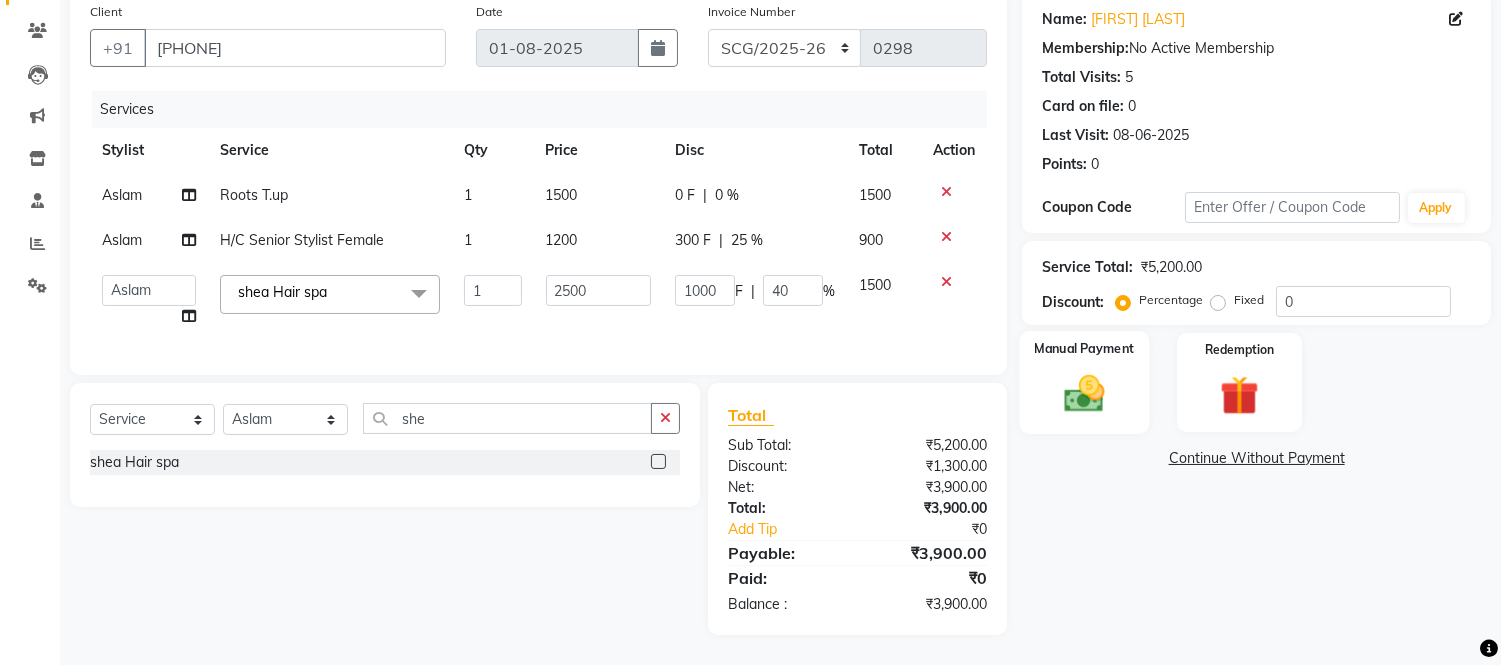 click 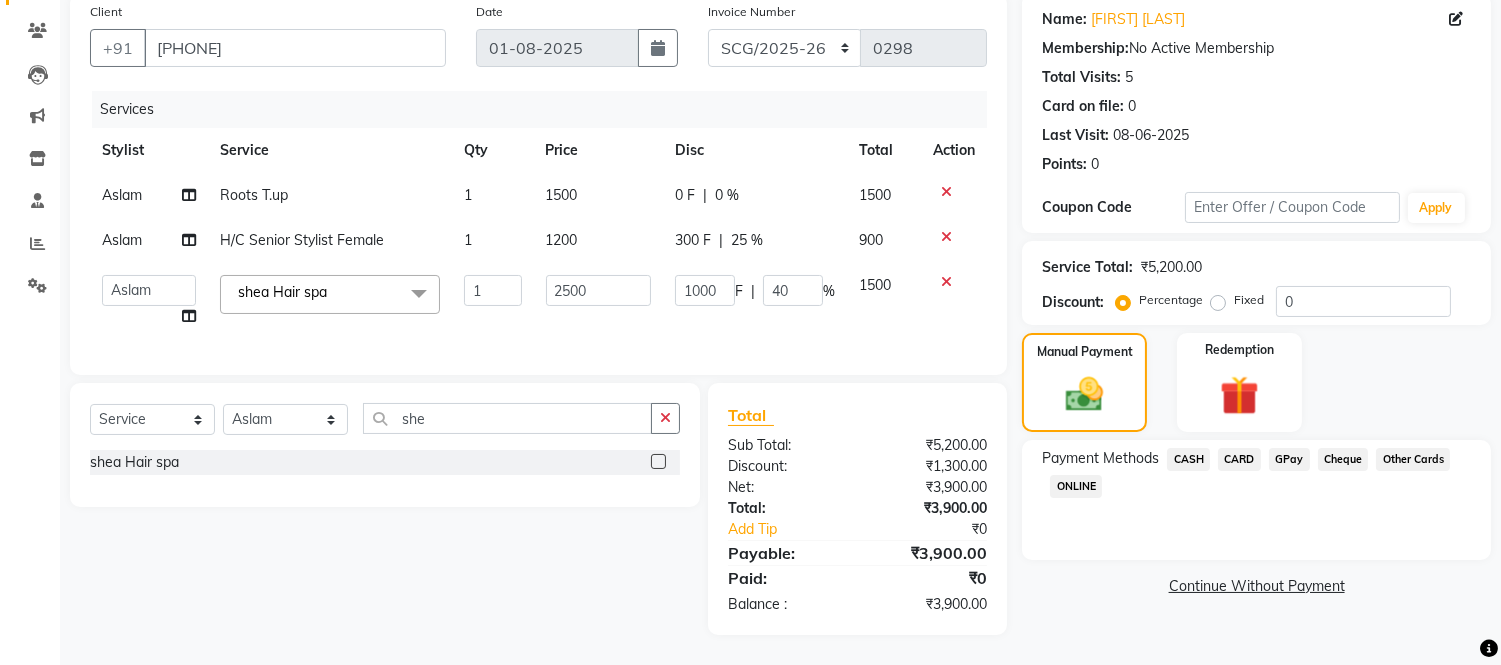 click on "GPay" 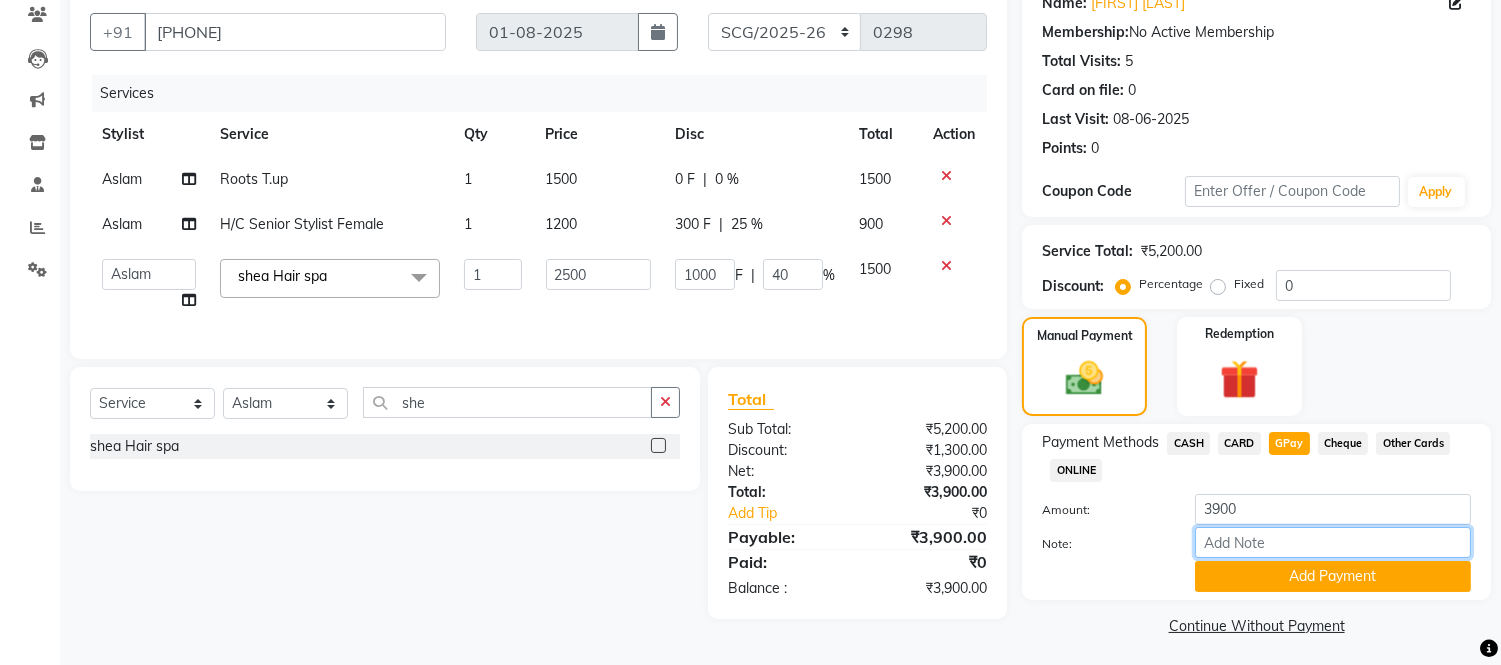click on "Note:" at bounding box center [1333, 542] 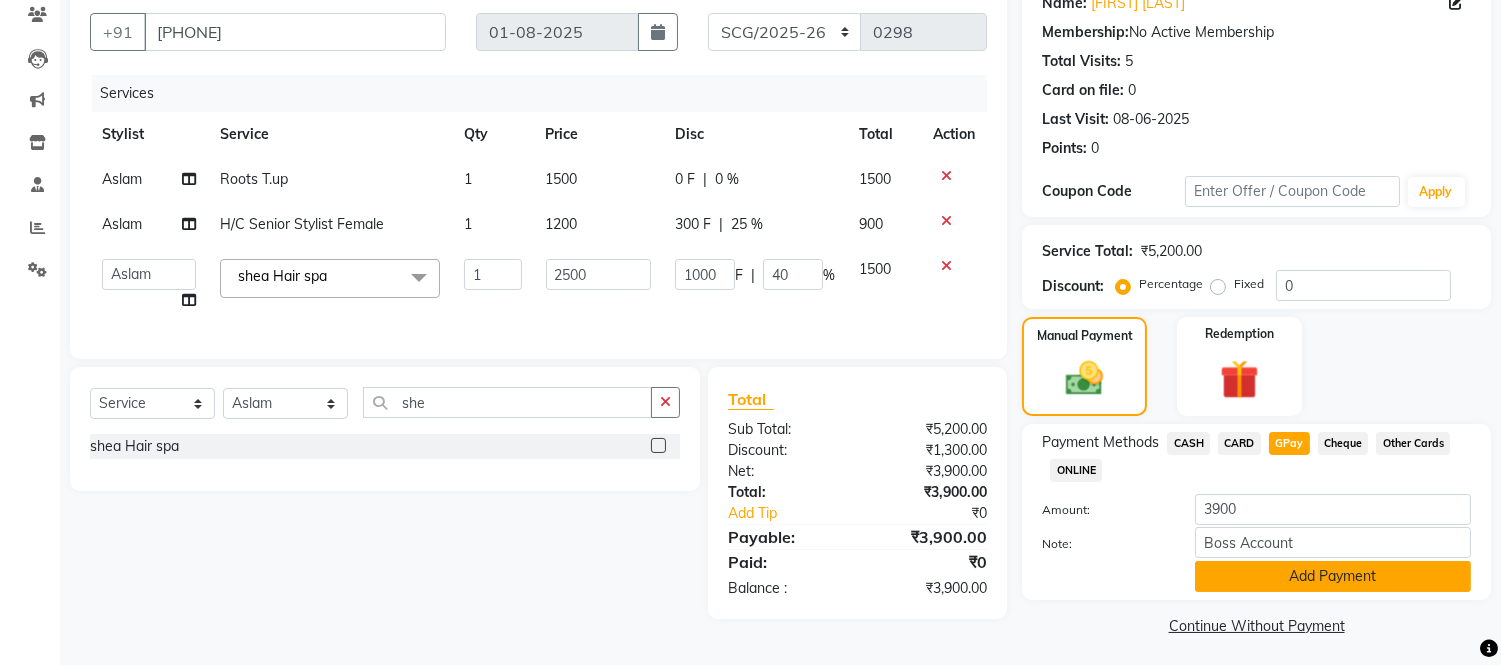 click on "Add Payment" 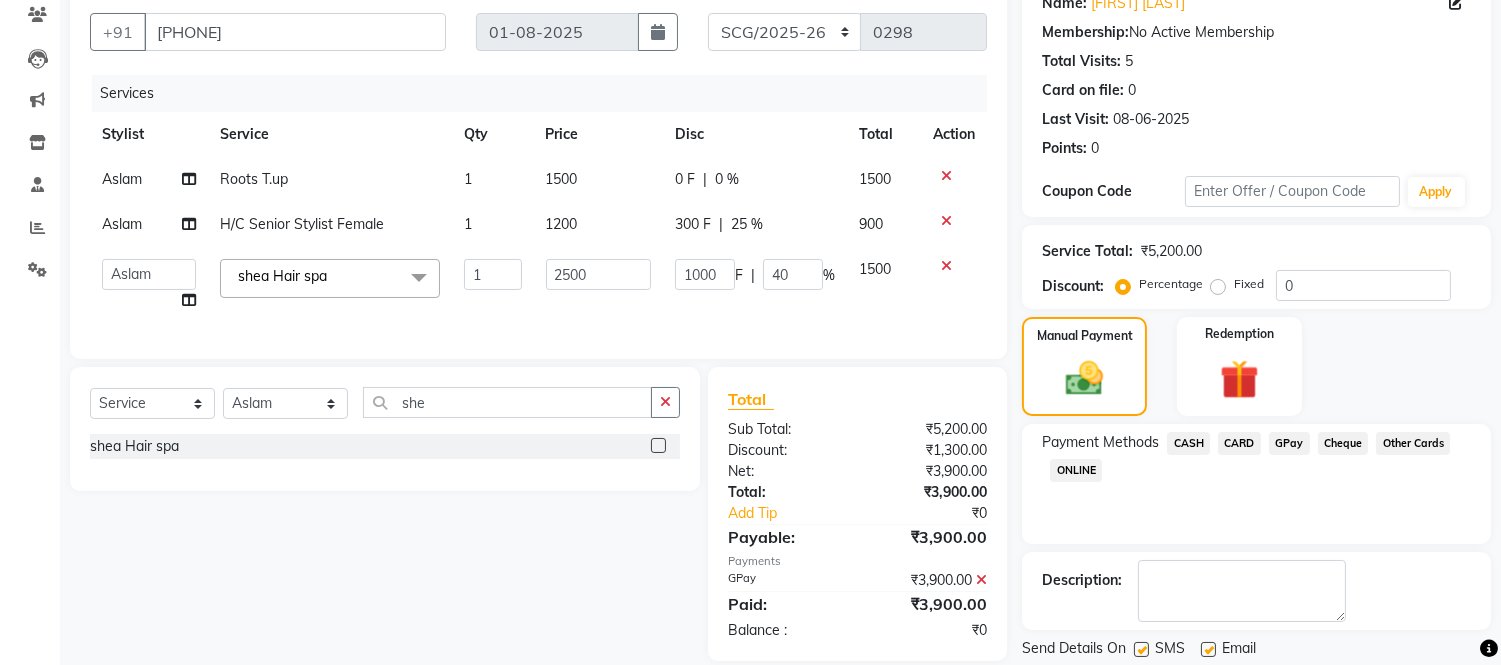 scroll, scrollTop: 234, scrollLeft: 0, axis: vertical 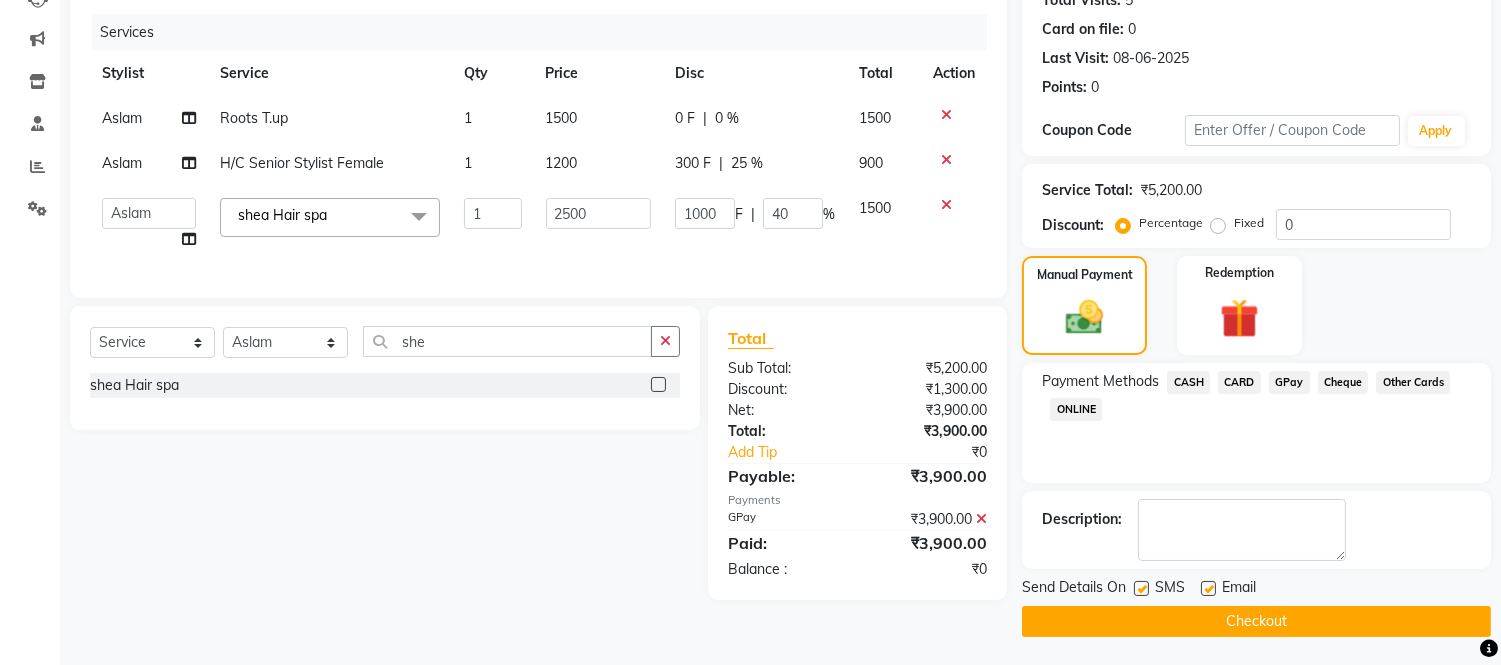 click on "Checkout" 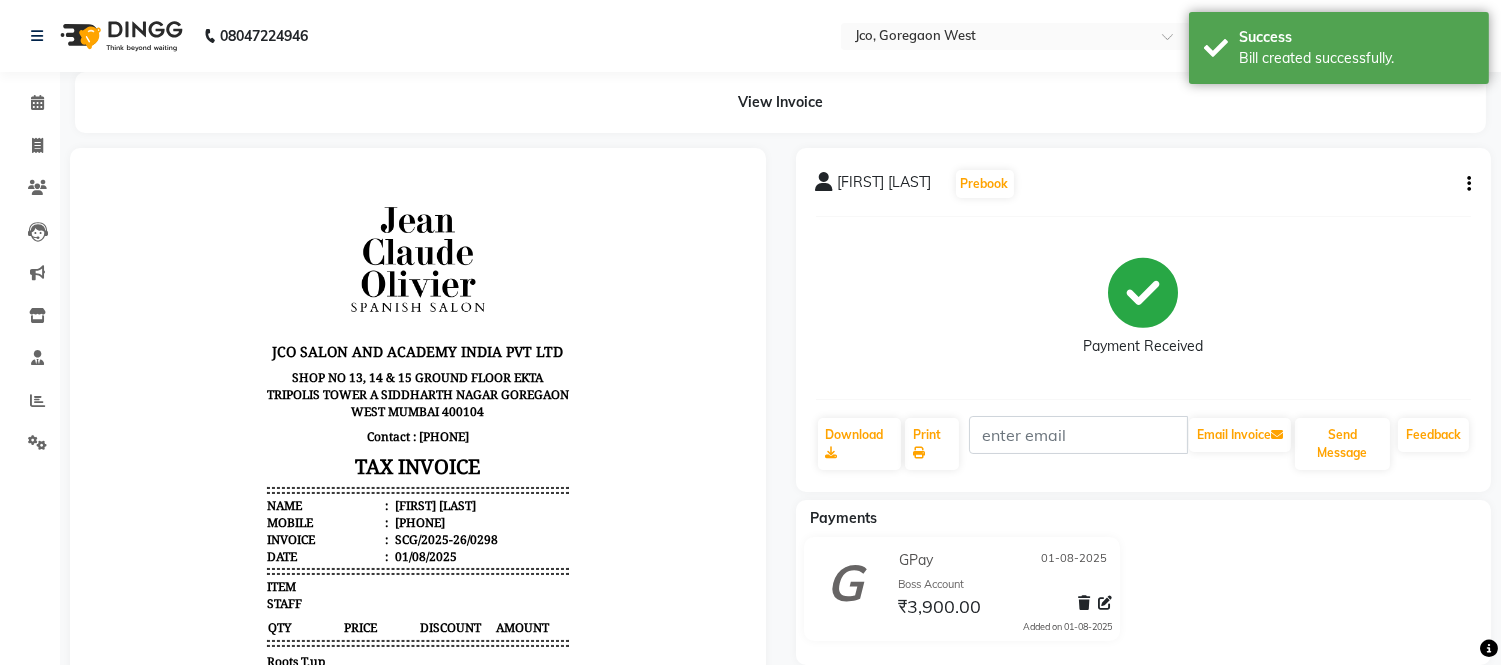 scroll, scrollTop: 0, scrollLeft: 0, axis: both 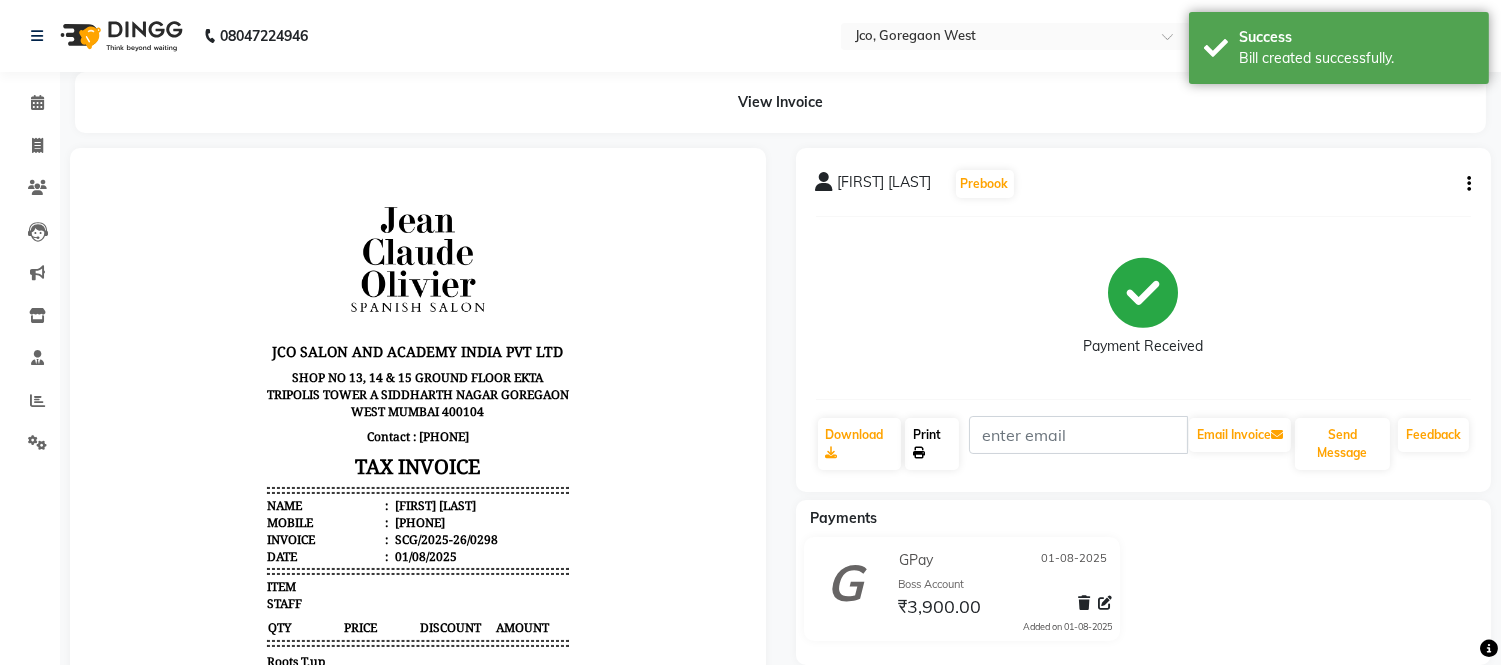 click 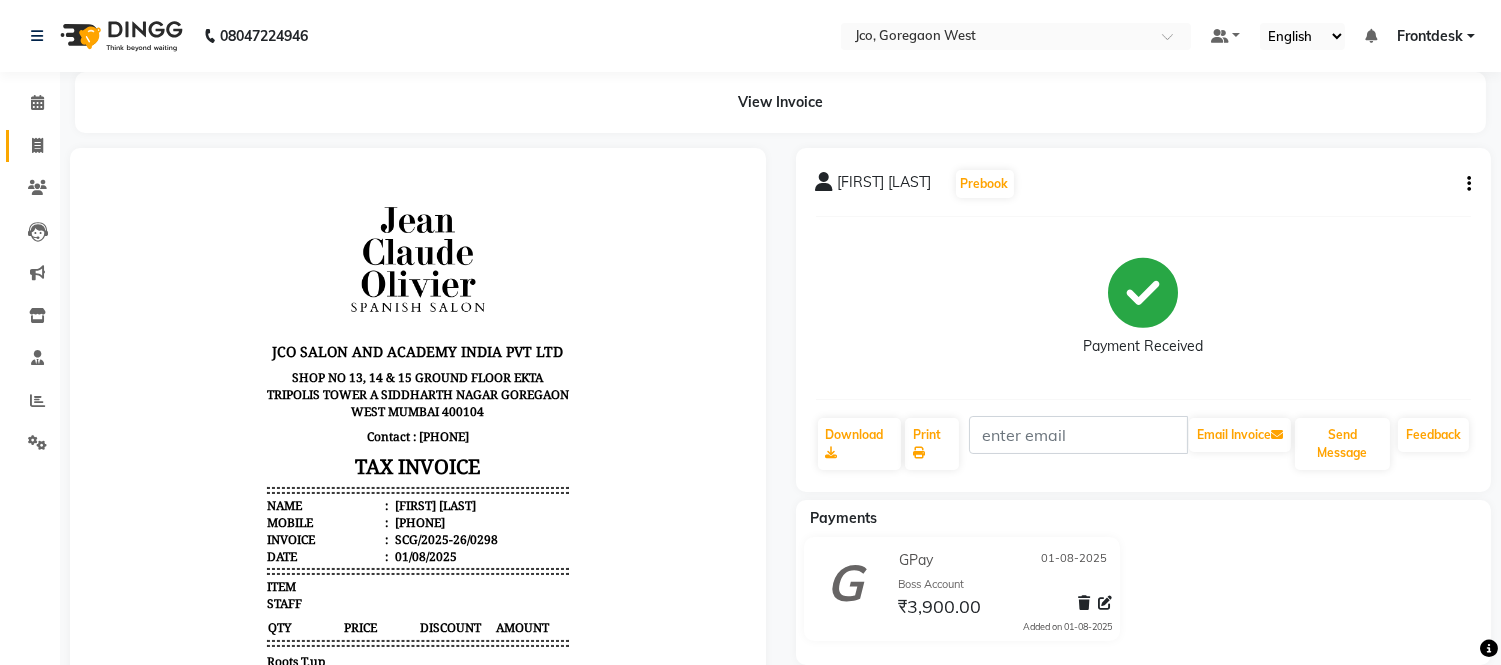 click 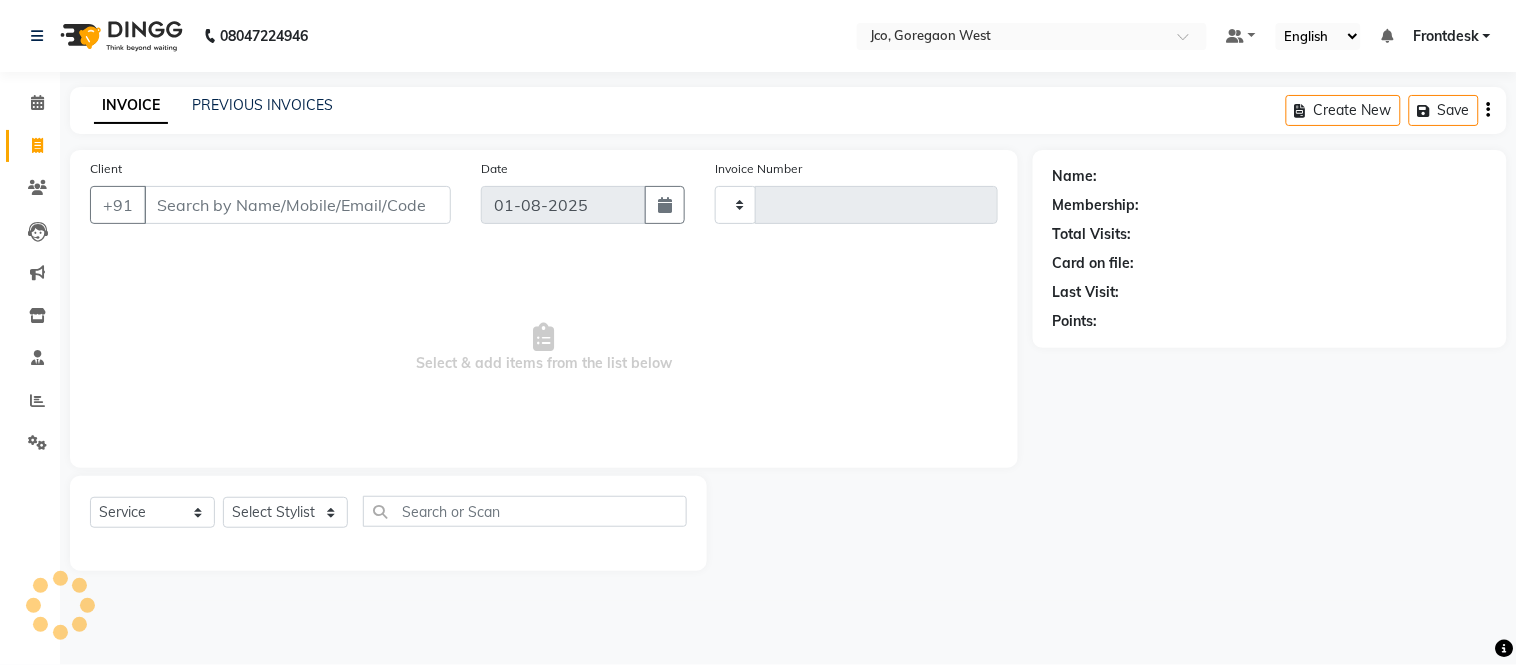 type on "0332" 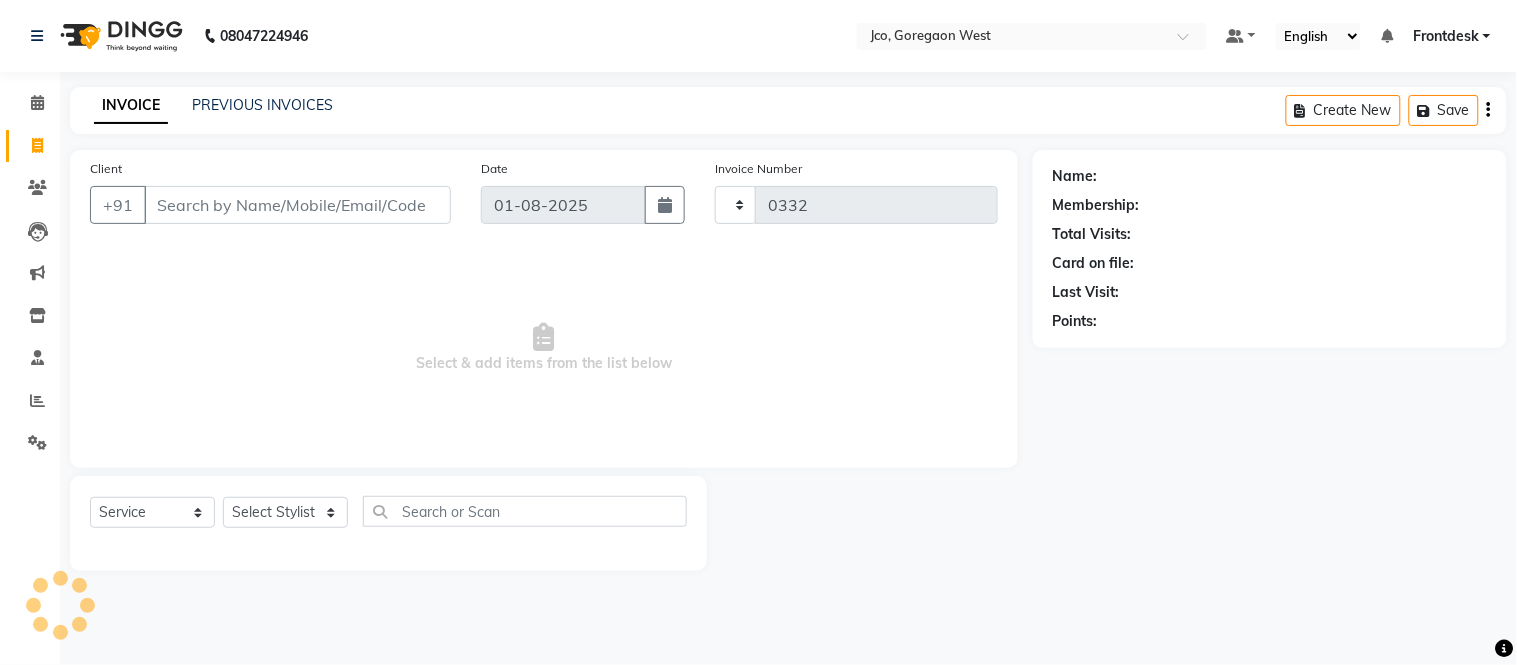 select on "8000" 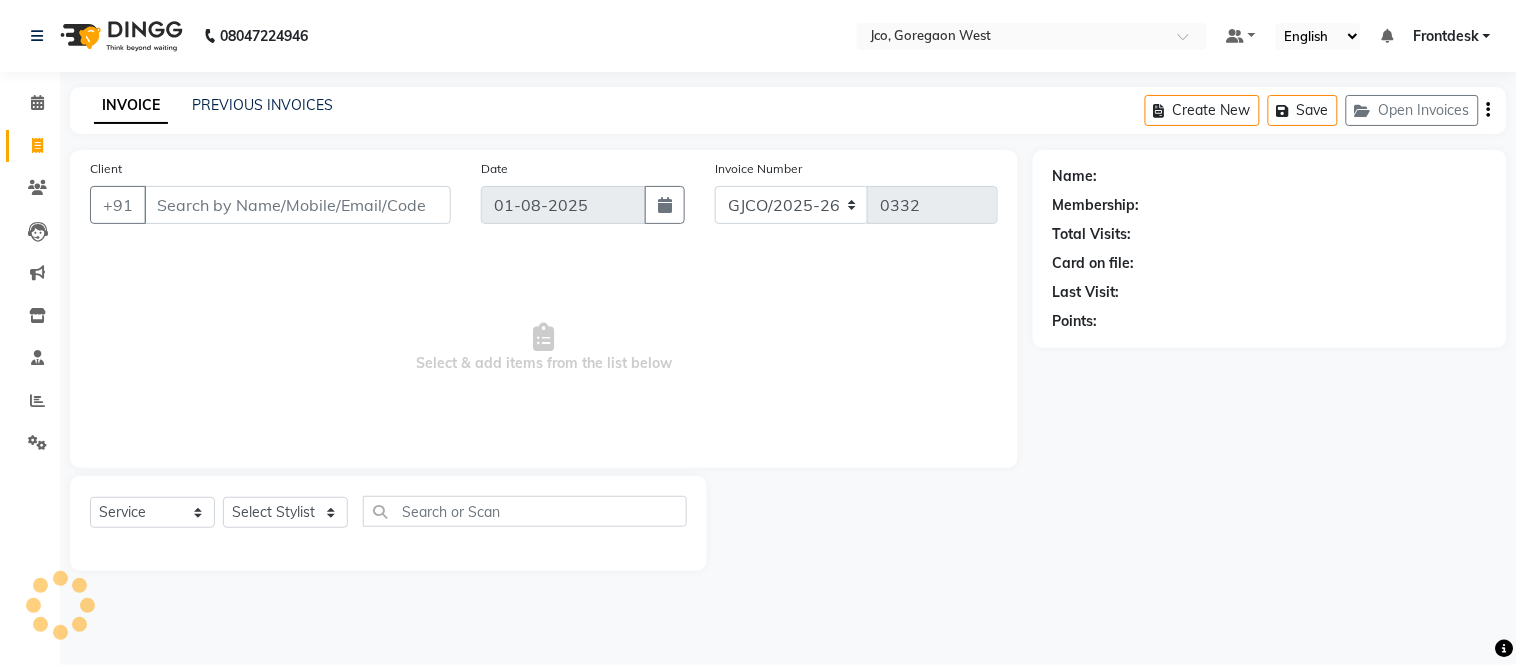 click on "Client" at bounding box center [297, 205] 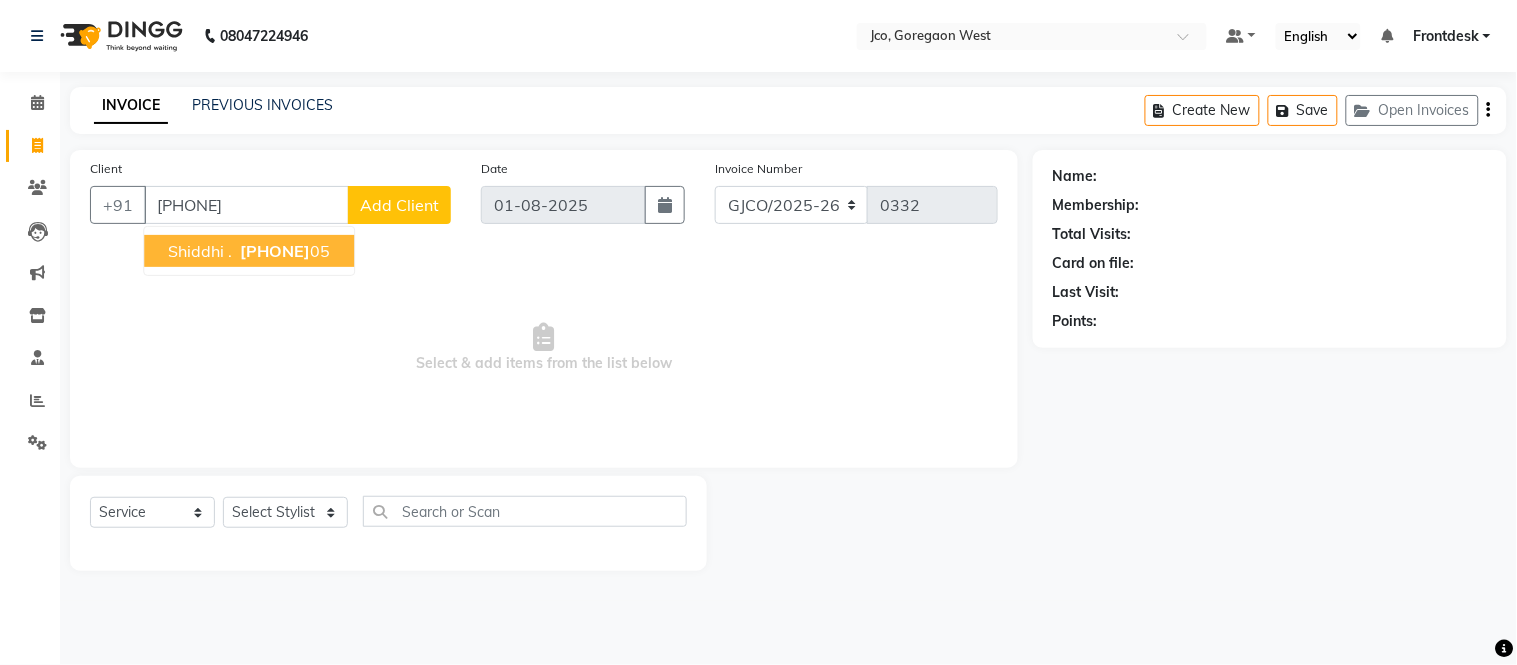 click on "[PHONE]" at bounding box center [275, 251] 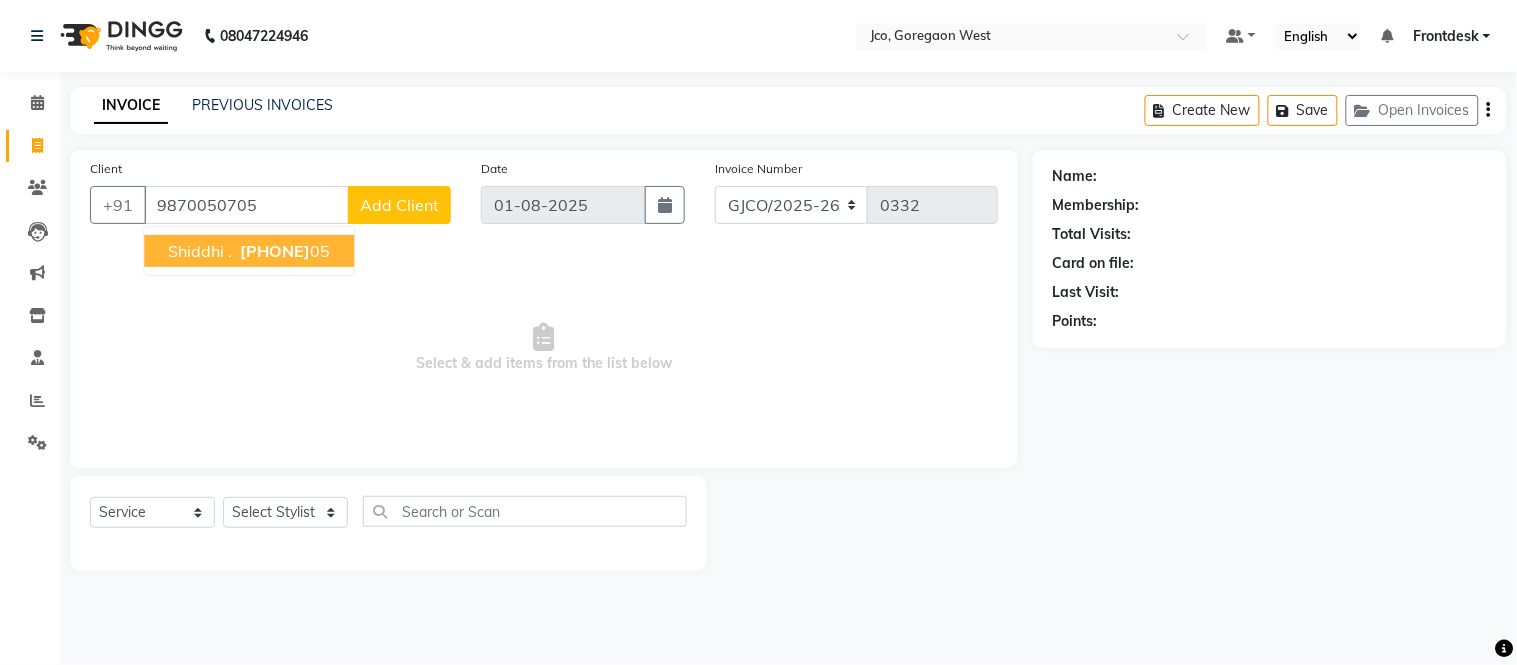 type on "9870050705" 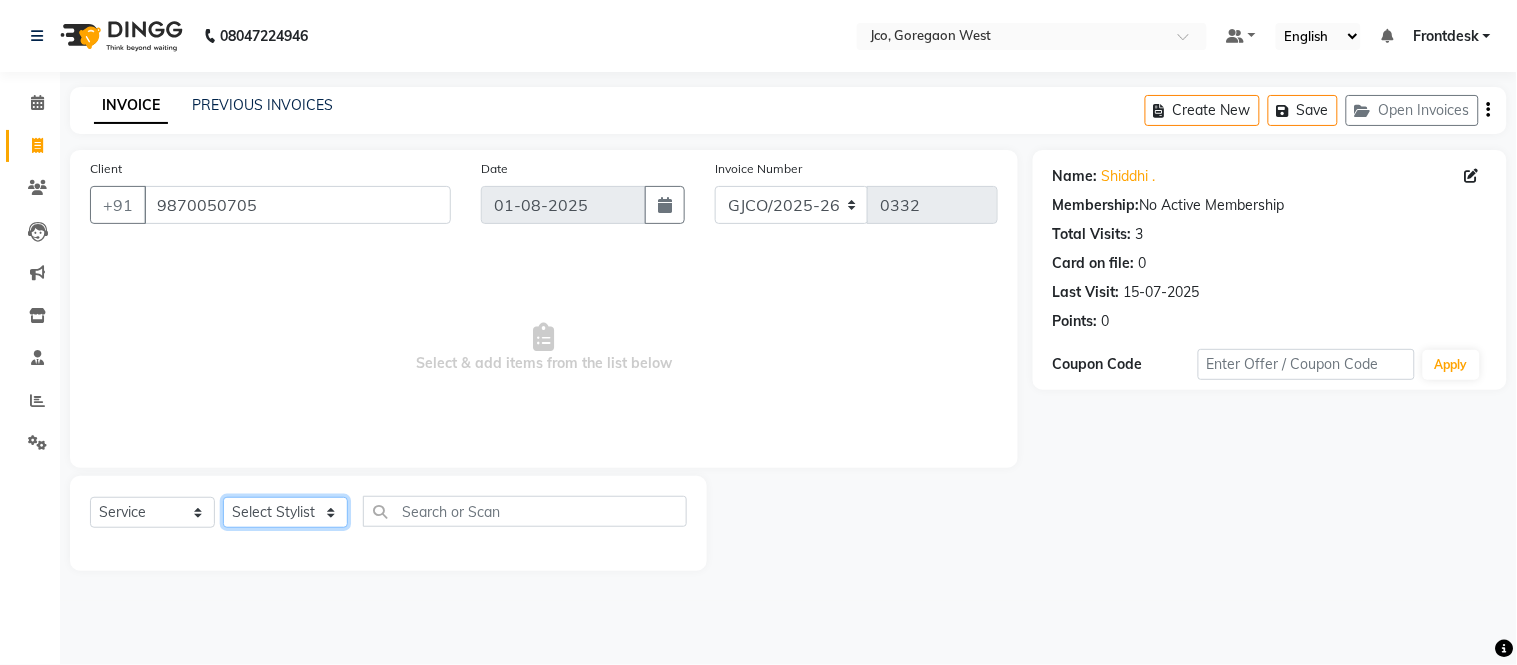 click on "Select Stylist Abdul Abid  Afsha Shaikh  Ajmal Aphy Araslan Ashfaque Aslam Azhar Frontdesk Gopal Jouyi Jubair Komal Tiwari Moon Lusi Naomi Raaj Raja Rose Ruchita Sunil katkar Sachin Kumar Thakur Sanatan sanjay Shilpa Shimrei Somya Thotsem as Tulika Wasim salmani Zing Kumwon Shatsang" 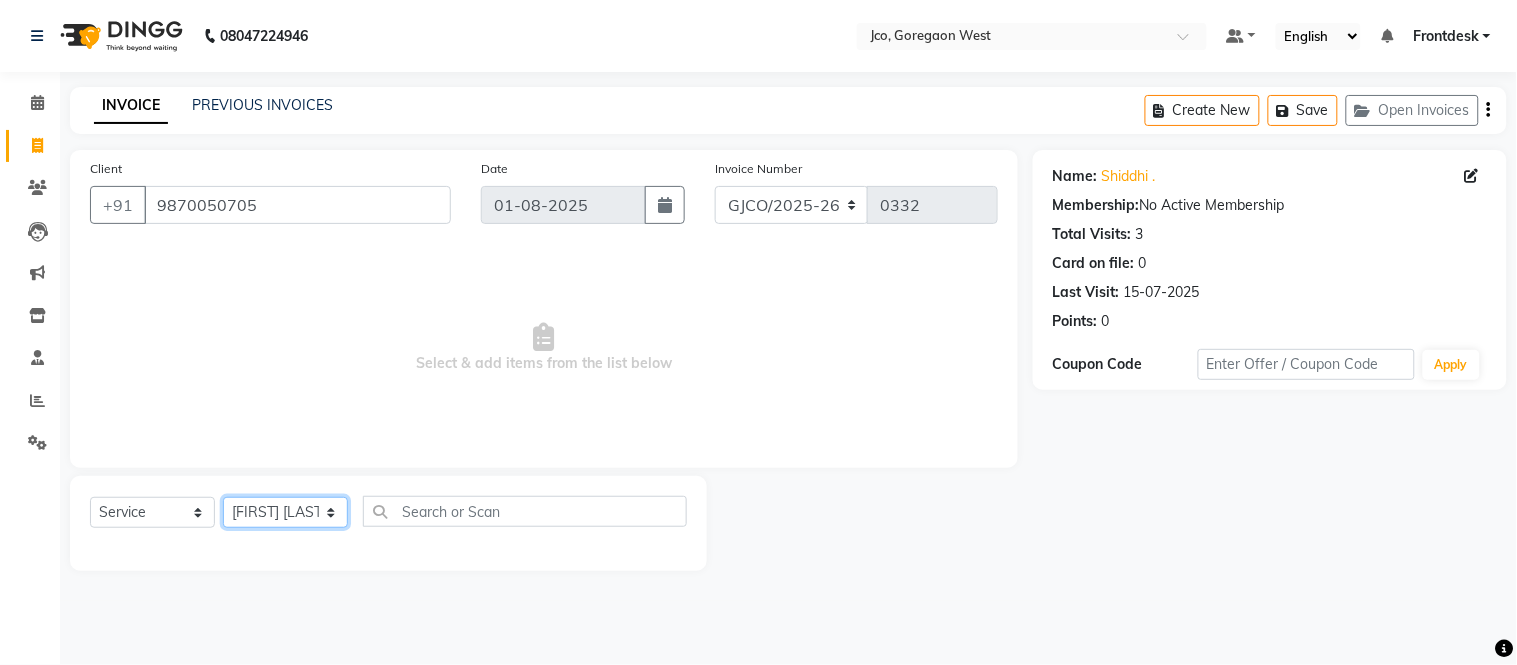 click on "Select Stylist Abdul Abid  Afsha Shaikh  Ajmal Aphy Araslan Ashfaque Aslam Azhar Frontdesk Gopal Jouyi Jubair Komal Tiwari Moon Lusi Naomi Raaj Raja Rose Ruchita Sunil katkar Sachin Kumar Thakur Sanatan sanjay Shilpa Shimrei Somya Thotsem as Tulika Wasim salmani Zing Kumwon Shatsang" 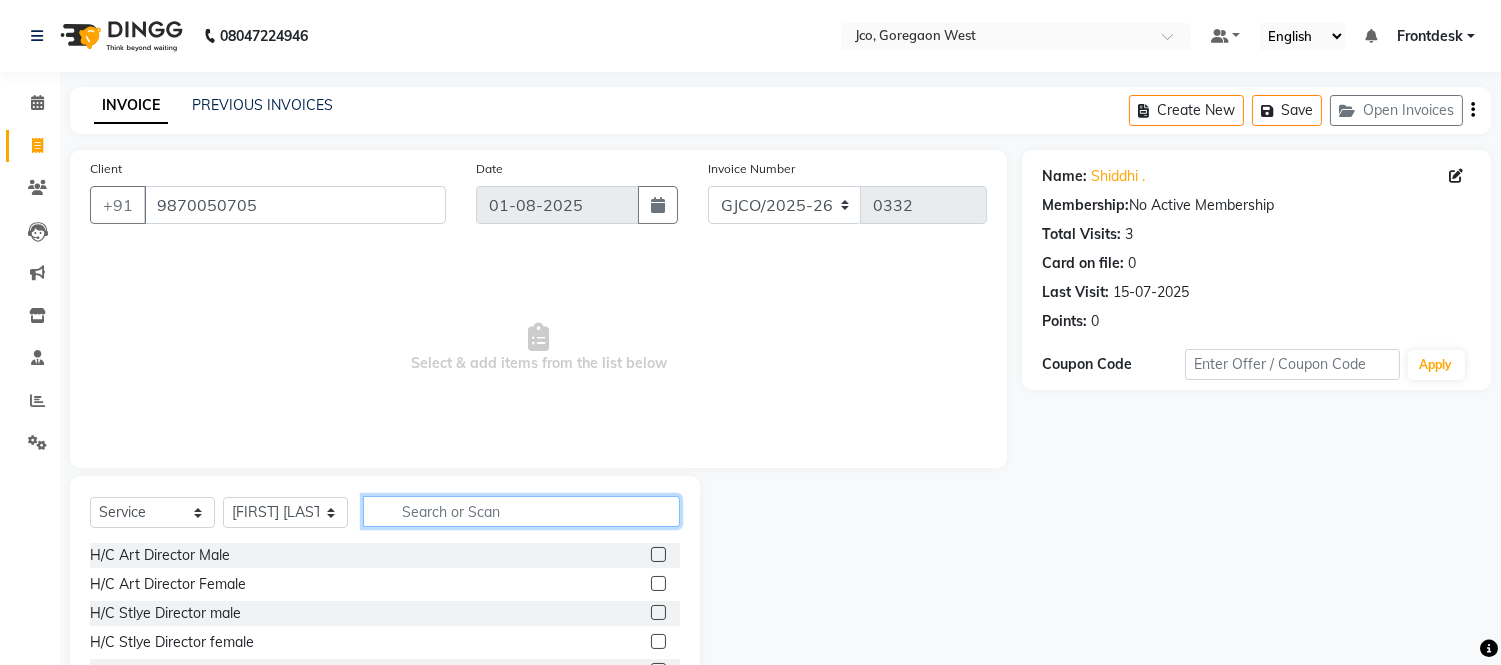 click 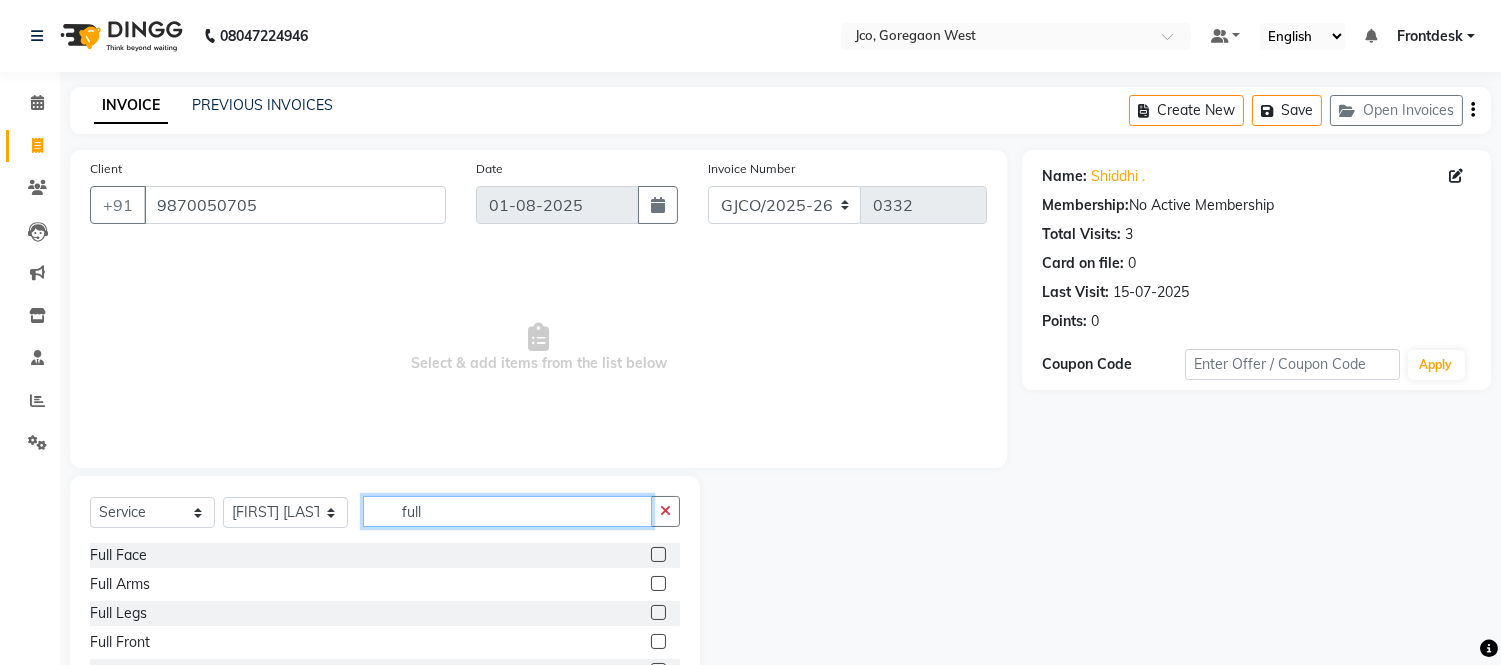 type on "full" 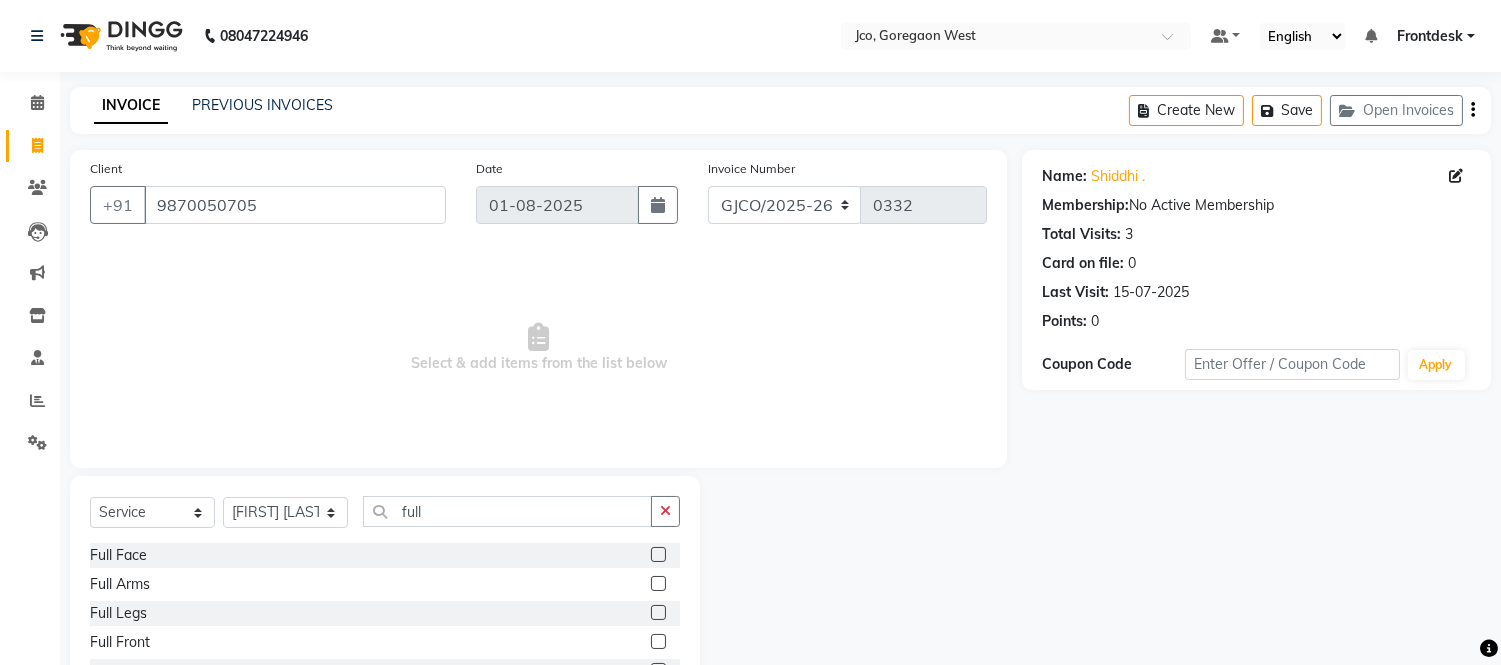 click 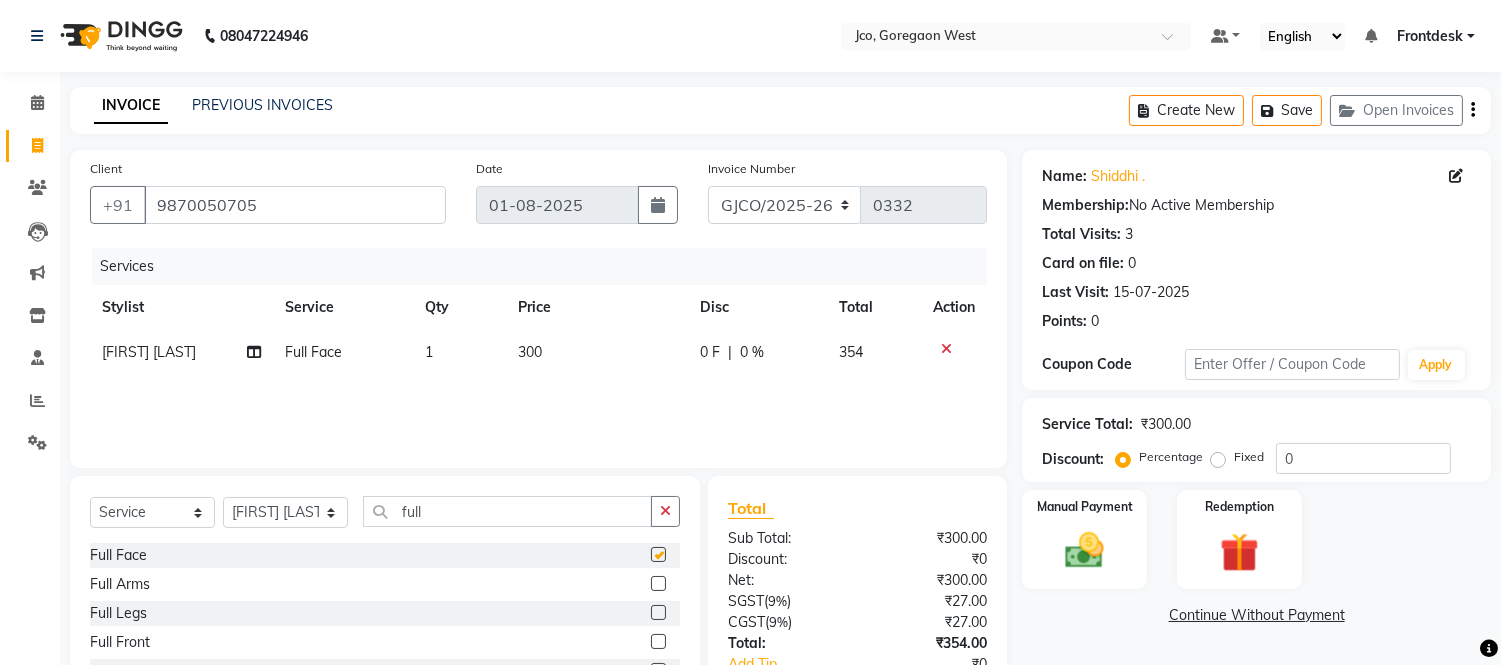 checkbox on "false" 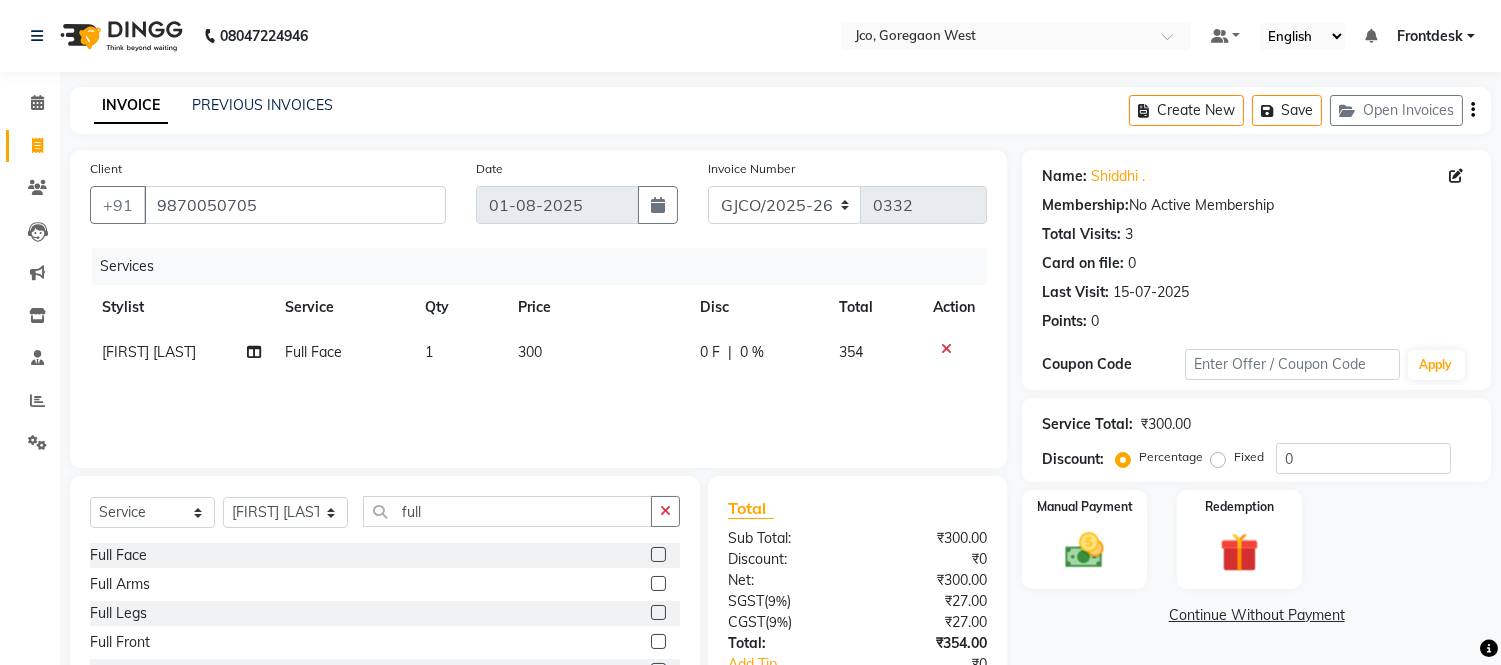 scroll, scrollTop: 111, scrollLeft: 0, axis: vertical 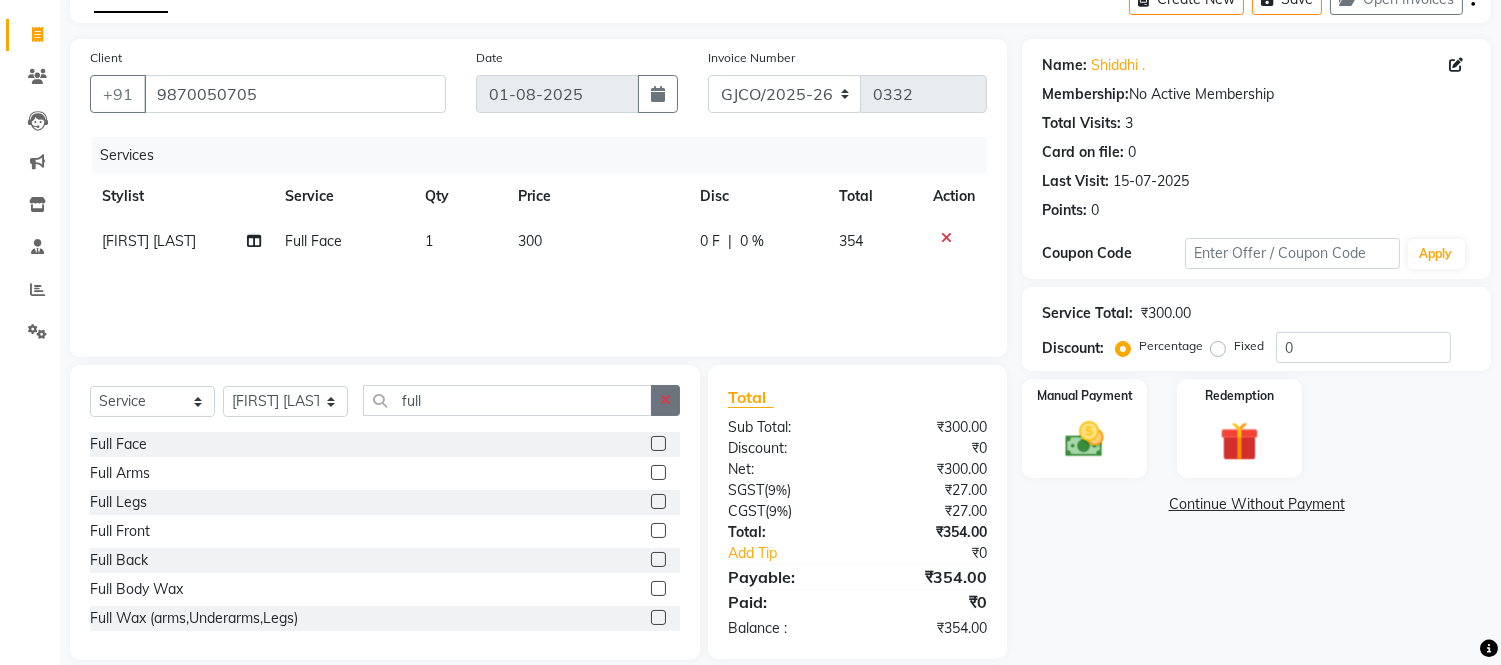 click 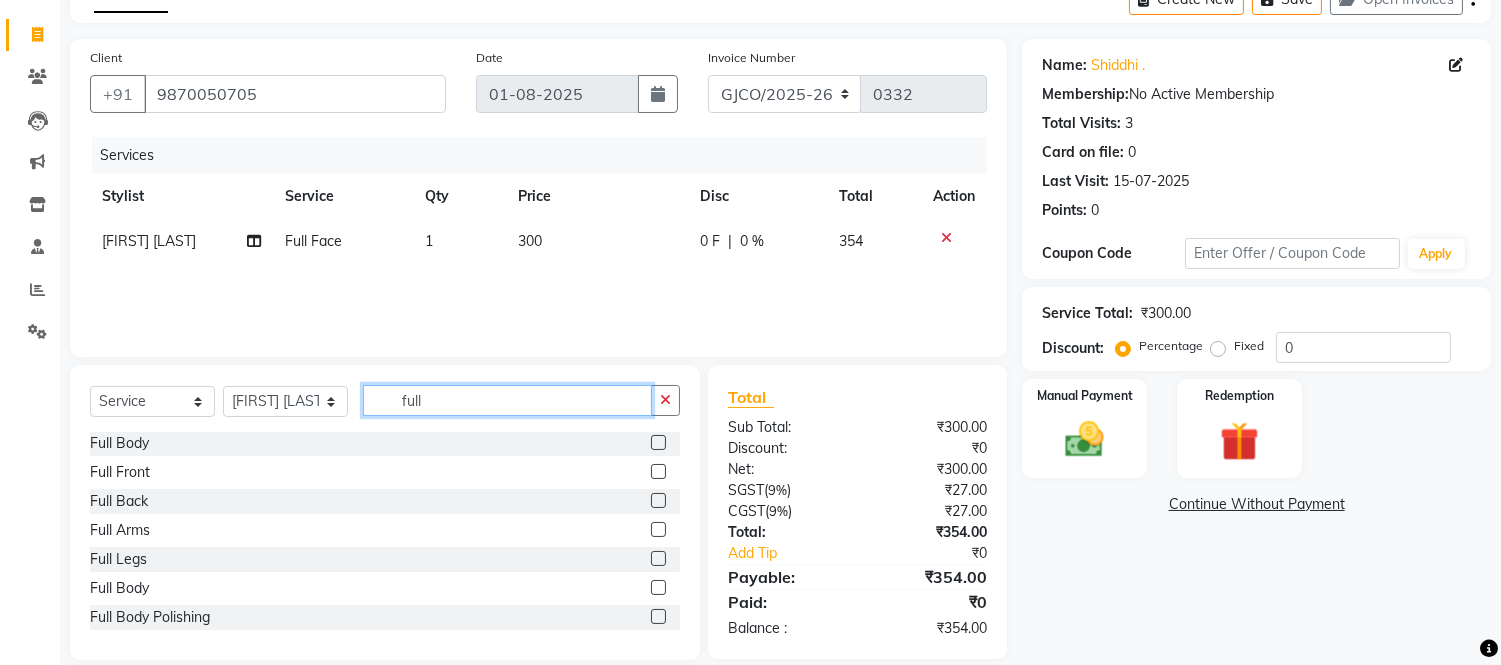 scroll, scrollTop: 412, scrollLeft: 0, axis: vertical 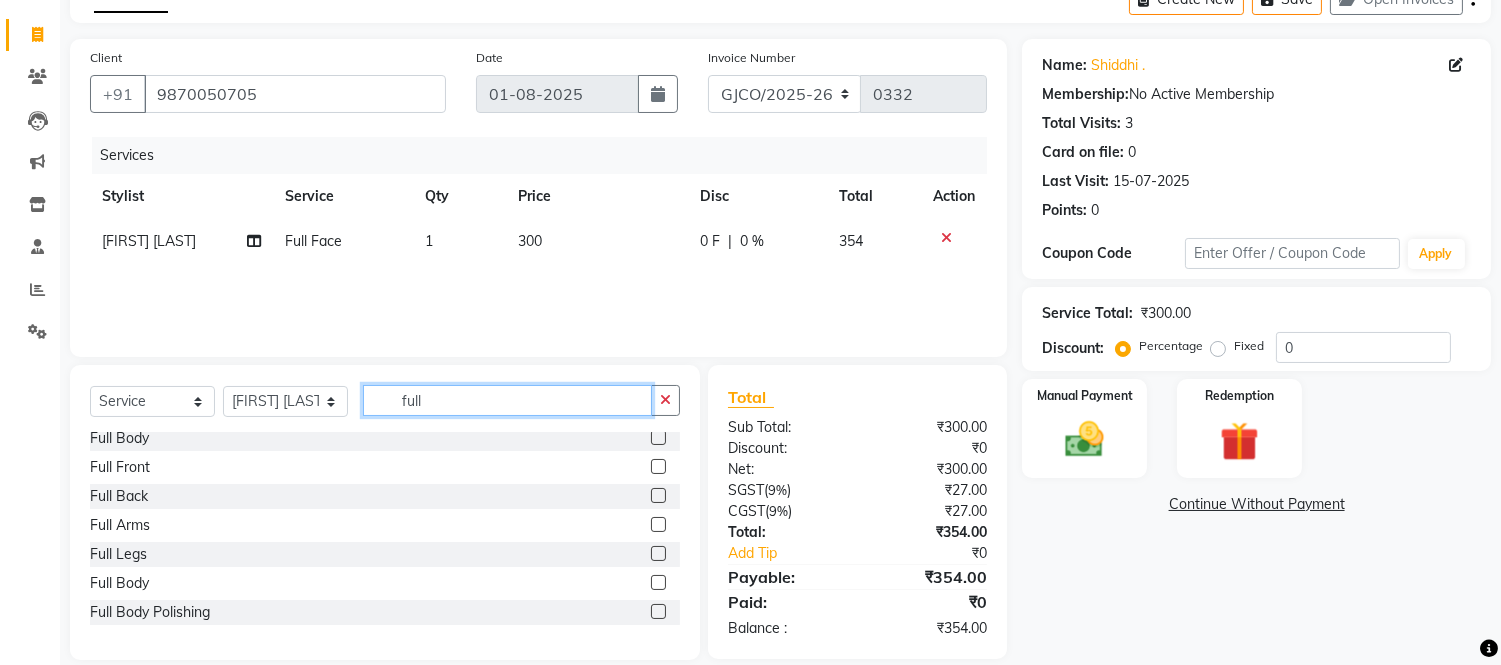type on "full" 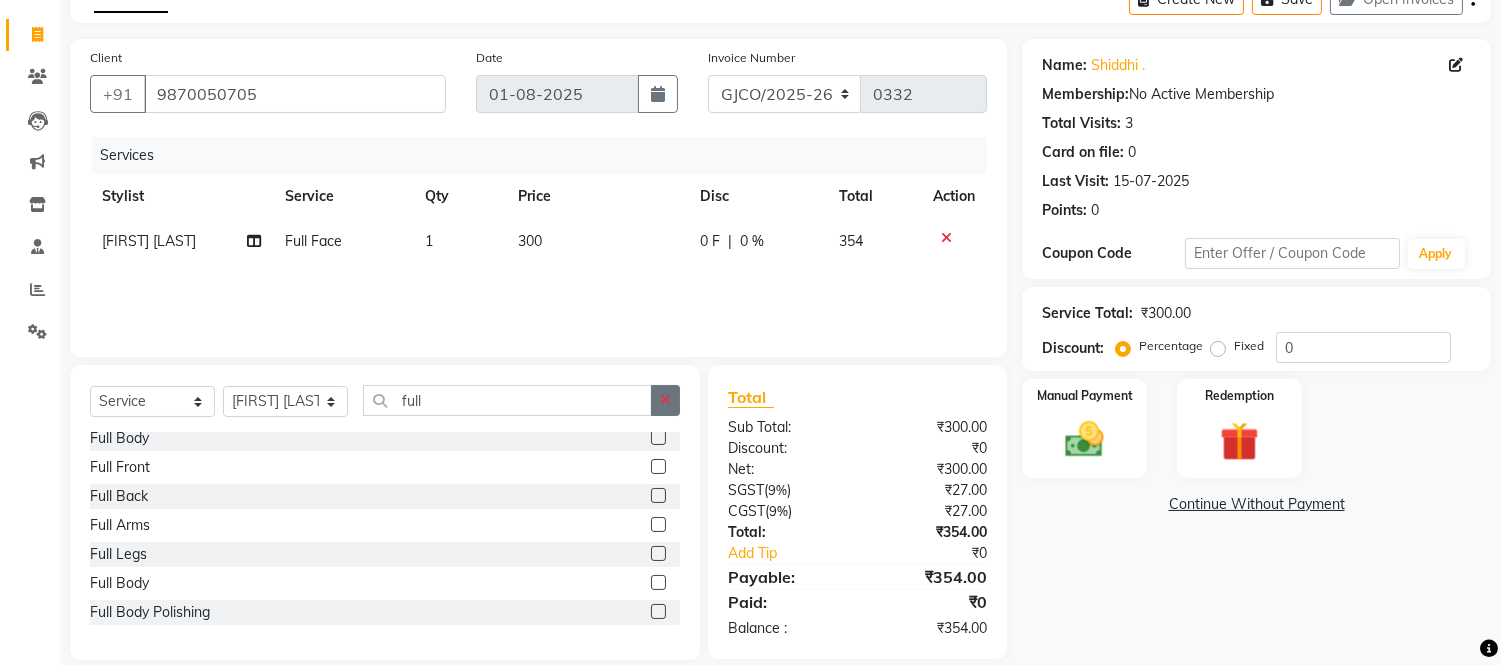 click 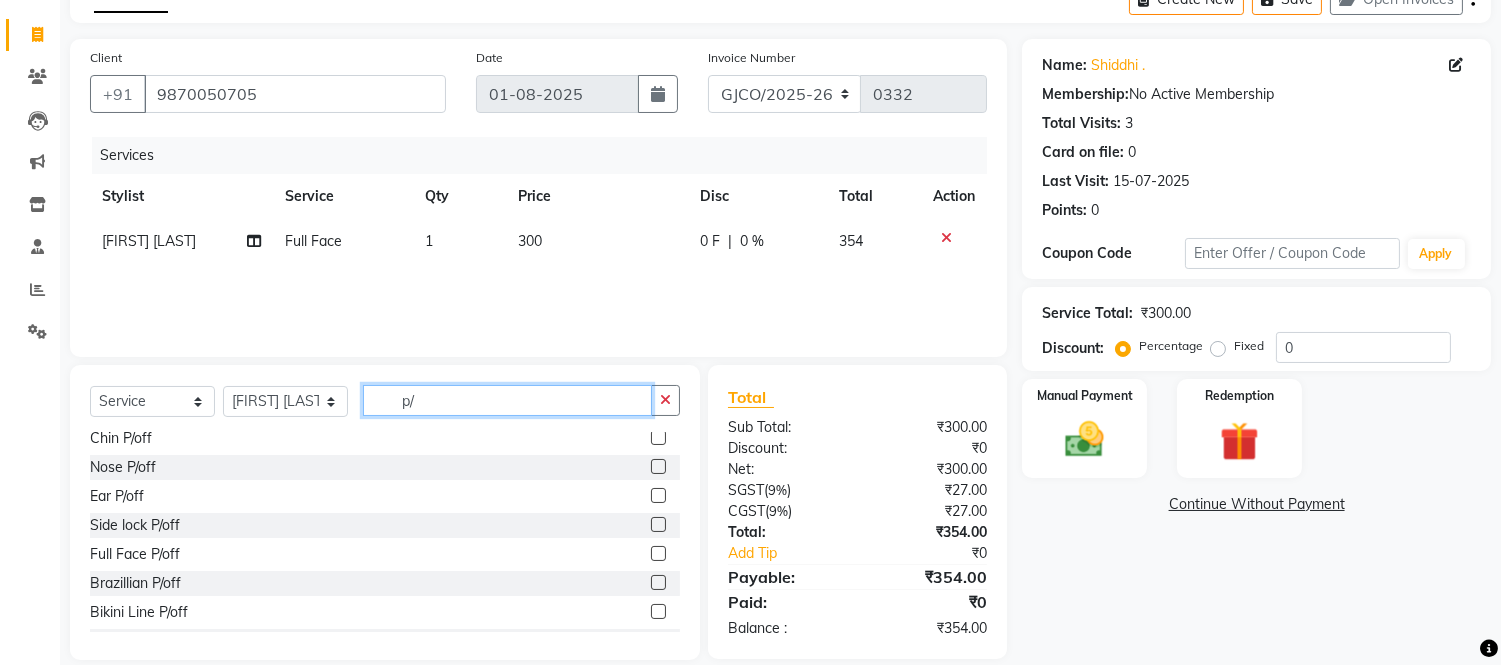 scroll, scrollTop: 98, scrollLeft: 0, axis: vertical 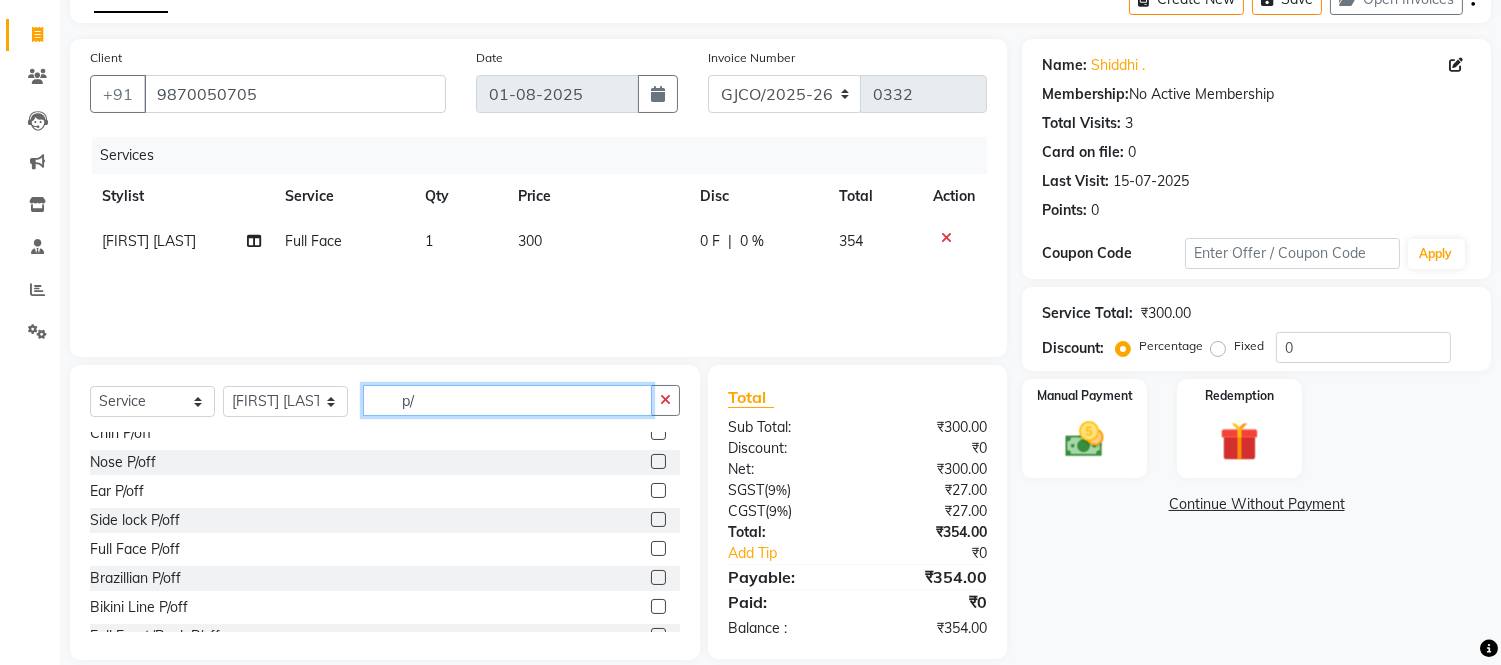type on "p/" 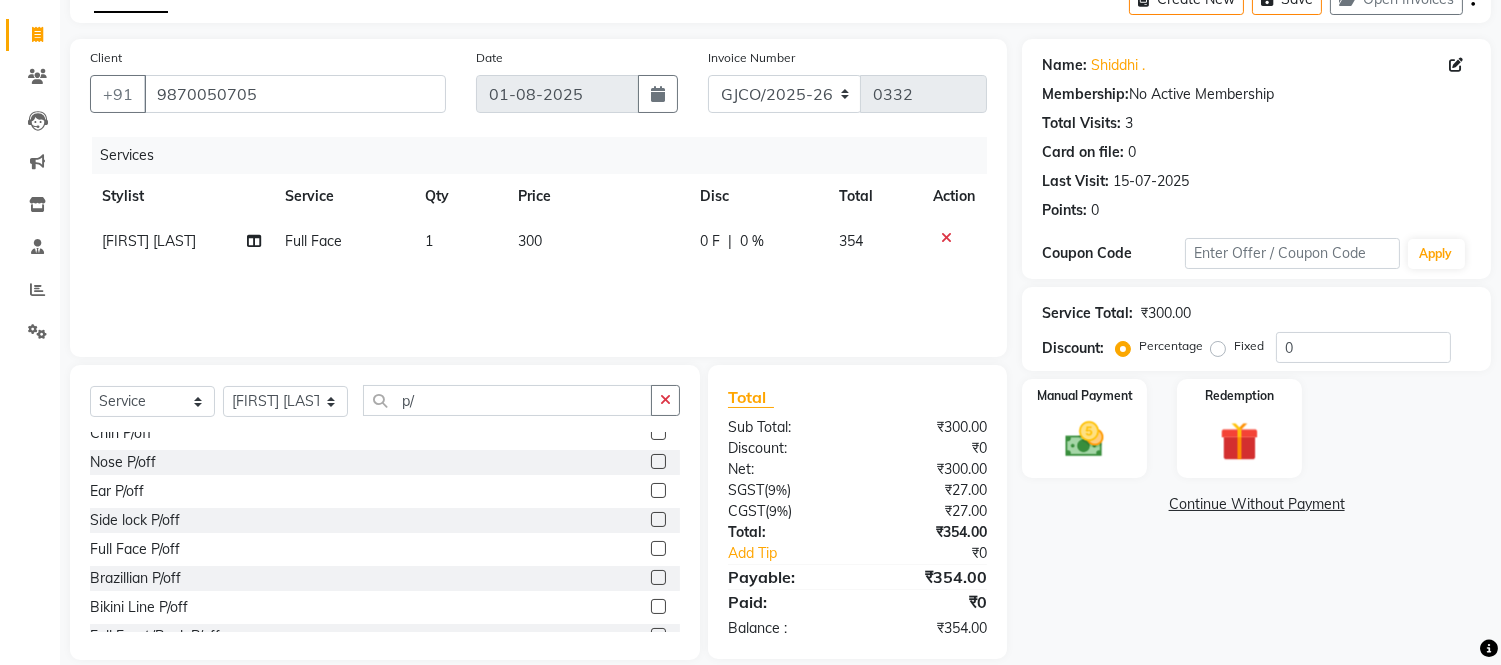click 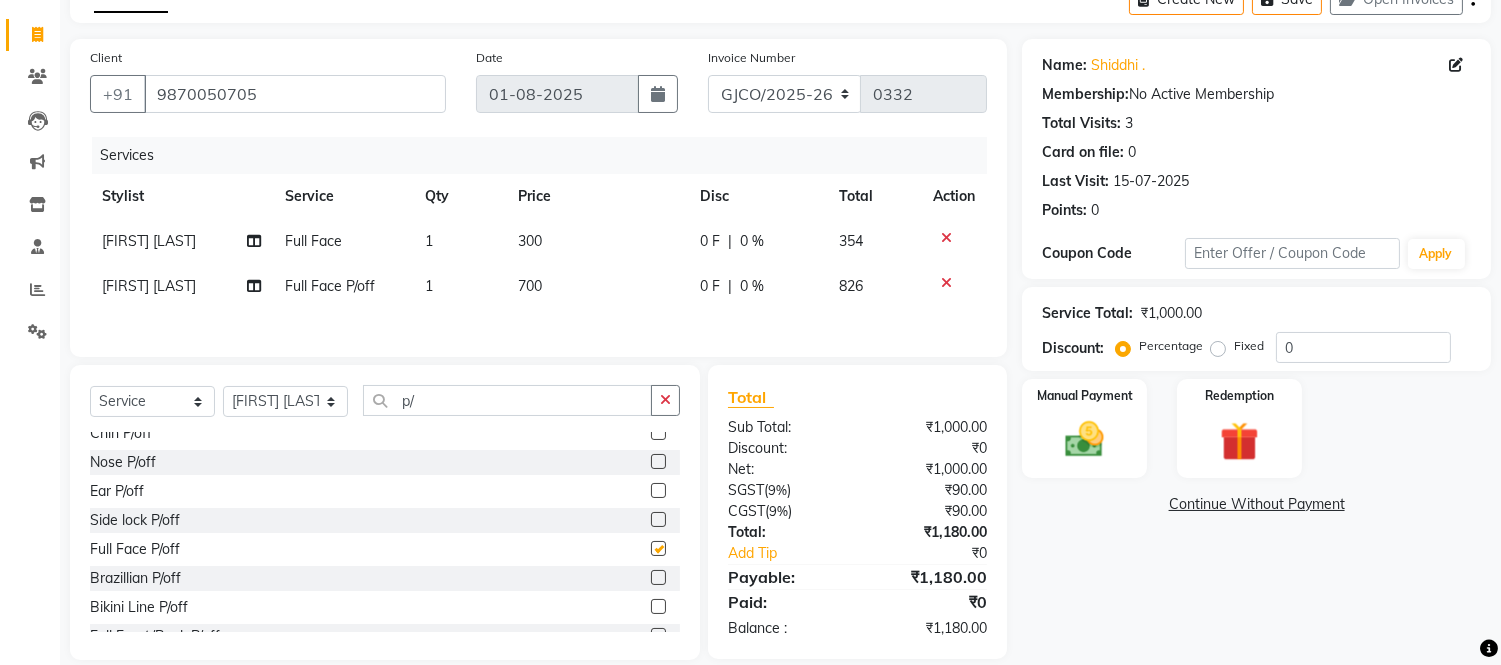 checkbox on "false" 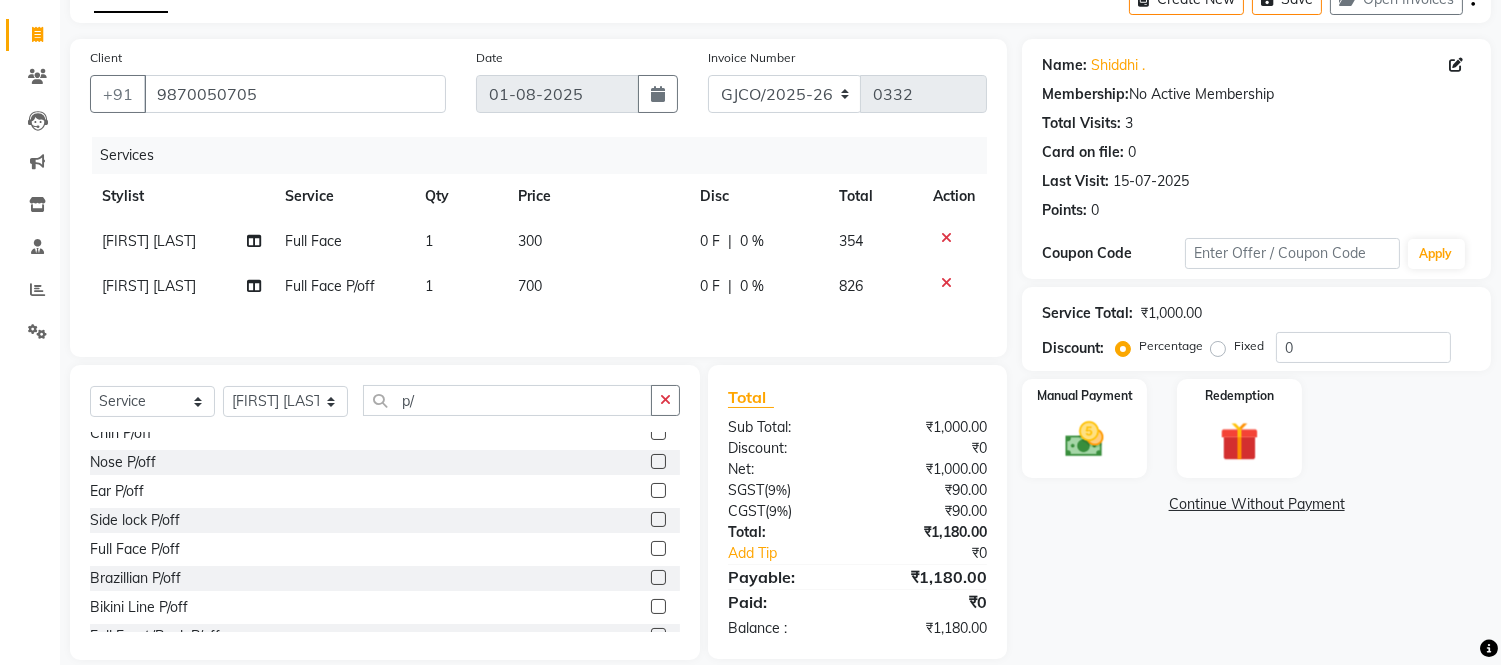 click on "354" 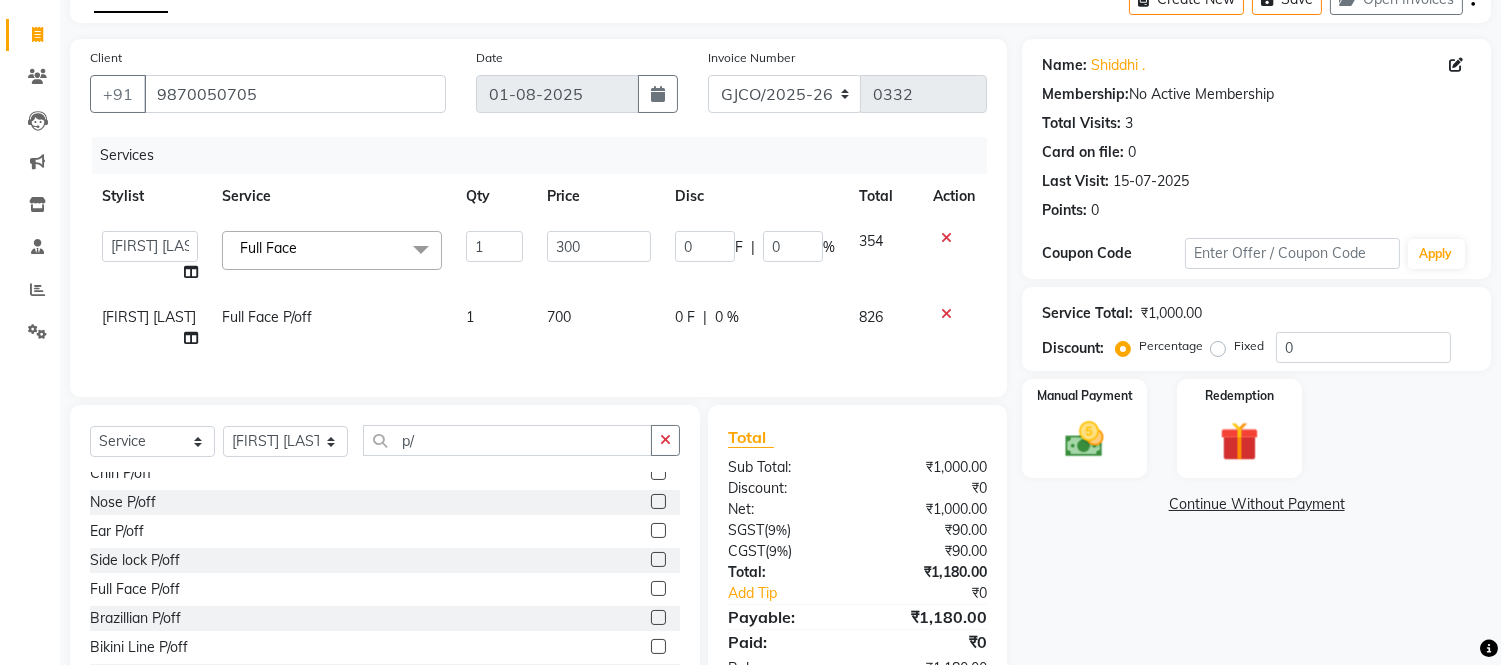 click 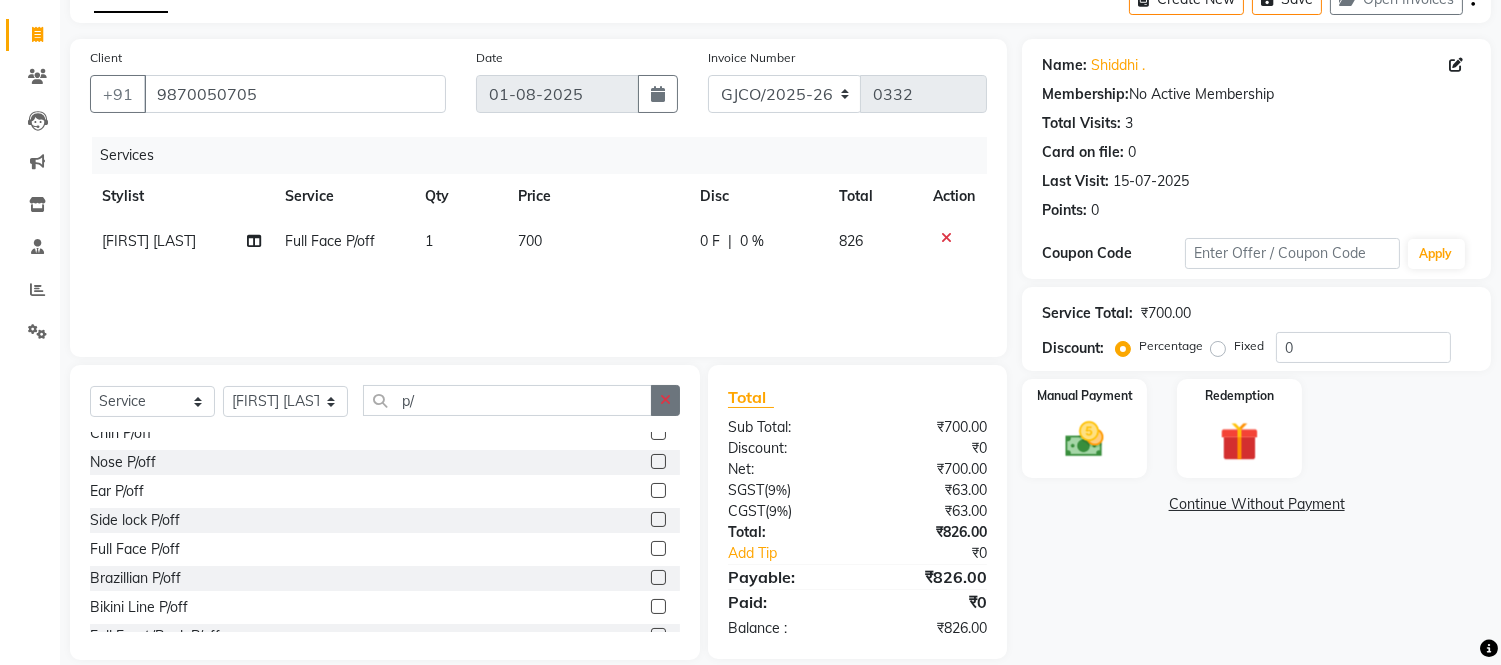 click 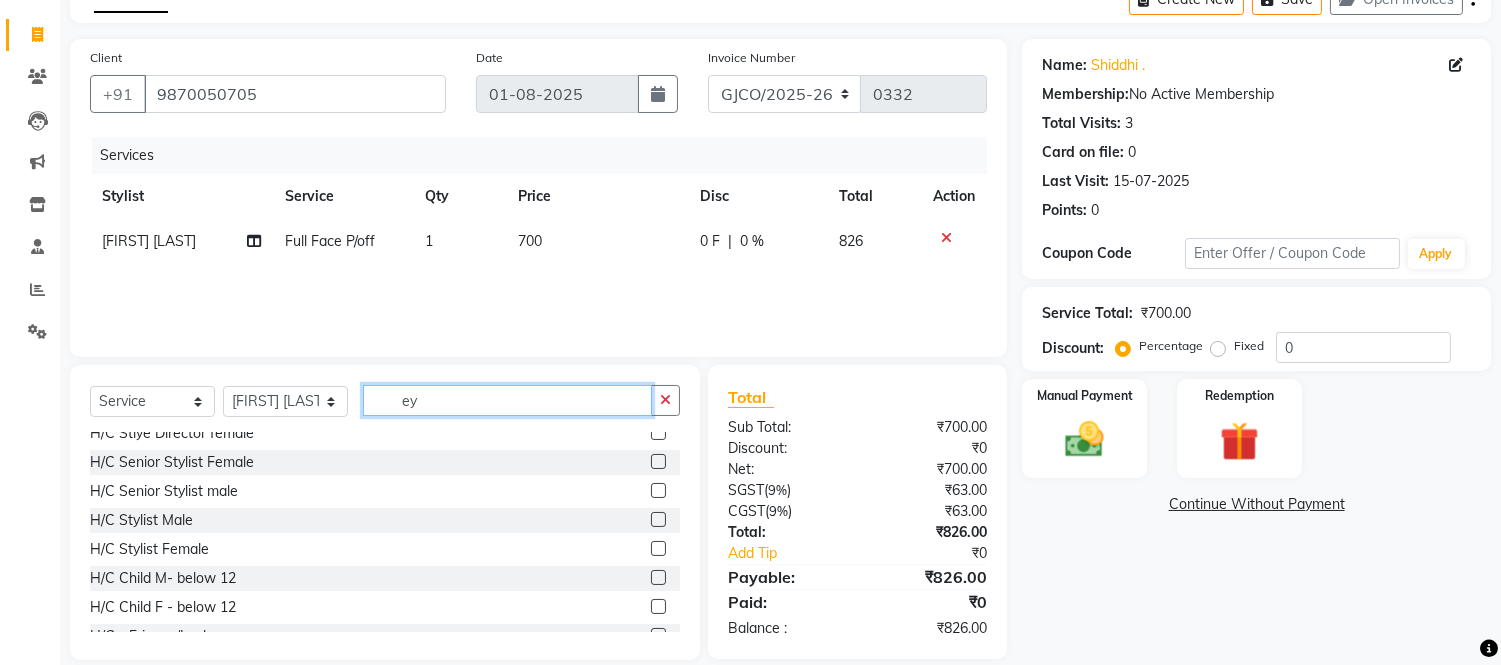 scroll, scrollTop: 3, scrollLeft: 0, axis: vertical 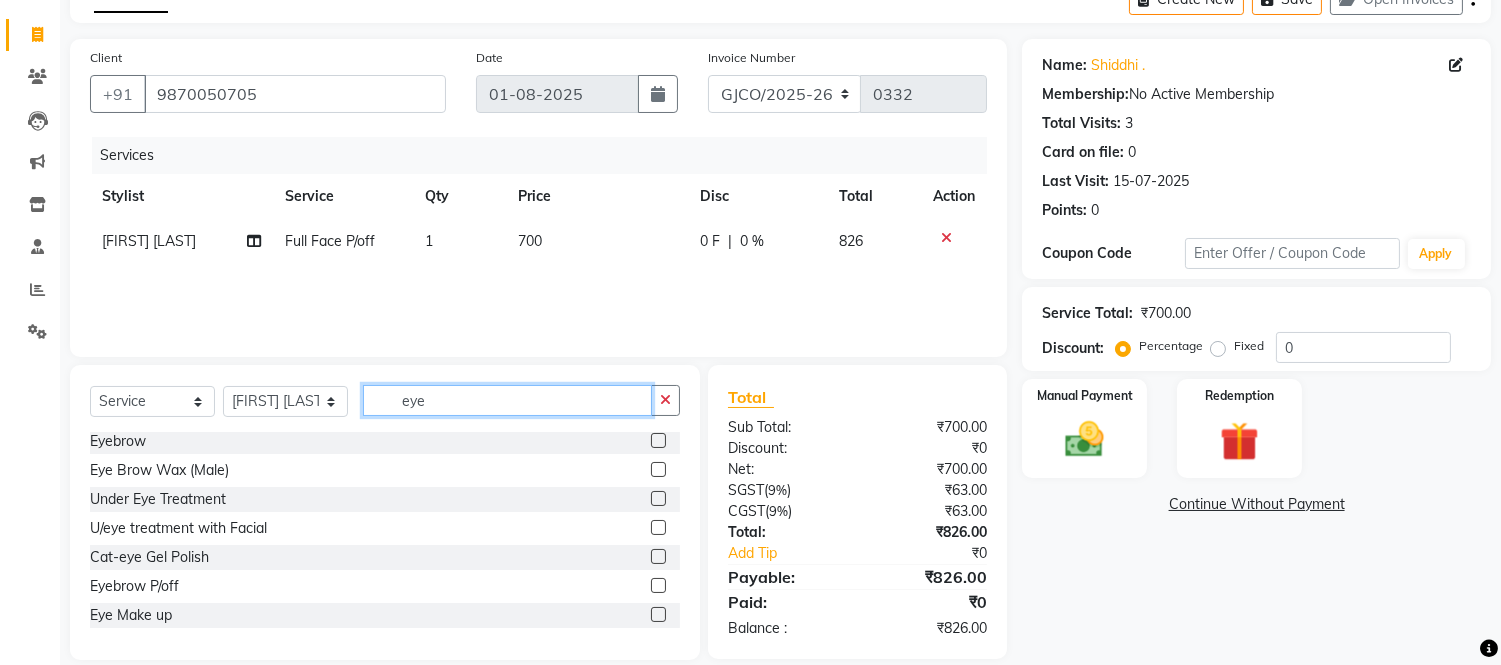 type on "eye" 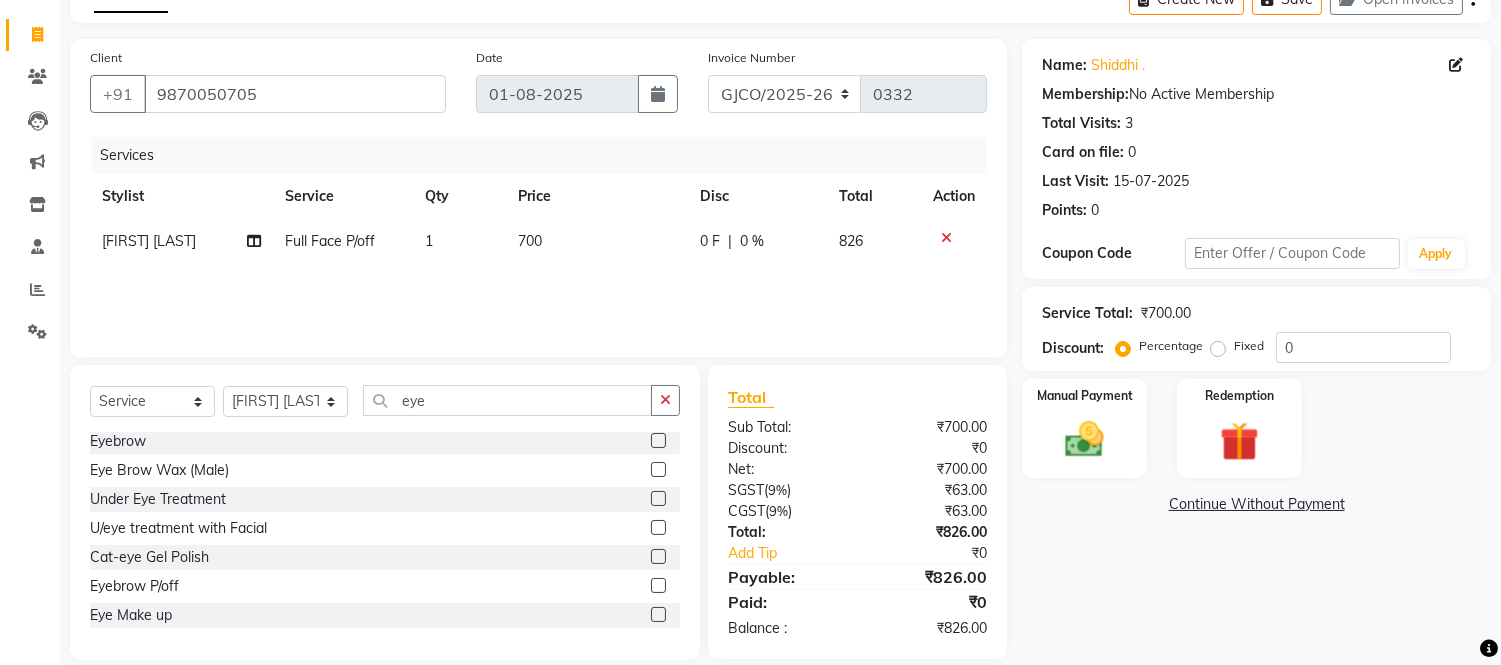 click 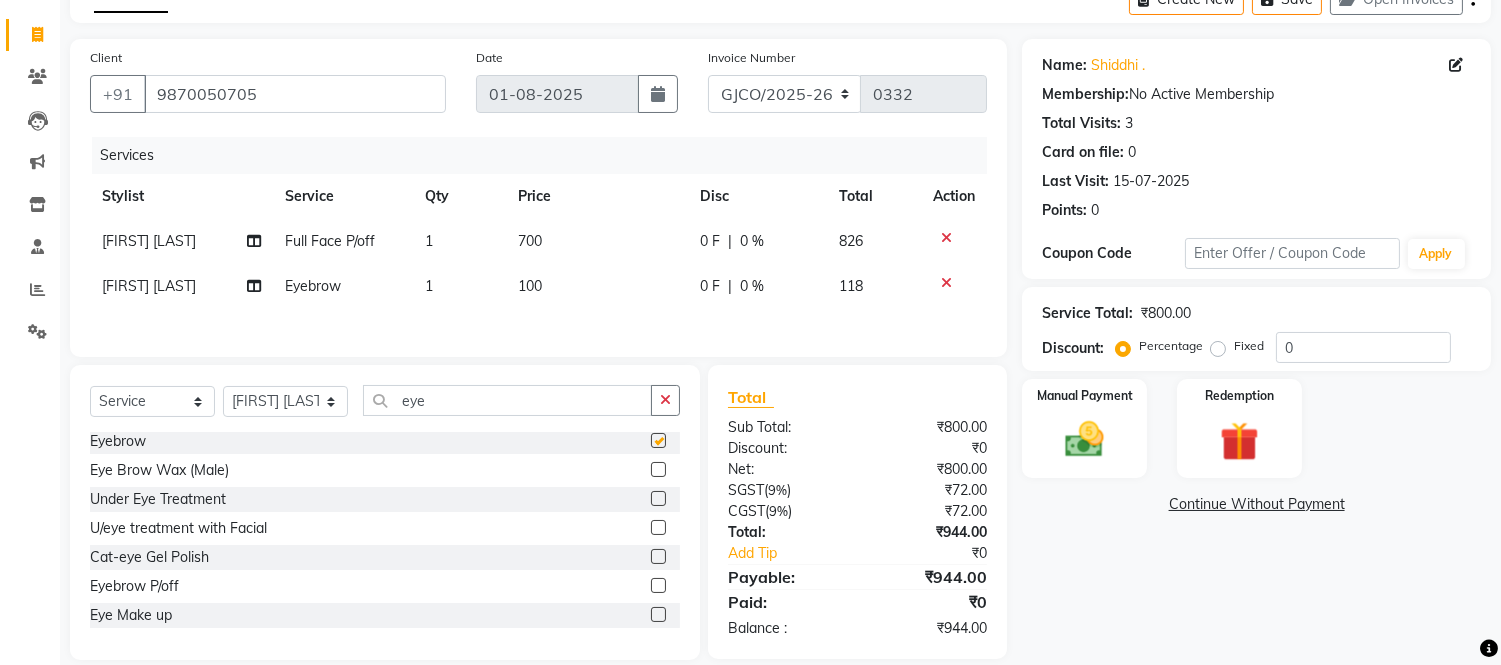 checkbox on "false" 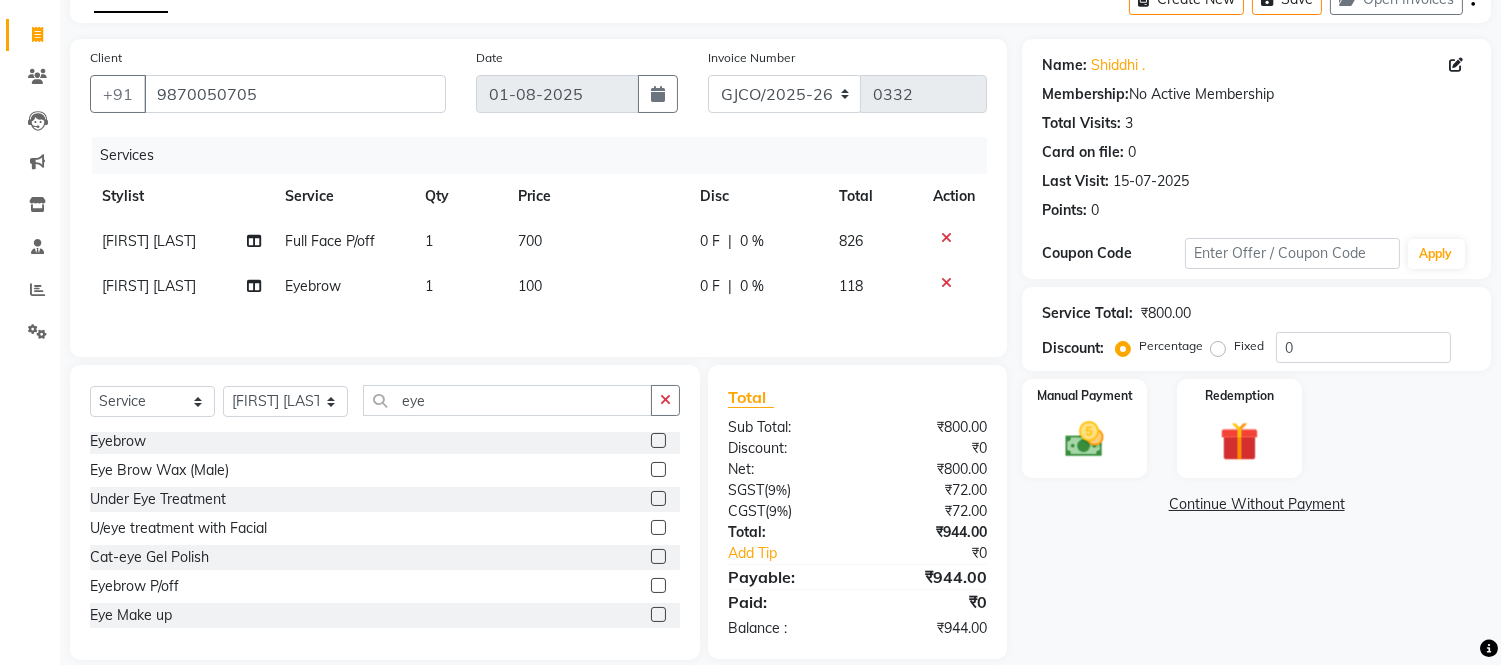 click 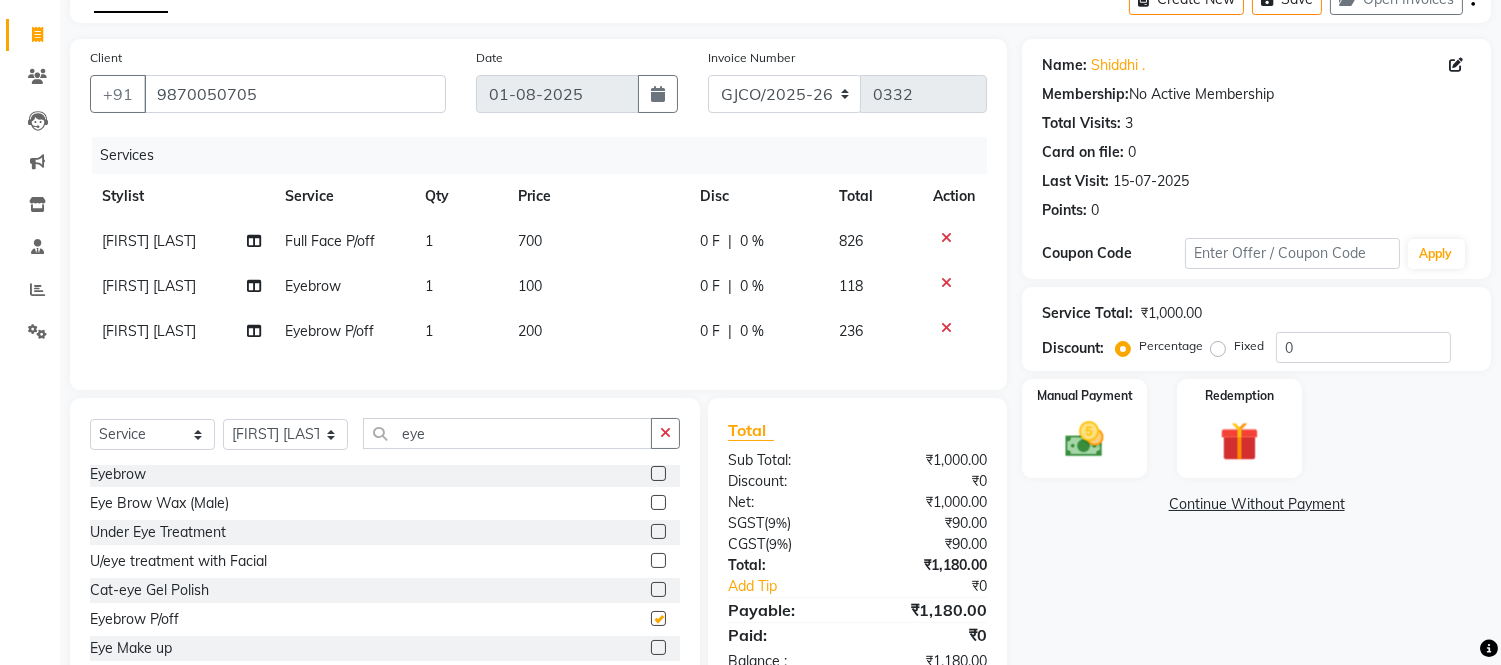checkbox on "false" 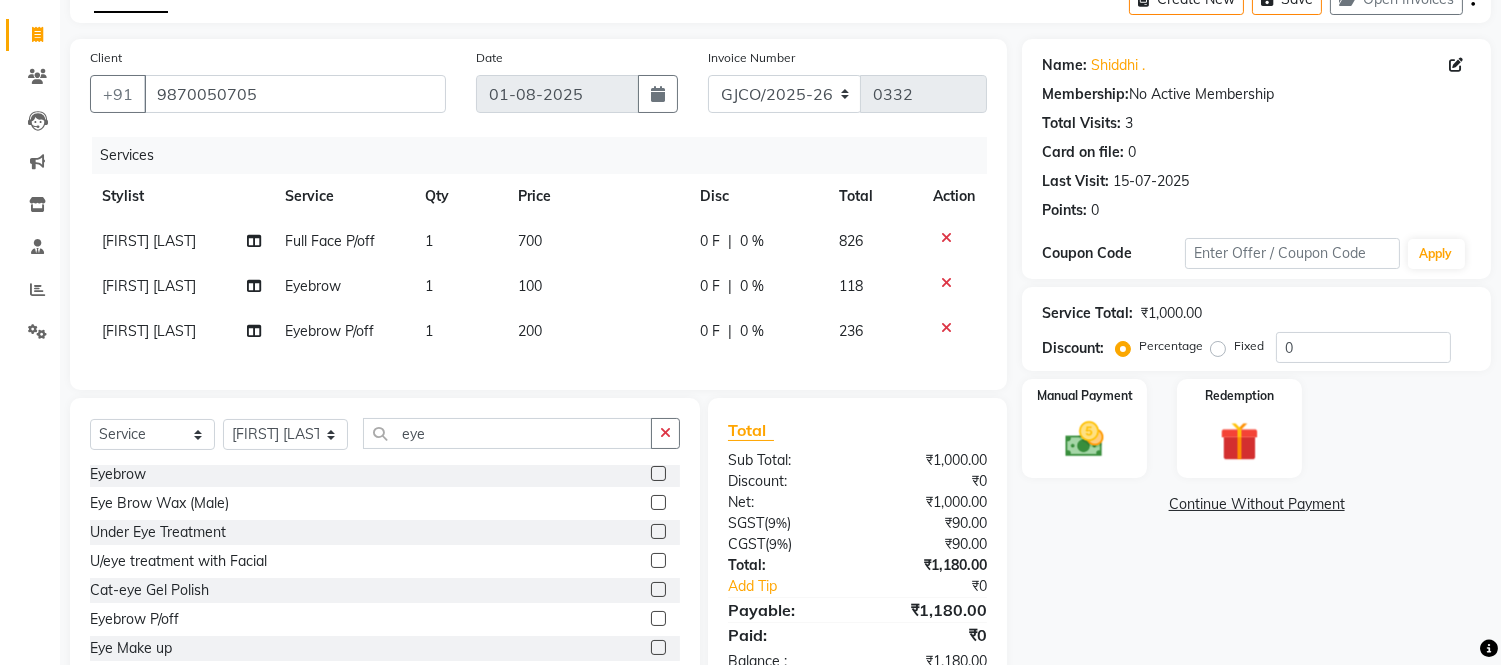 click on "118" 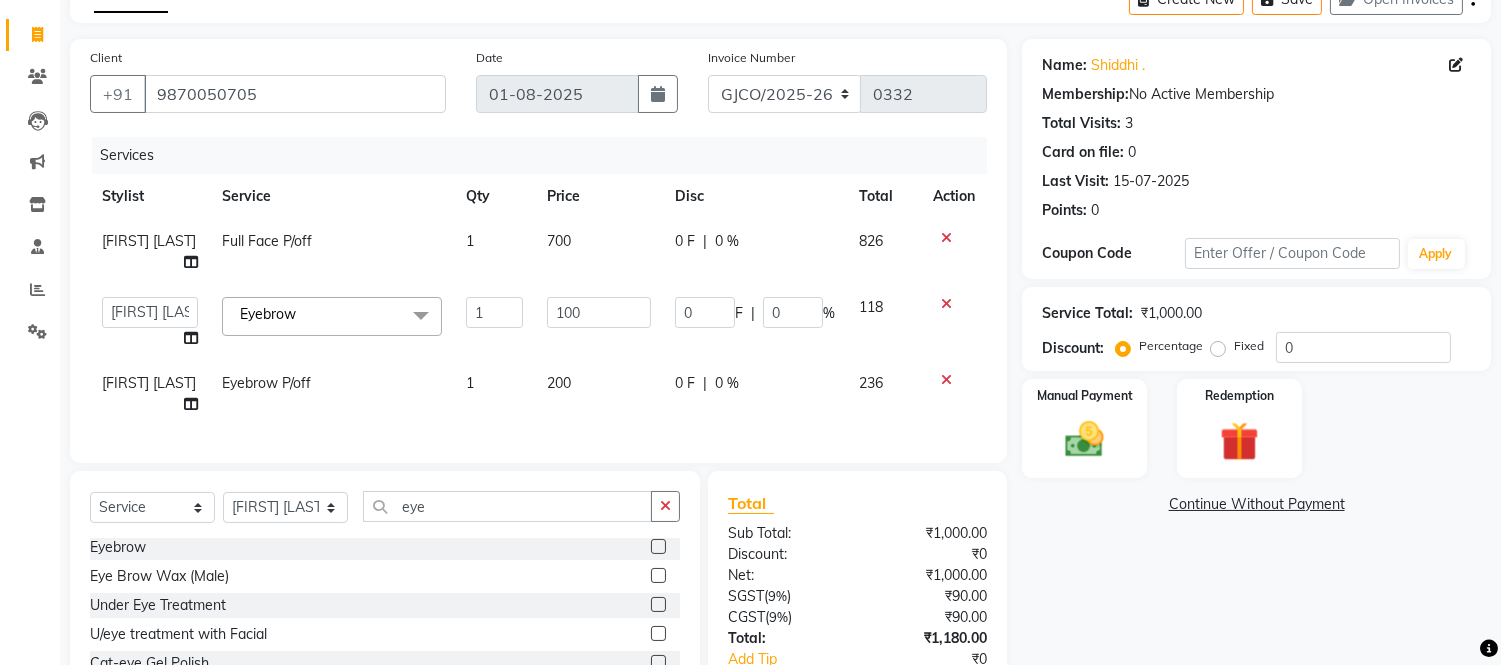 click 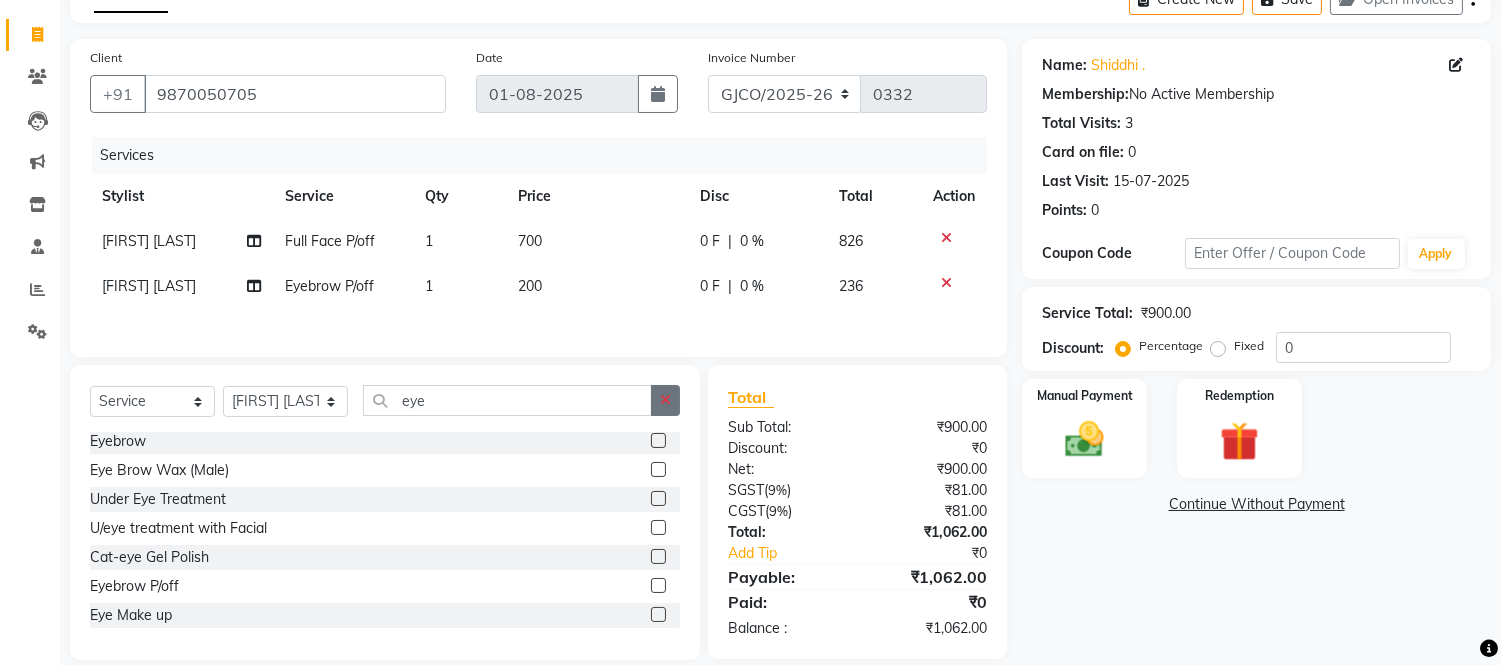 click 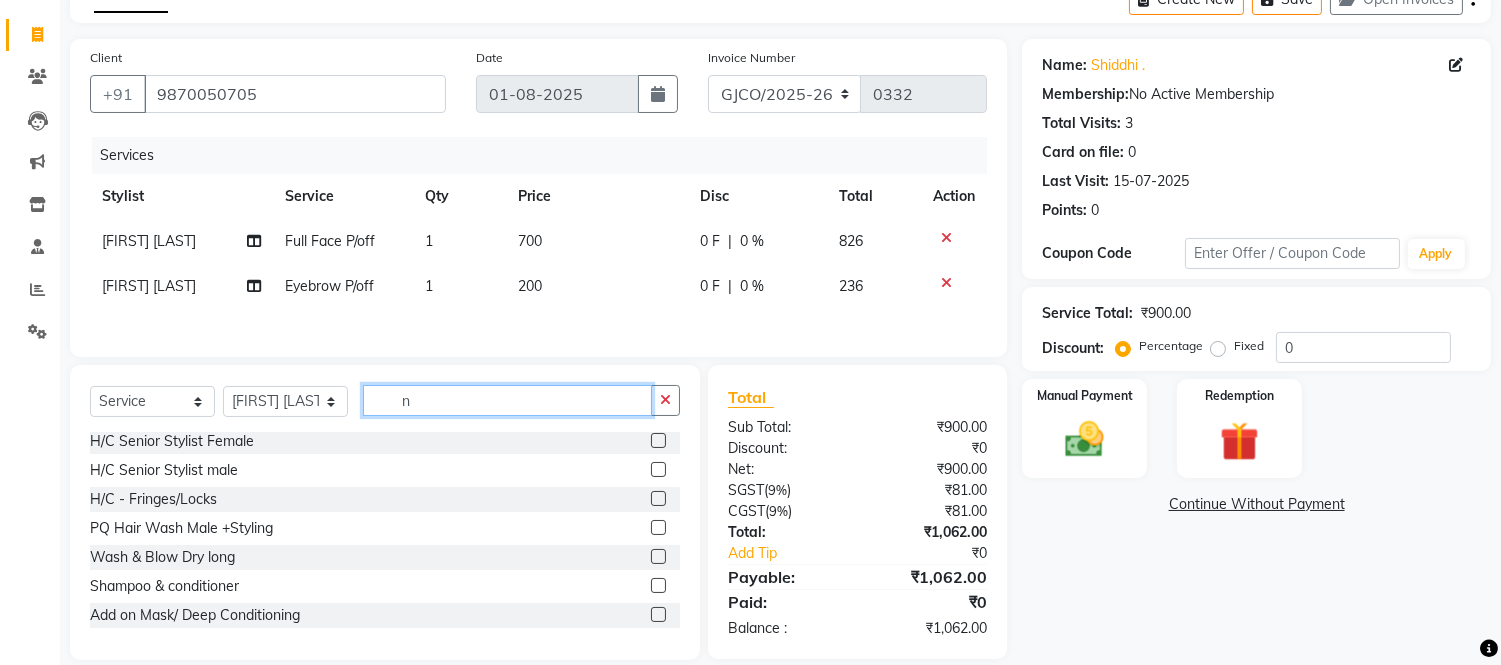 scroll, scrollTop: 0, scrollLeft: 0, axis: both 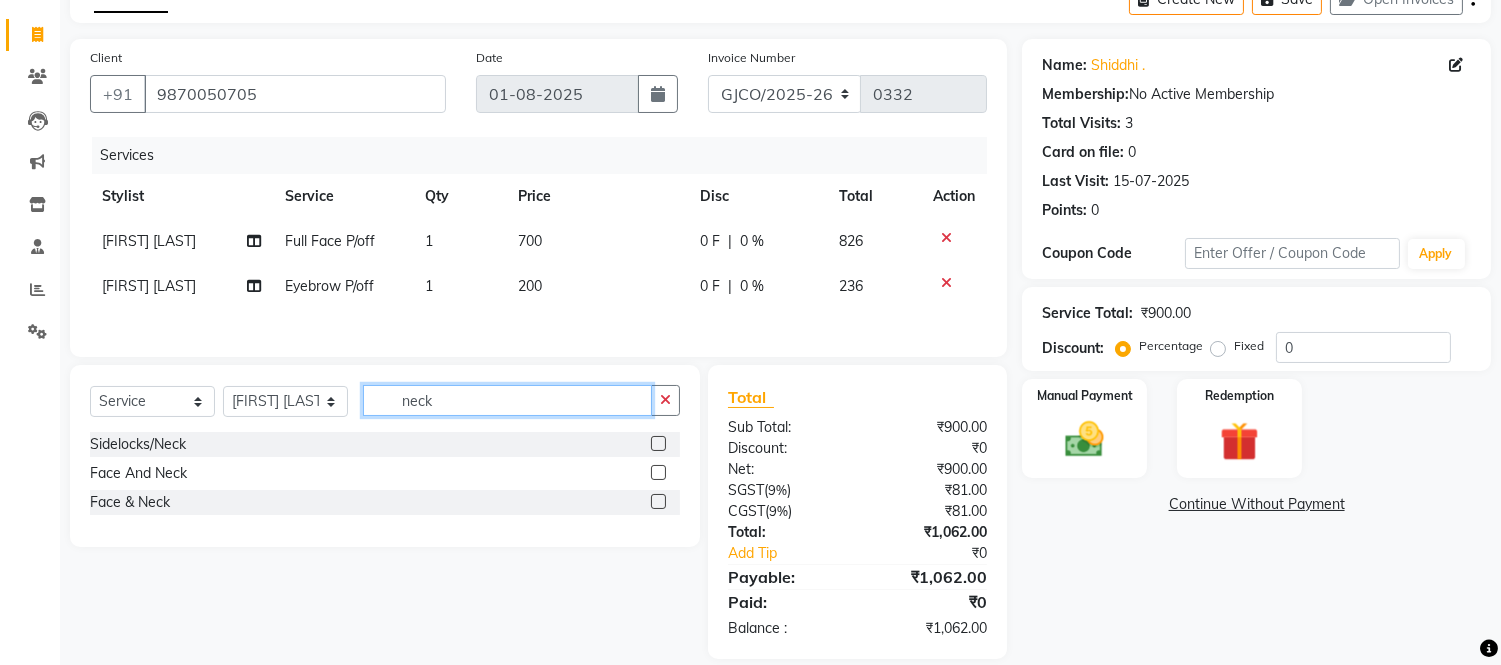 click on "neck" 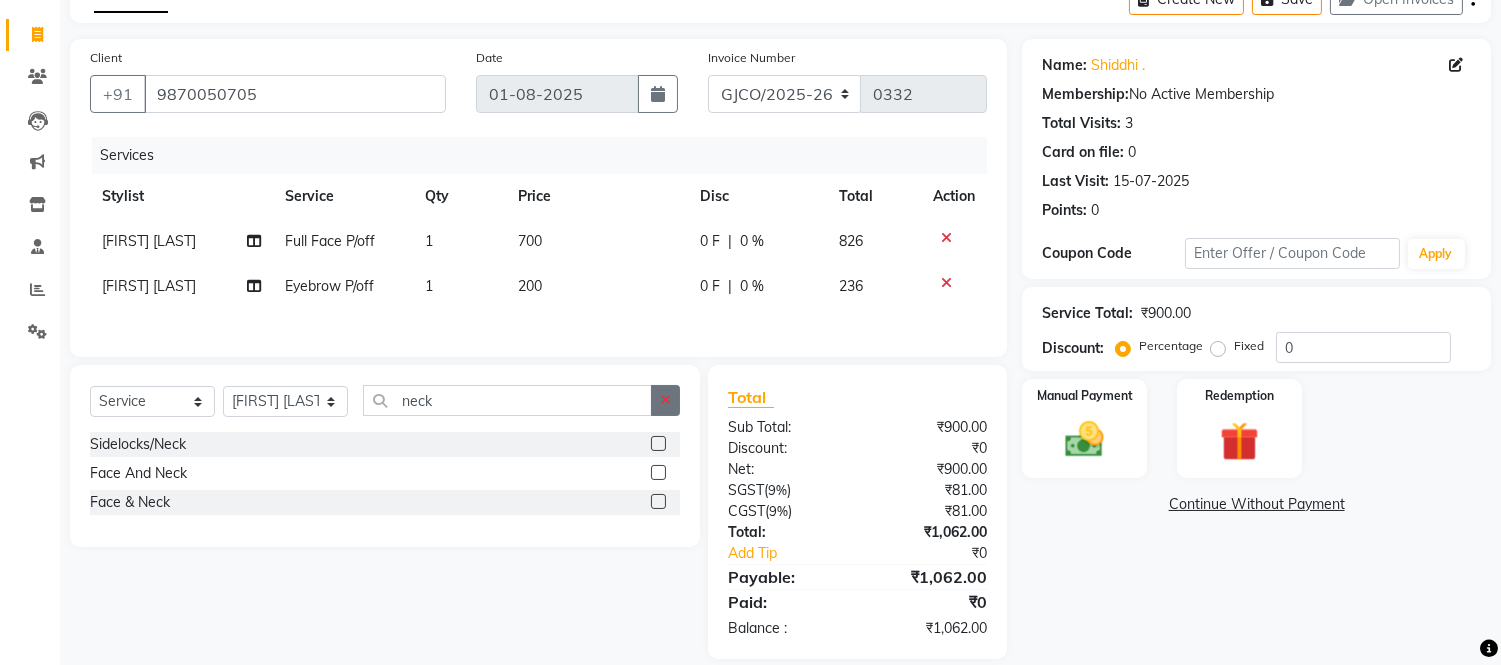 click 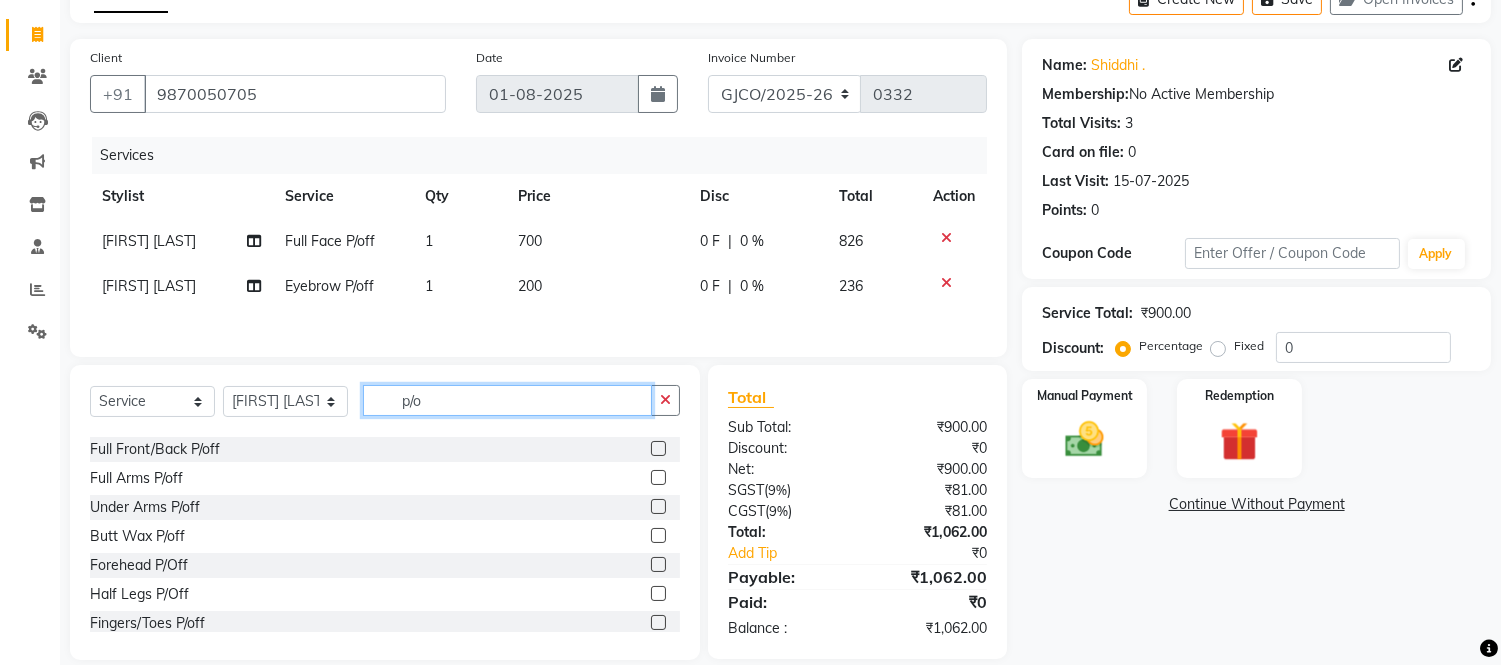 scroll, scrollTop: 292, scrollLeft: 0, axis: vertical 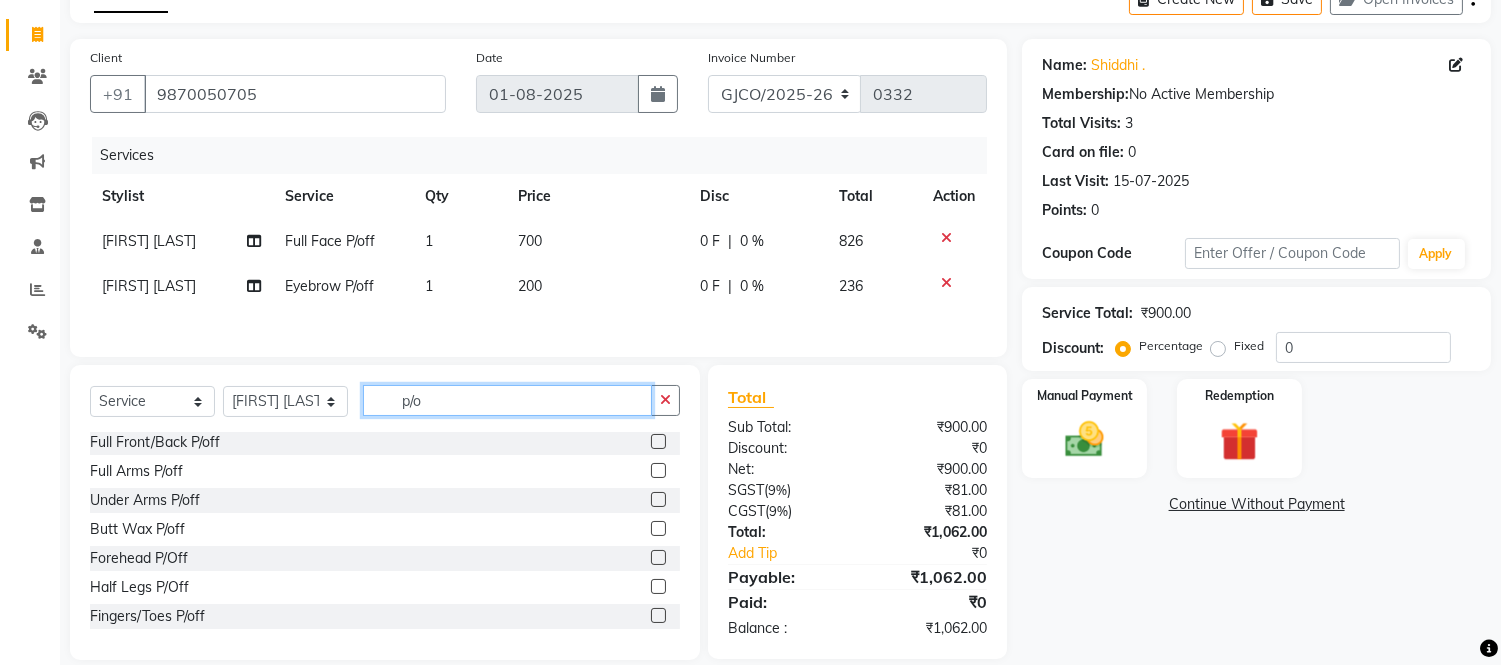 type on "p/o" 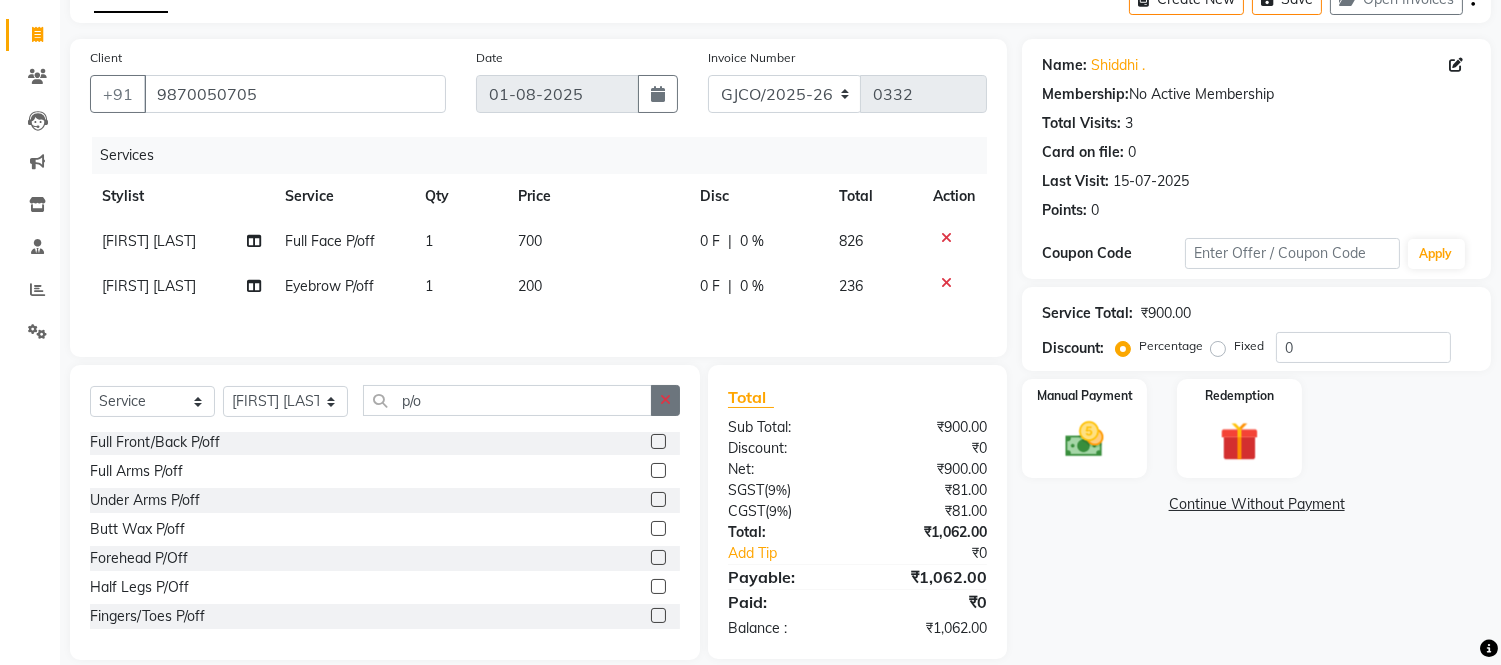 click 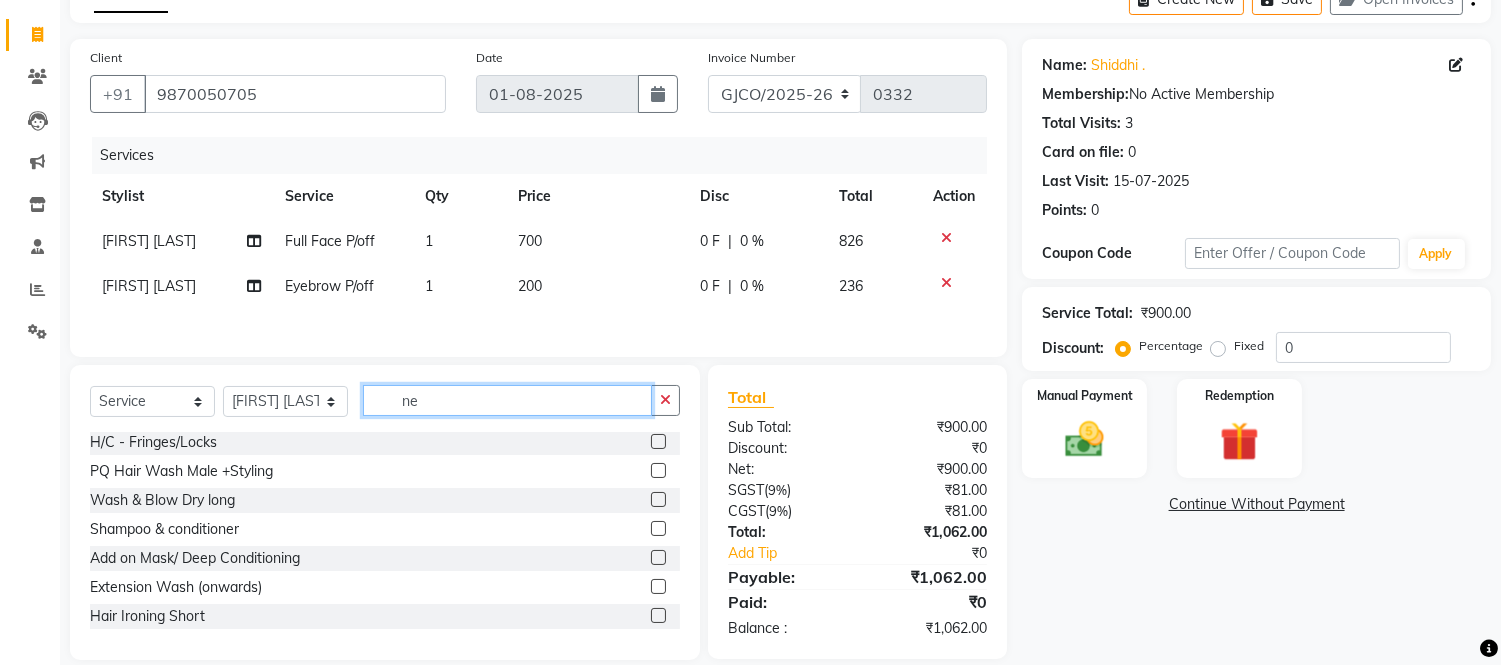 scroll, scrollTop: 0, scrollLeft: 0, axis: both 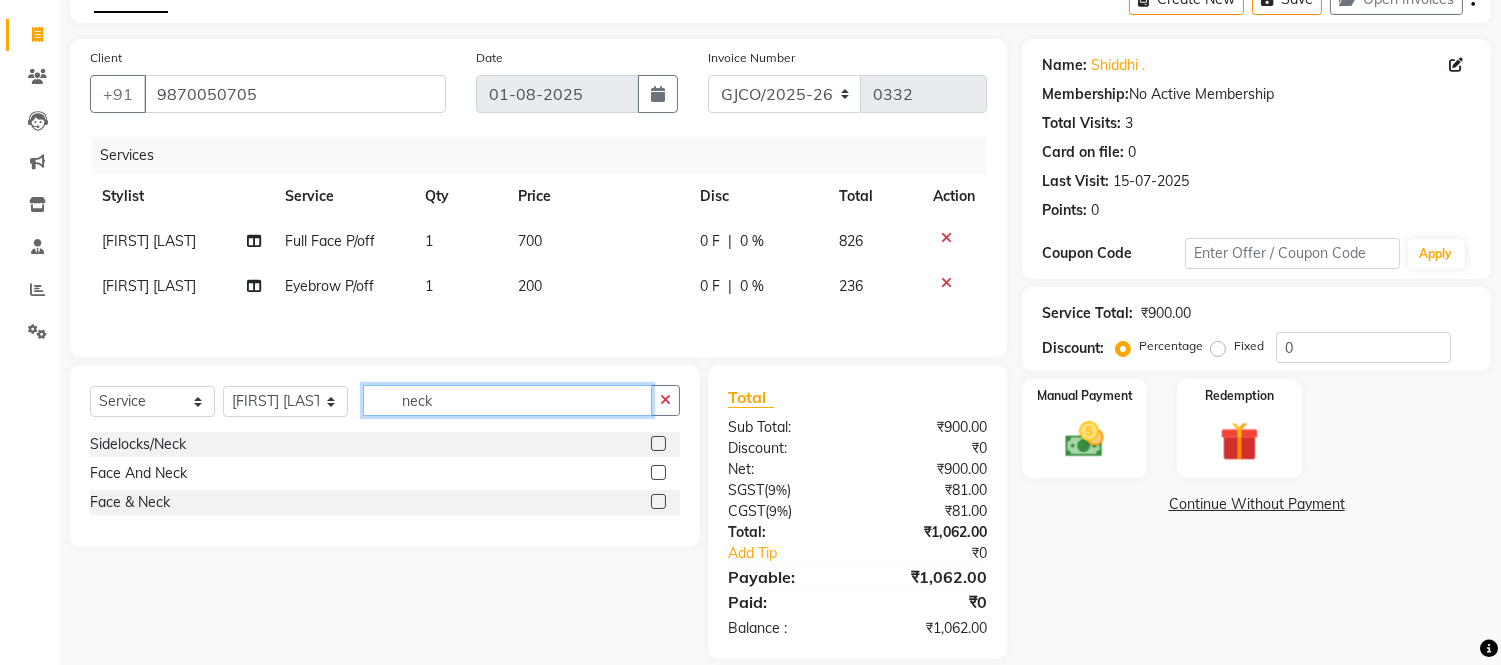 type on "neck" 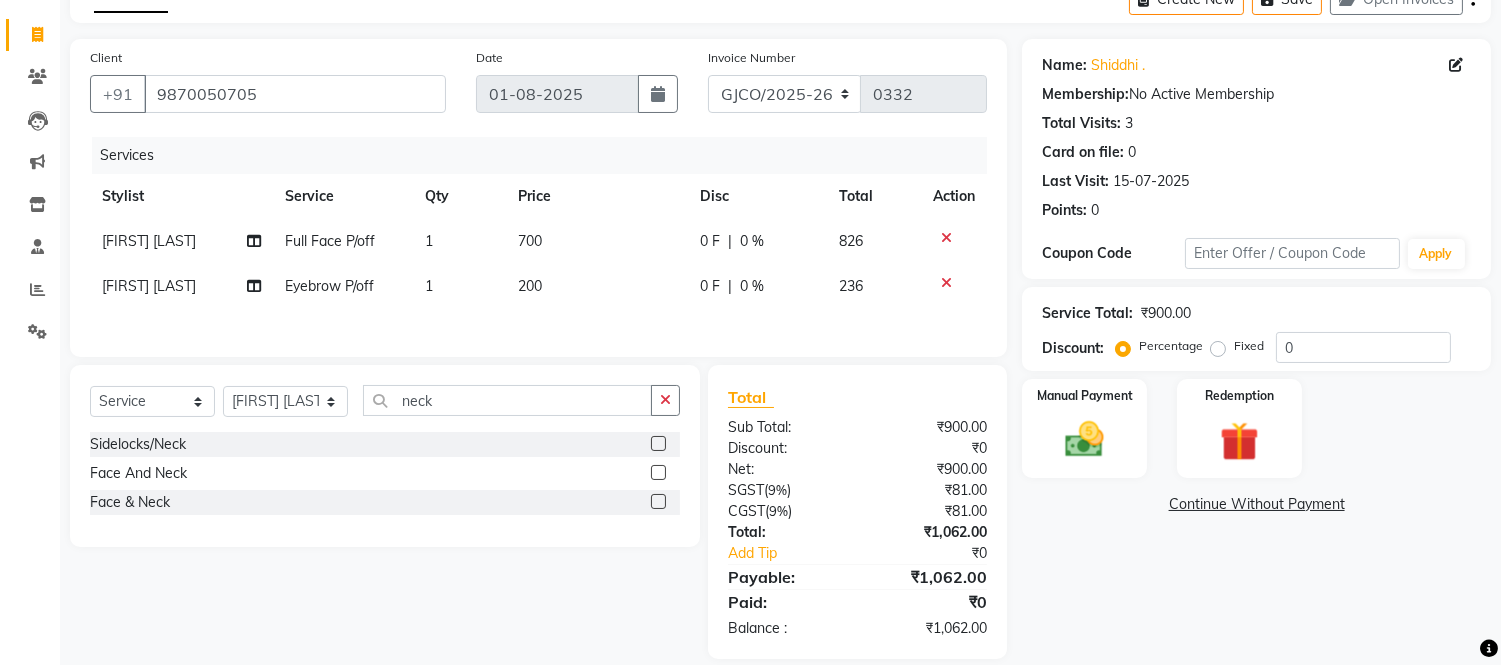 click 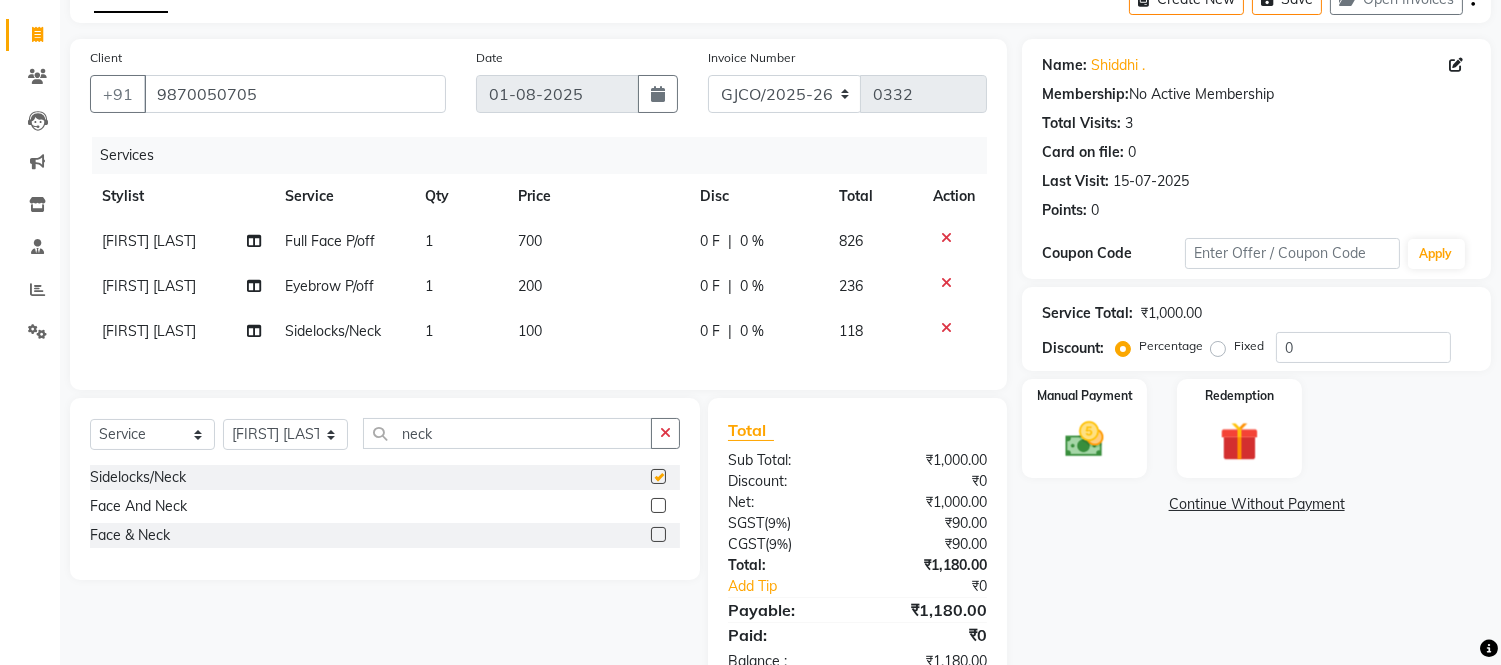 checkbox on "false" 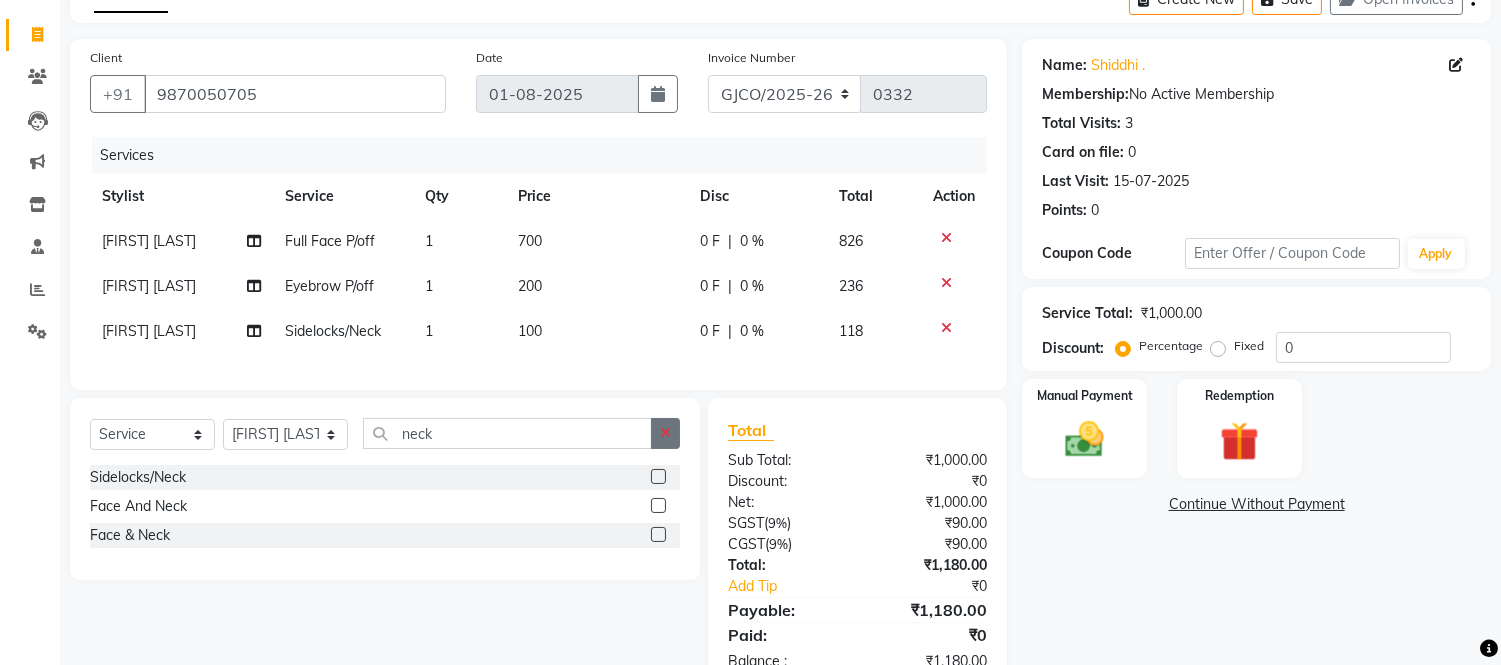 click 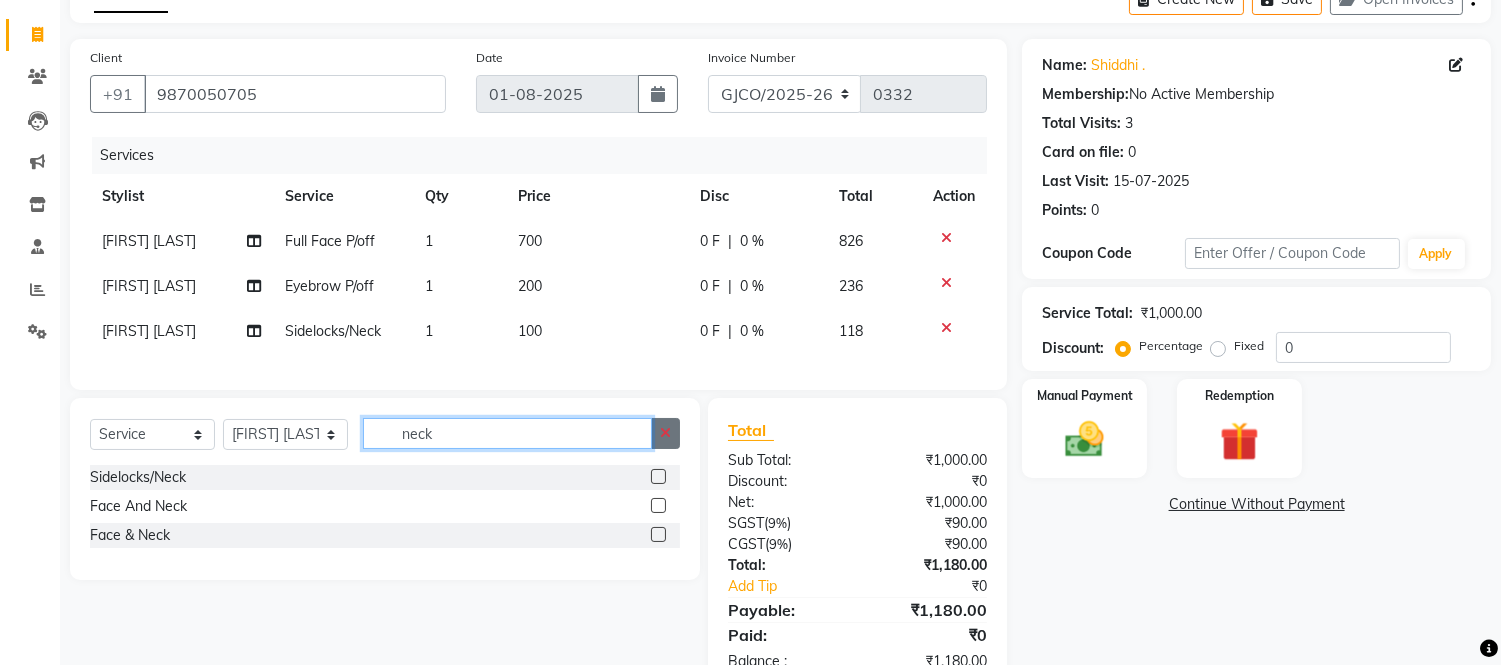 type 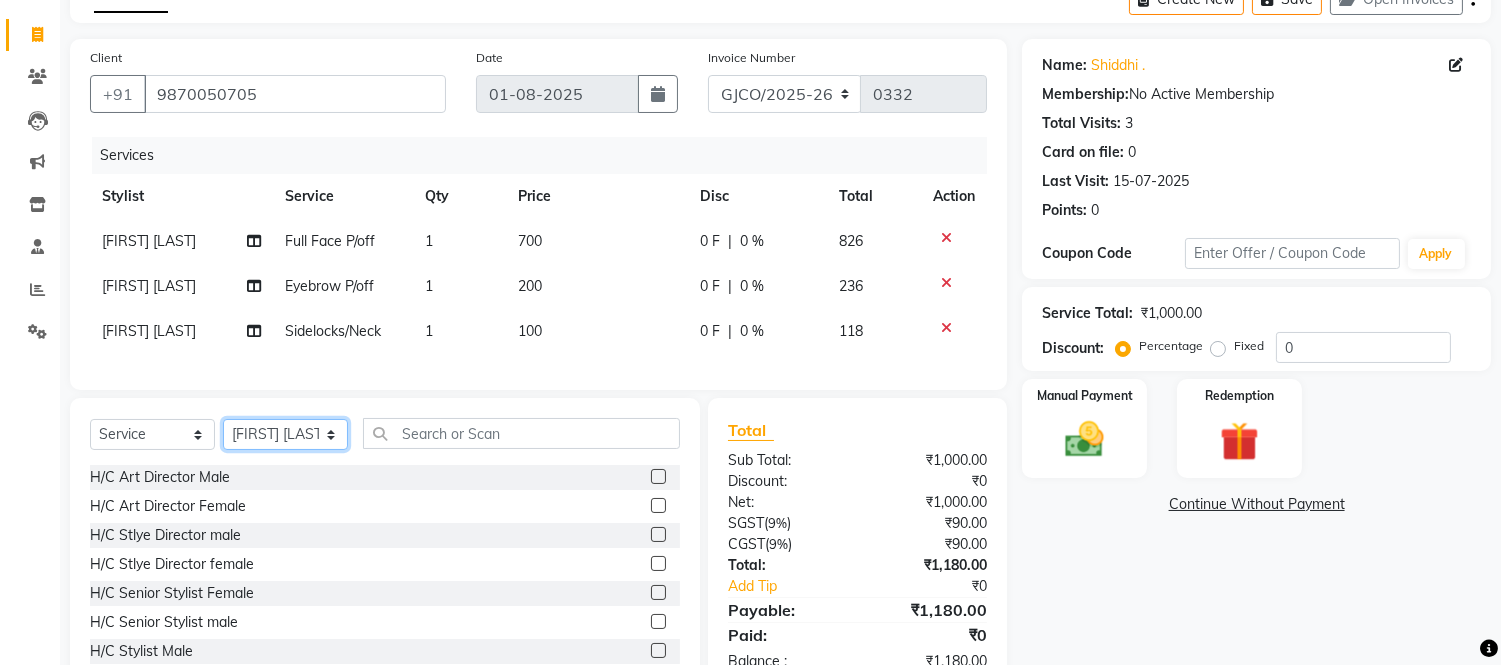 click on "Select Stylist Abdul Abid  Afsha Shaikh  Ajmal Aphy Araslan Ashfaque Aslam Azhar Frontdesk Gopal Jouyi Jubair Komal Tiwari Moon Lusi Naomi Raaj Raja Rose Ruchita Sunil katkar Sachin Kumar Thakur Sanatan sanjay Shilpa Shimrei Somya Thotsem as Tulika Wasim salmani Zing Kumwon Shatsang" 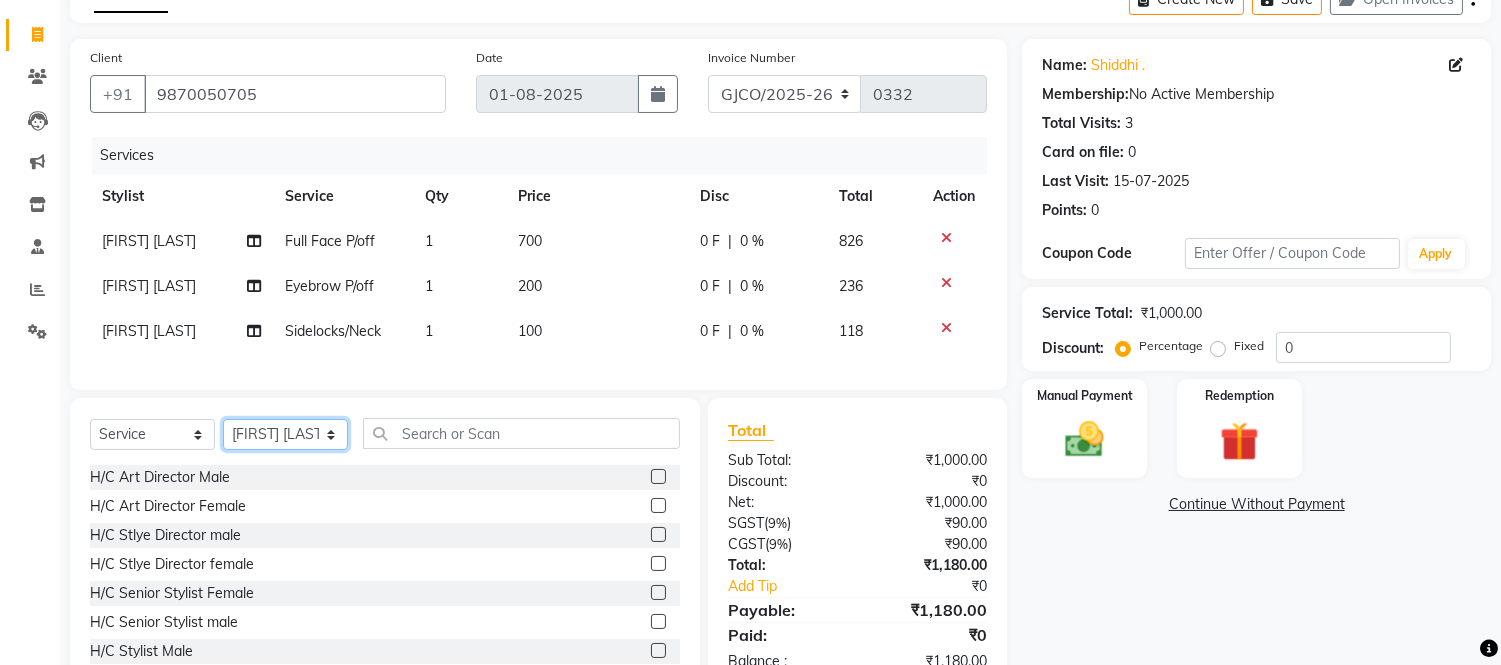 select on "79221" 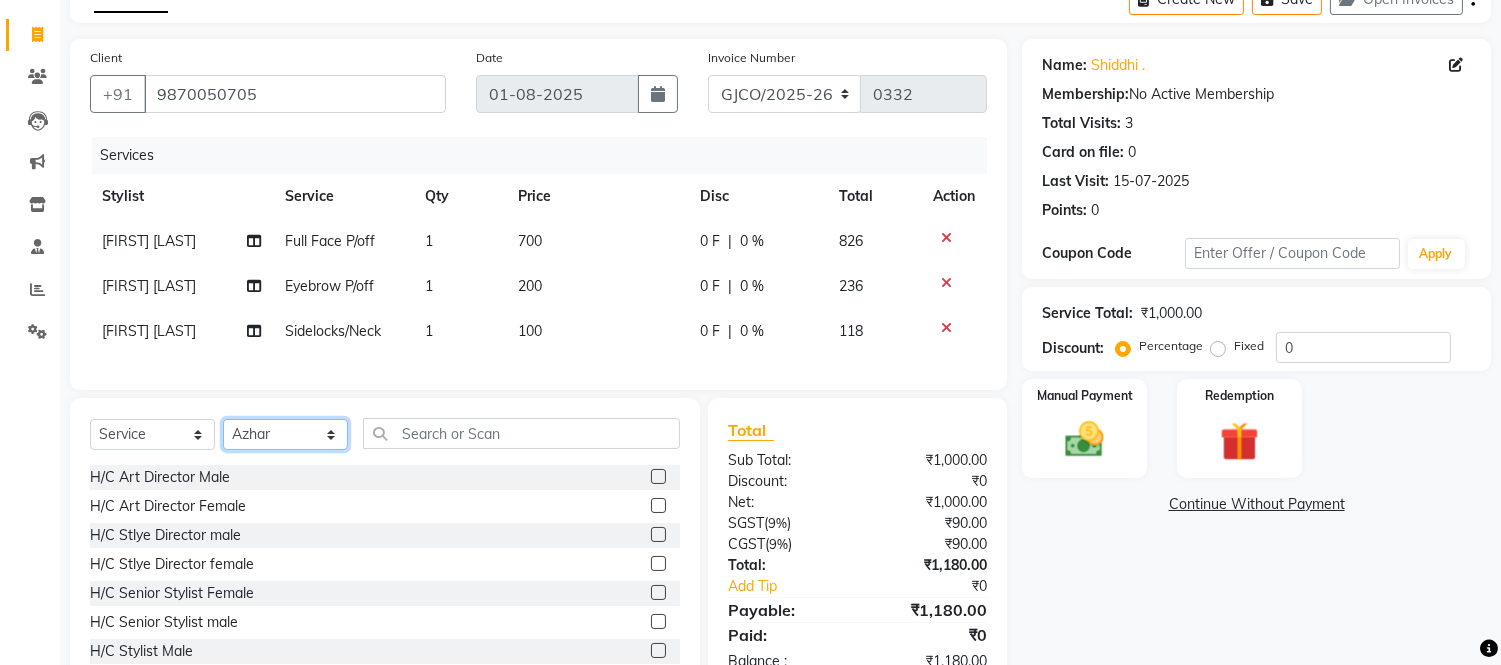 click on "Select Stylist Abdul Abid  Afsha Shaikh  Ajmal Aphy Araslan Ashfaque Aslam Azhar Frontdesk Gopal Jouyi Jubair Komal Tiwari Moon Lusi Naomi Raaj Raja Rose Ruchita Sunil katkar Sachin Kumar Thakur Sanatan sanjay Shilpa Shimrei Somya Thotsem as Tulika Wasim salmani Zing Kumwon Shatsang" 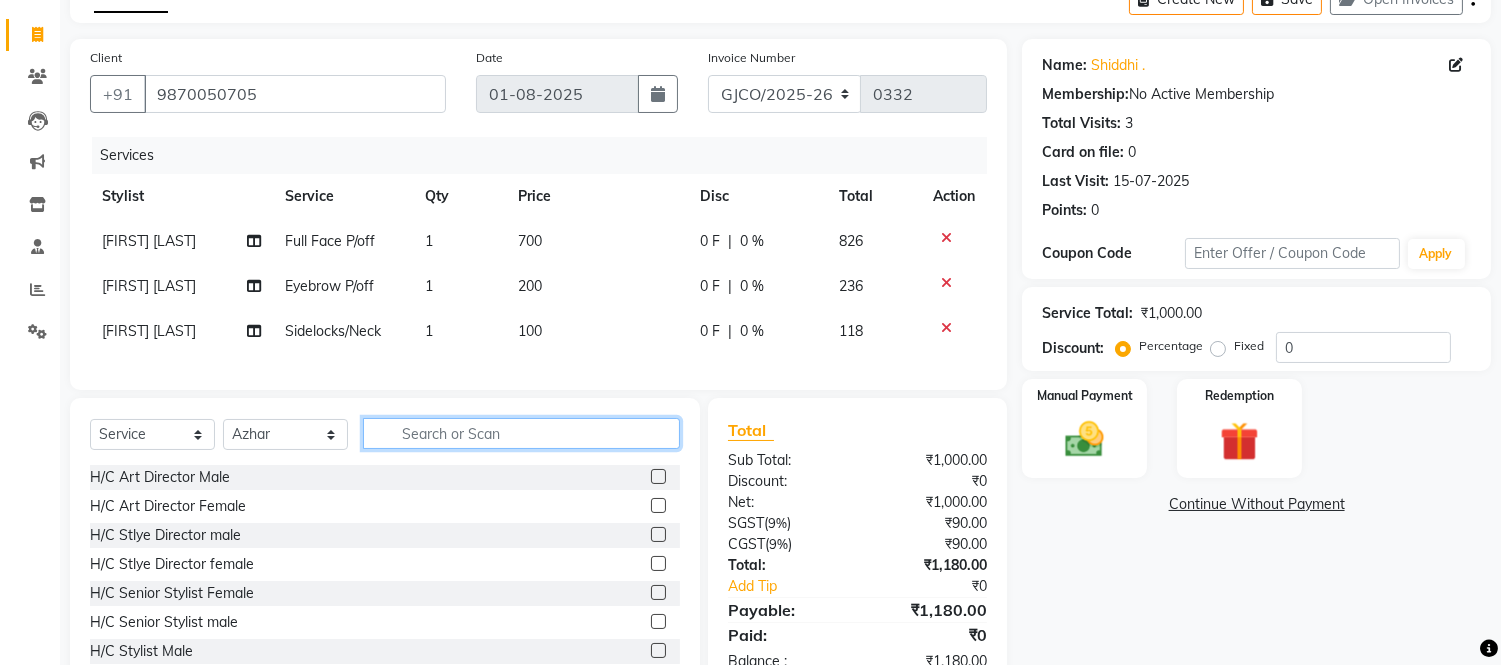 click 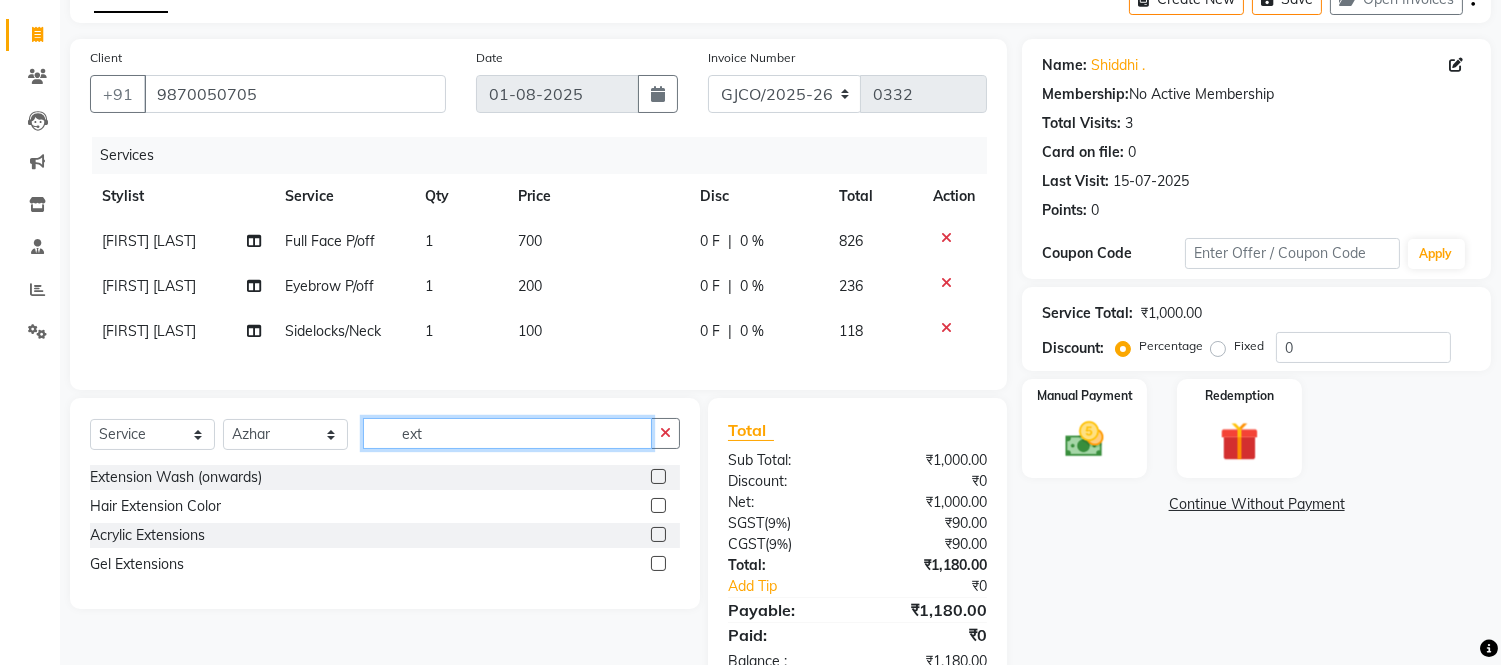 type on "ext" 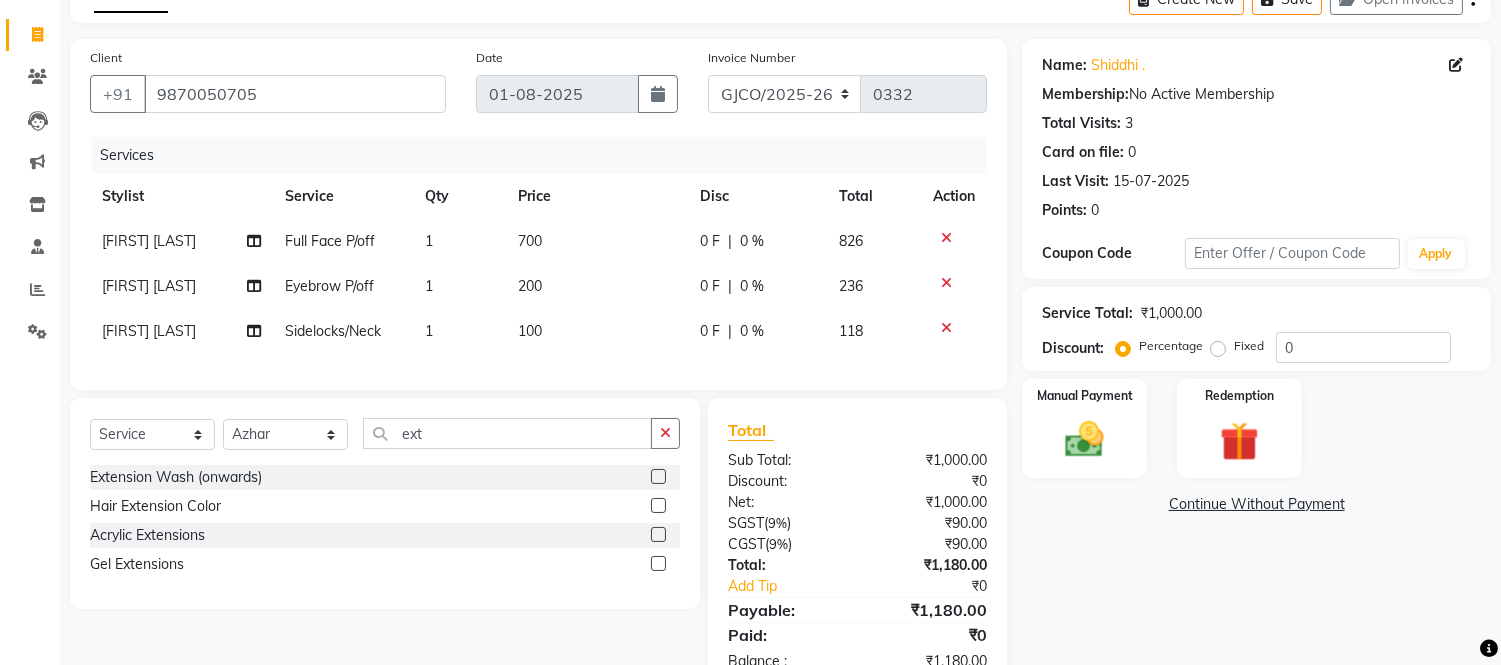 click 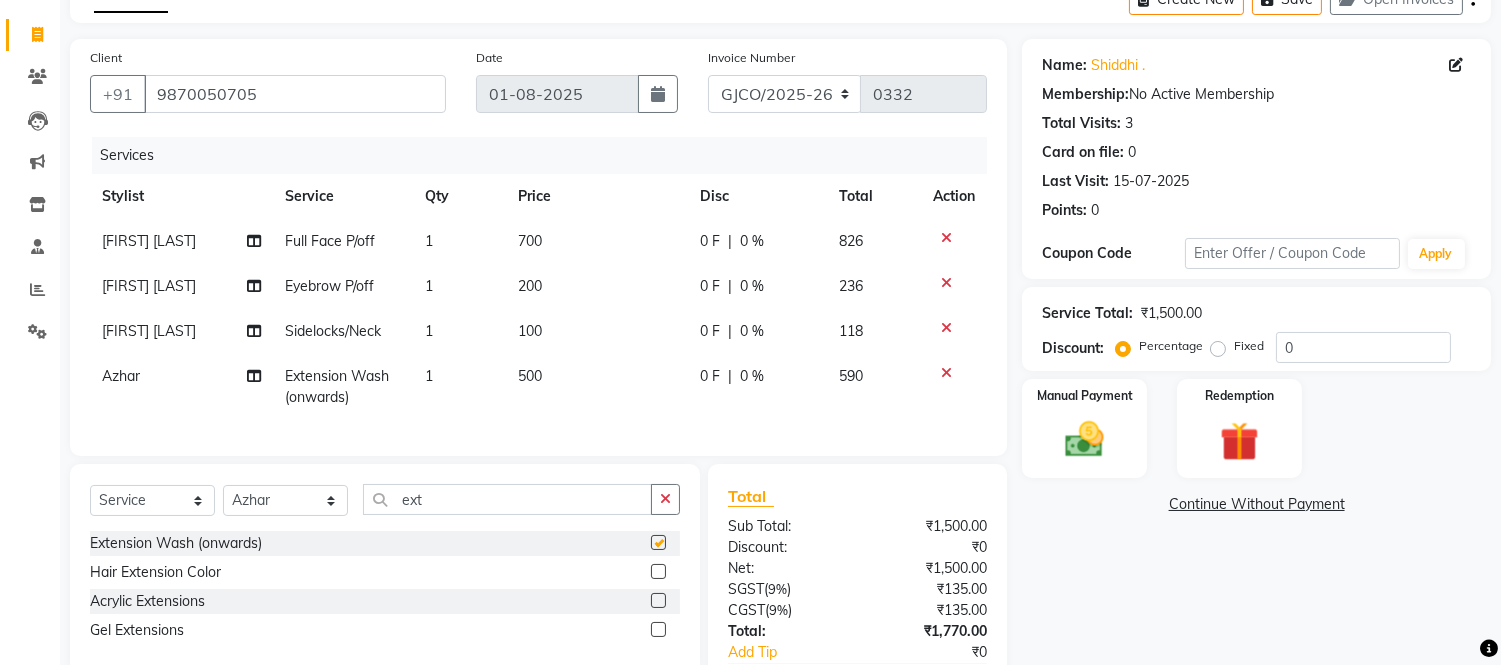 checkbox on "false" 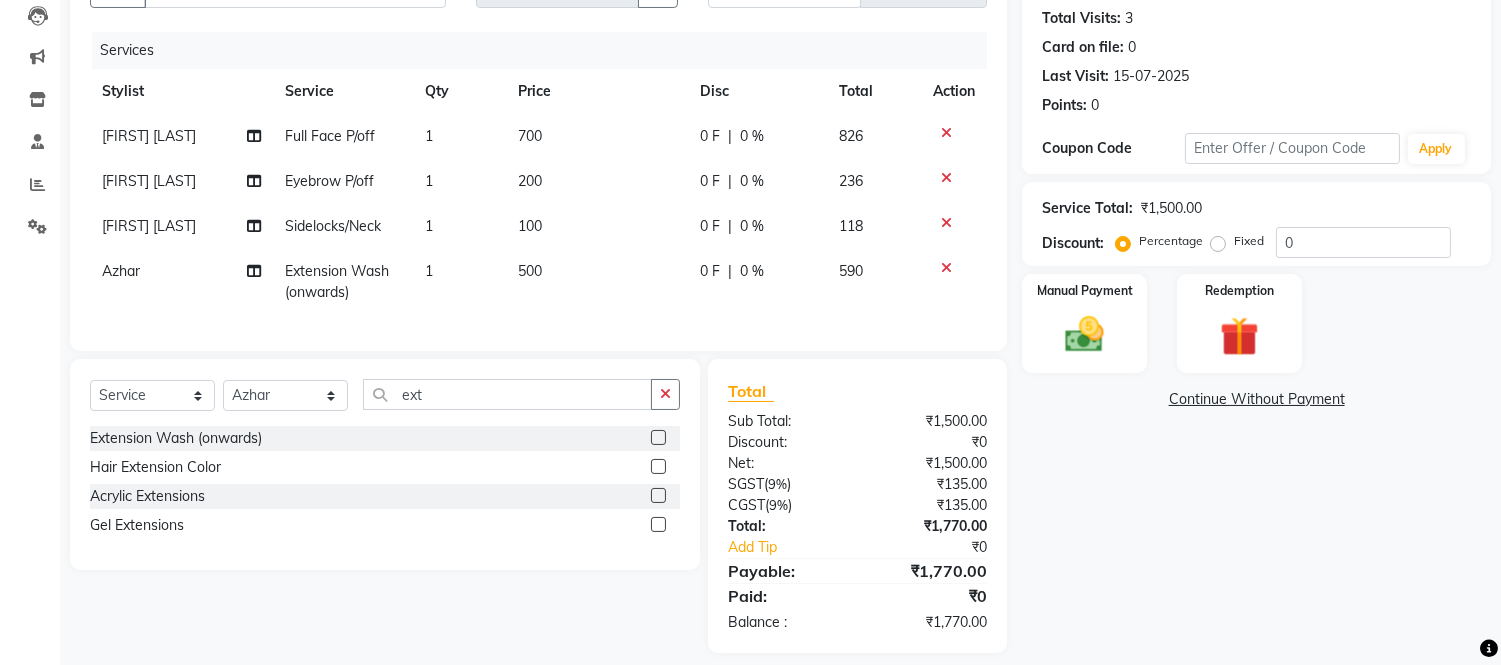 scroll, scrollTop: 250, scrollLeft: 0, axis: vertical 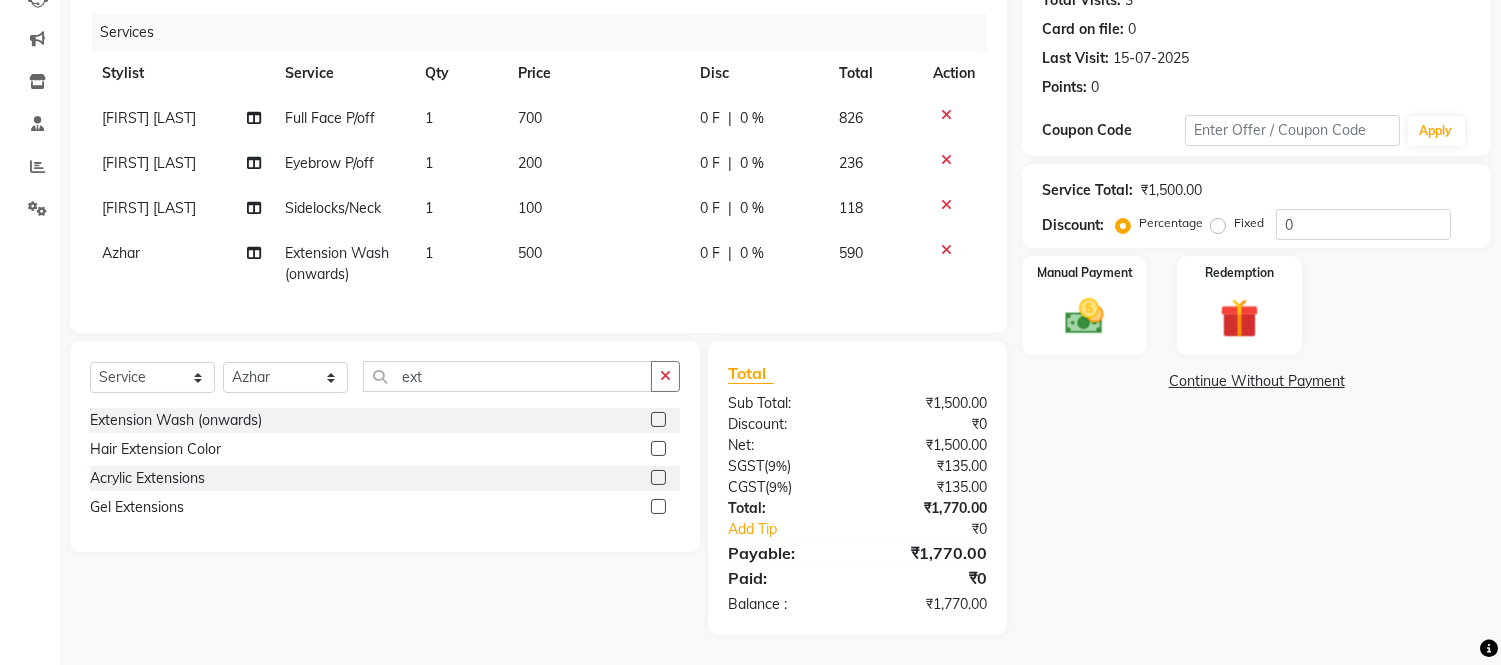 click 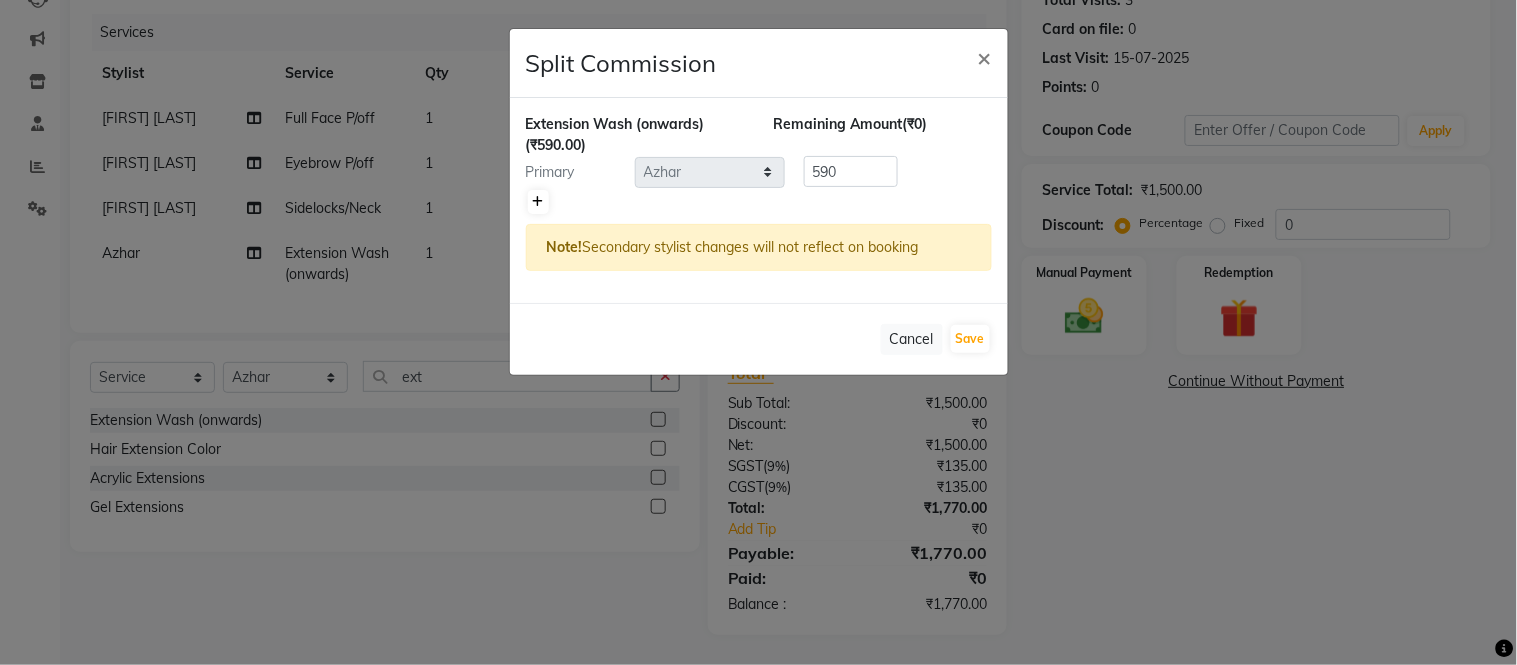 click 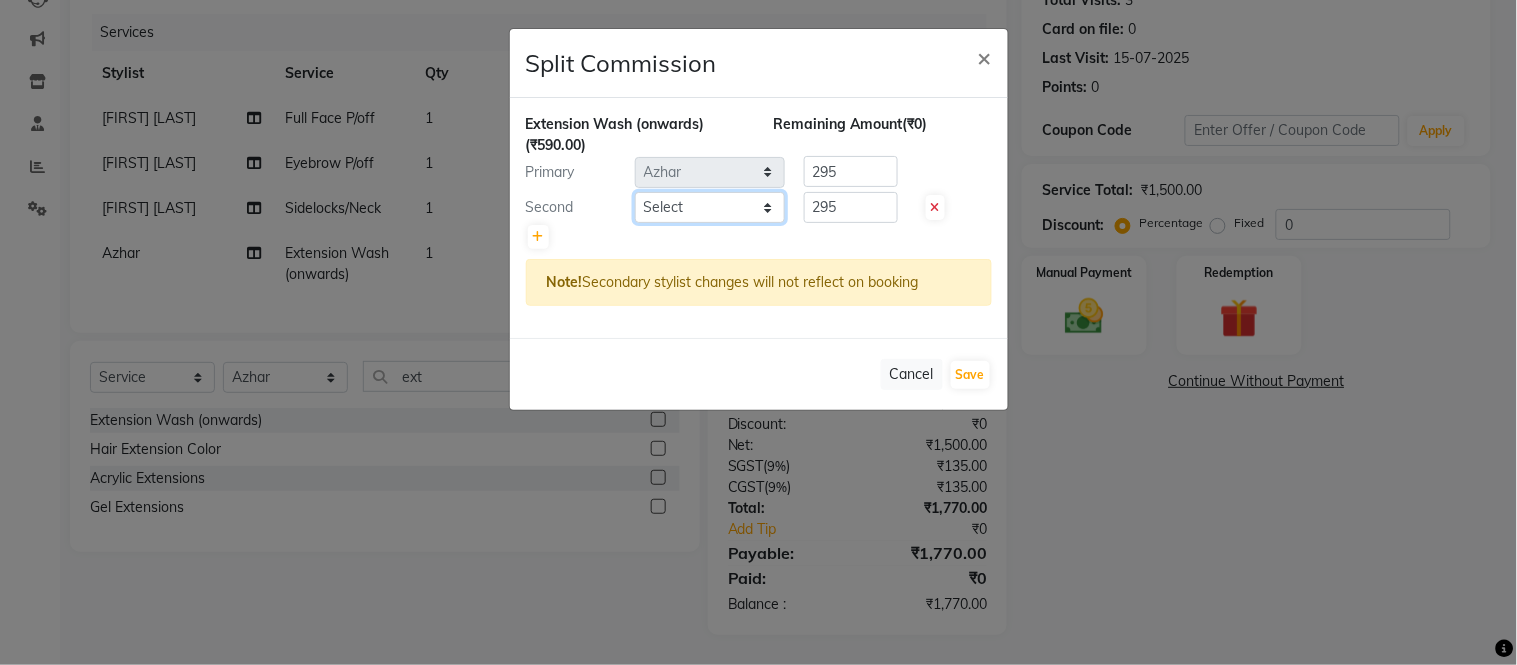 click on "Select  Abdul   Abid    [FIRST] [LAST]    Ajmal   Aphy   Araslan   Ashfaque   Aslam   Azhar   Frontdesk   Gopal   Jouyi   Jubair   [FIRST] [LAST]   Moon Lusi   Naomi   Raaj   Raja   Rose   [FIRST] [LAST]   [FIRST] [LAST]   Sanatan   sanjay   Shilpa   Shimrei   Somya   Thotsem as   Tulika   [FIRST] [LAST]   Zing Kumwon Shatsang" 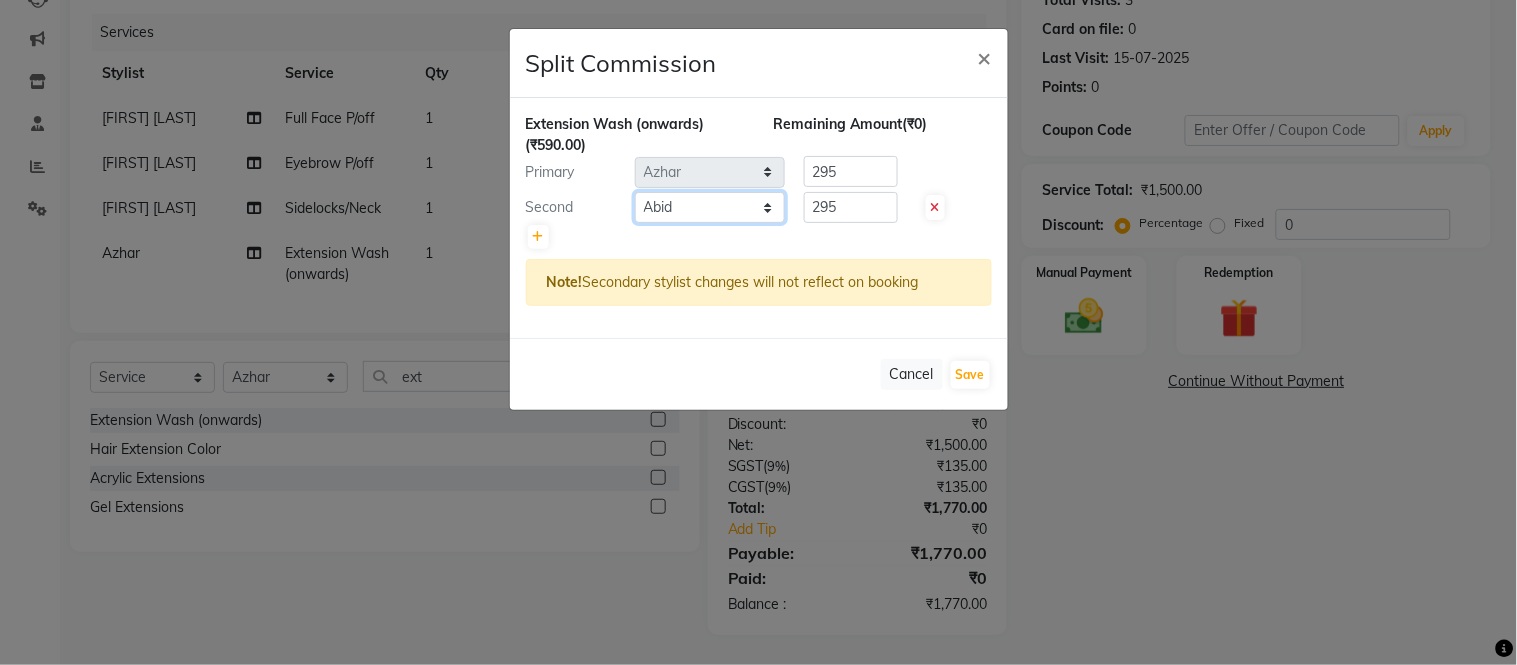 click on "Select  Abdul   Abid    [FIRST] [LAST]    Ajmal   Aphy   Araslan   Ashfaque   Aslam   Azhar   Frontdesk   Gopal   Jouyi   Jubair   [FIRST] [LAST]   Moon Lusi   Naomi   Raaj   Raja   Rose   [FIRST] [LAST]   [FIRST] [LAST]   Sanatan   sanjay   Shilpa   Shimrei   Somya   Thotsem as   Tulika   [FIRST] [LAST]   Zing Kumwon Shatsang" 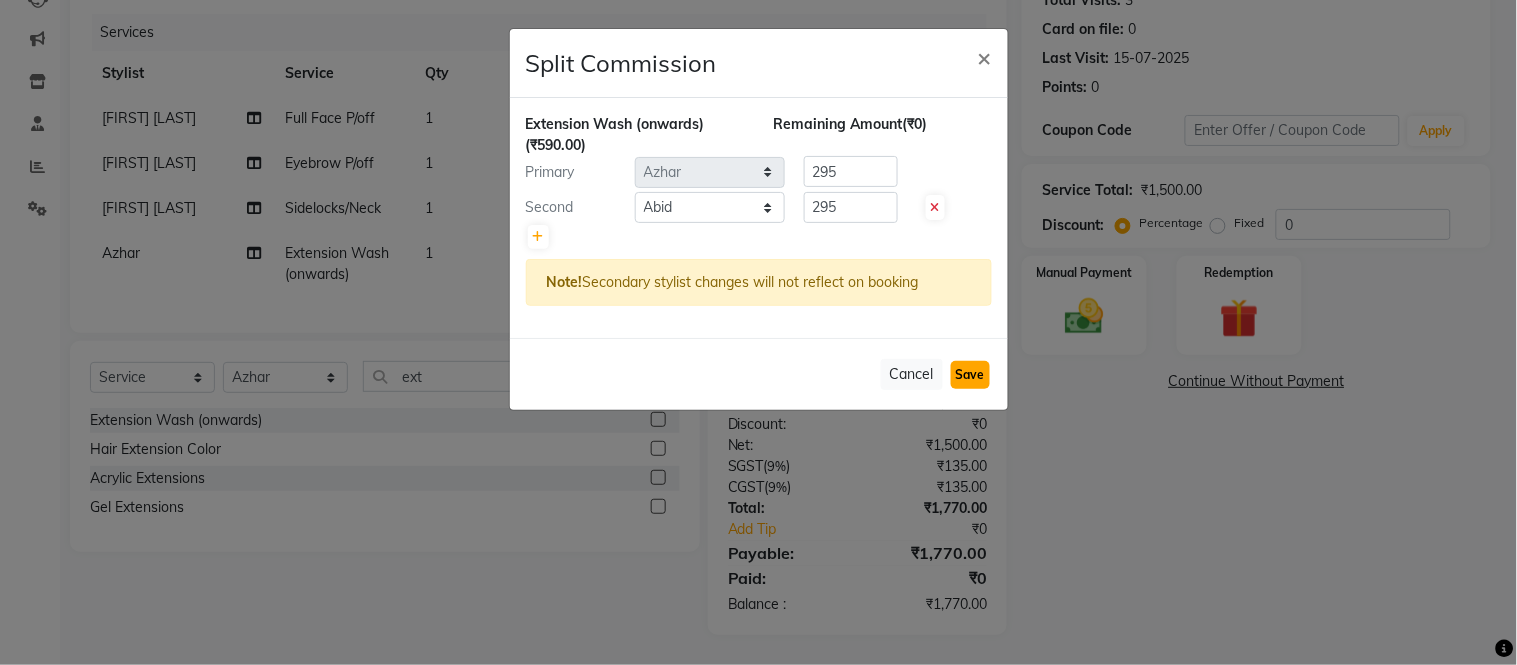 click on "Save" 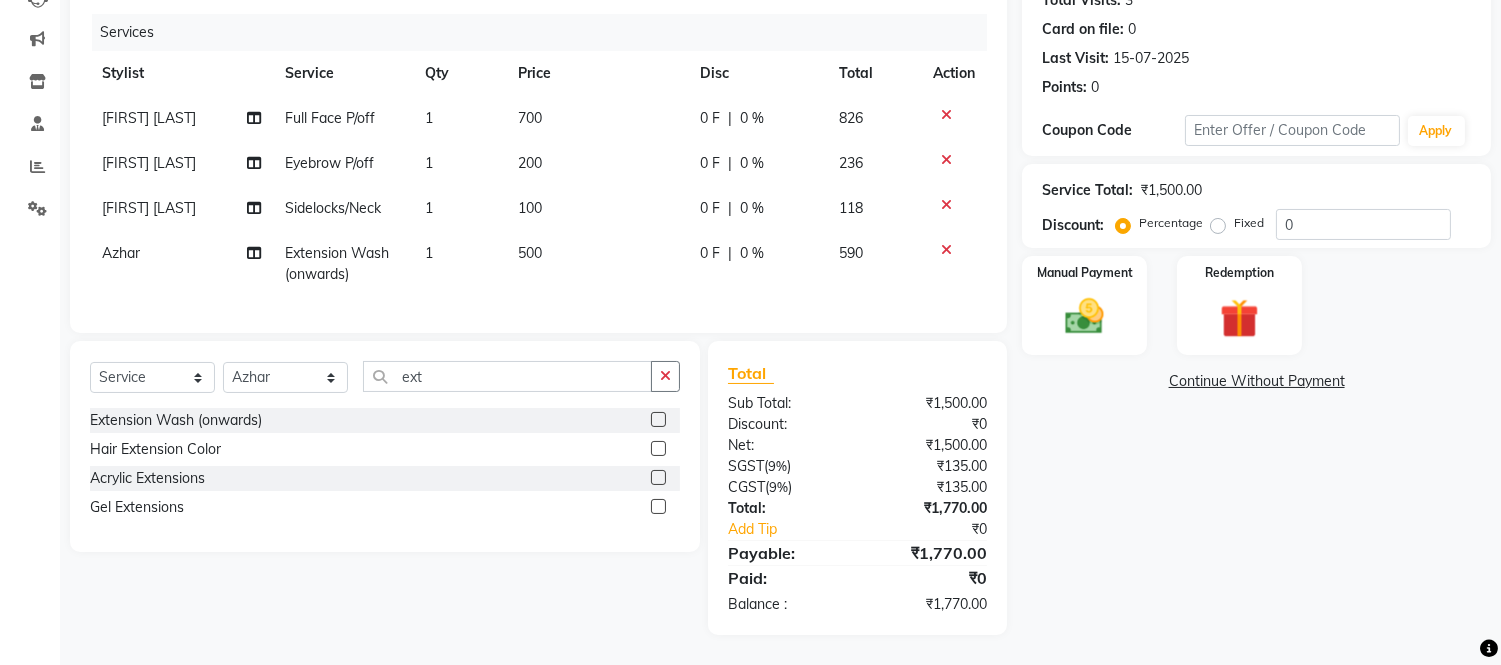 scroll, scrollTop: 133, scrollLeft: 0, axis: vertical 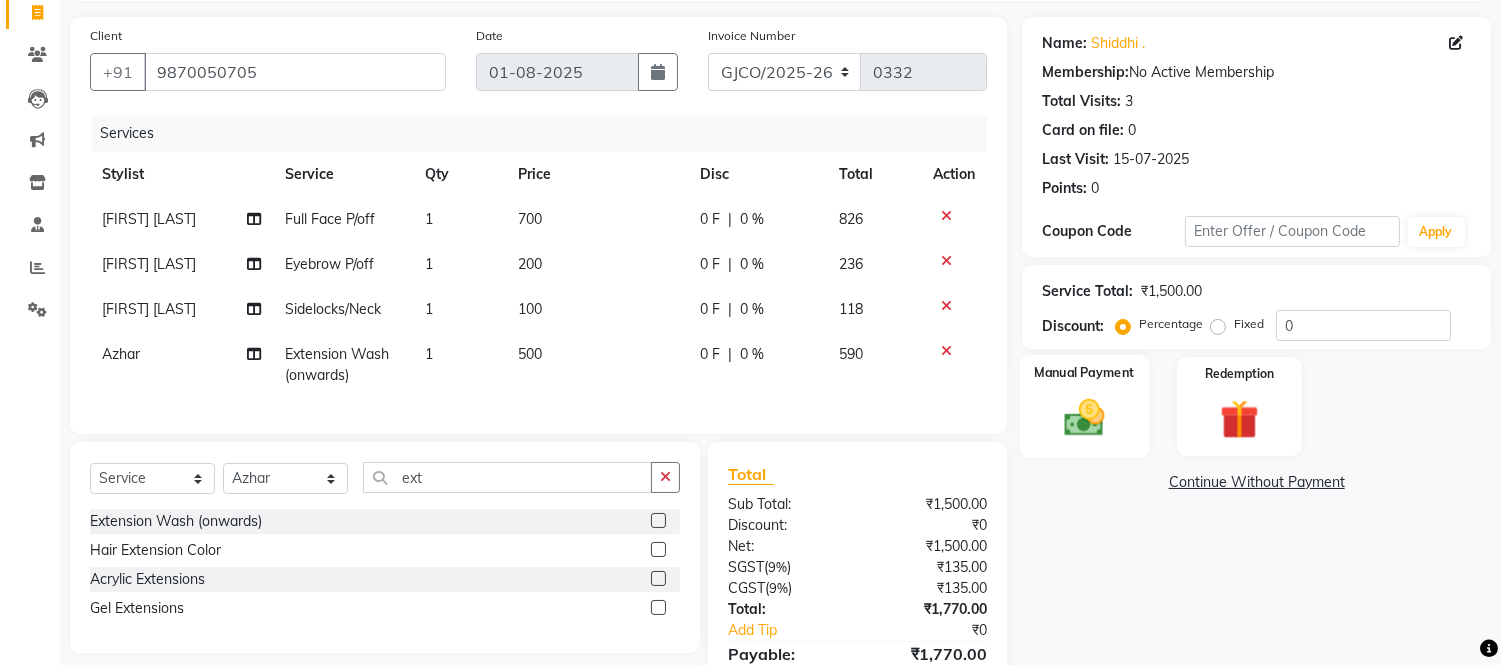 click 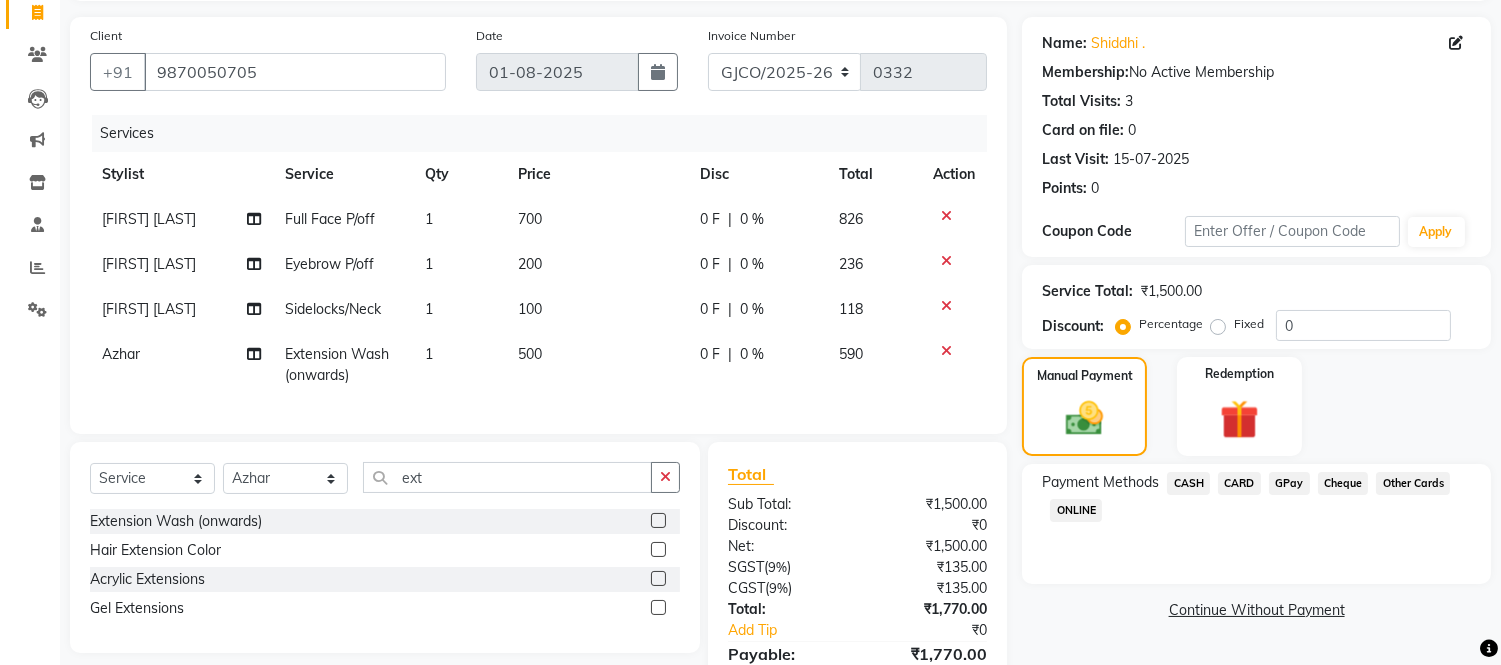 click on "GPay" 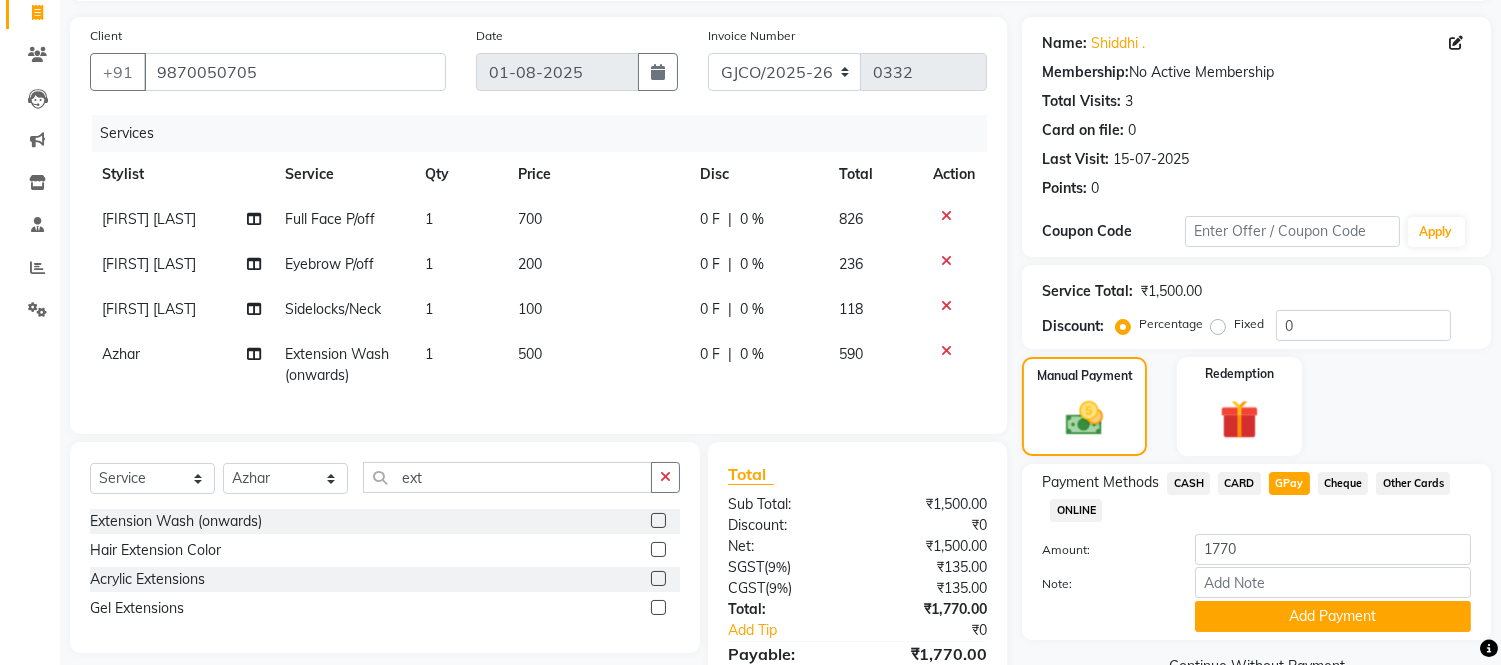 scroll, scrollTop: 250, scrollLeft: 0, axis: vertical 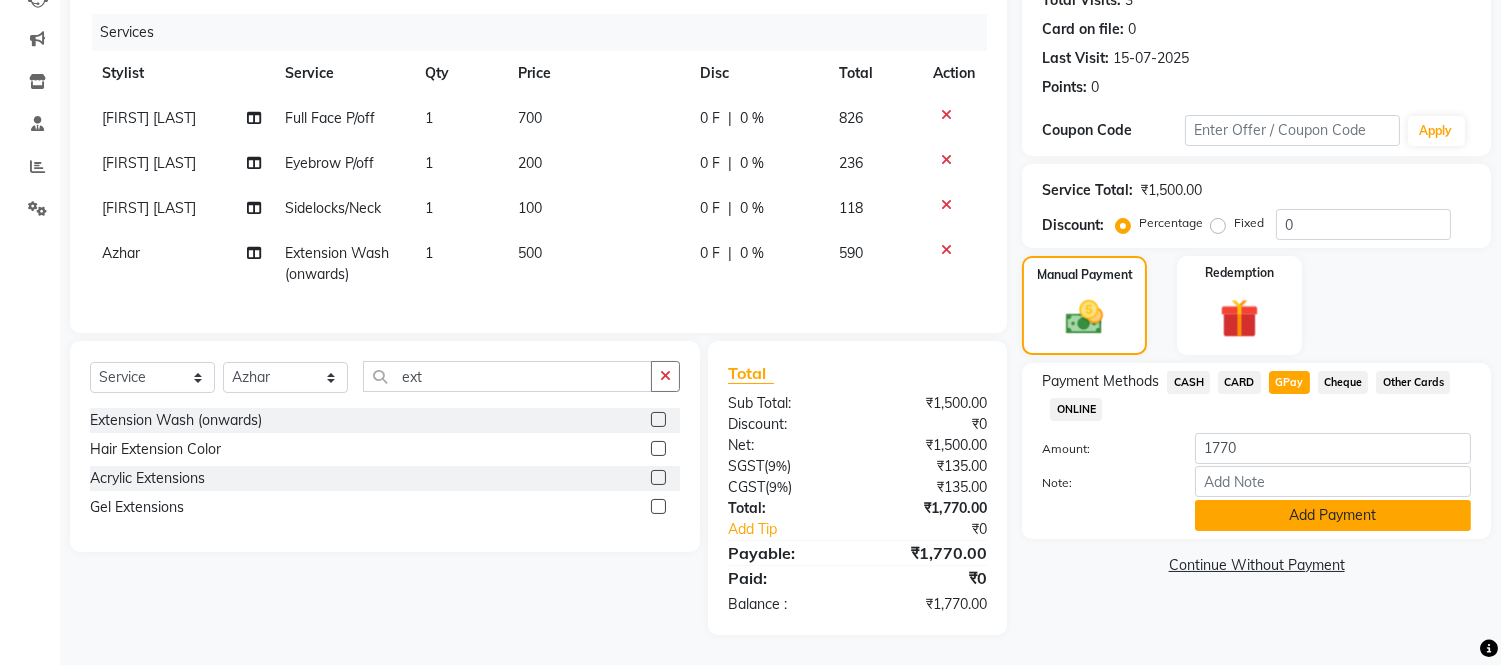click on "Add Payment" 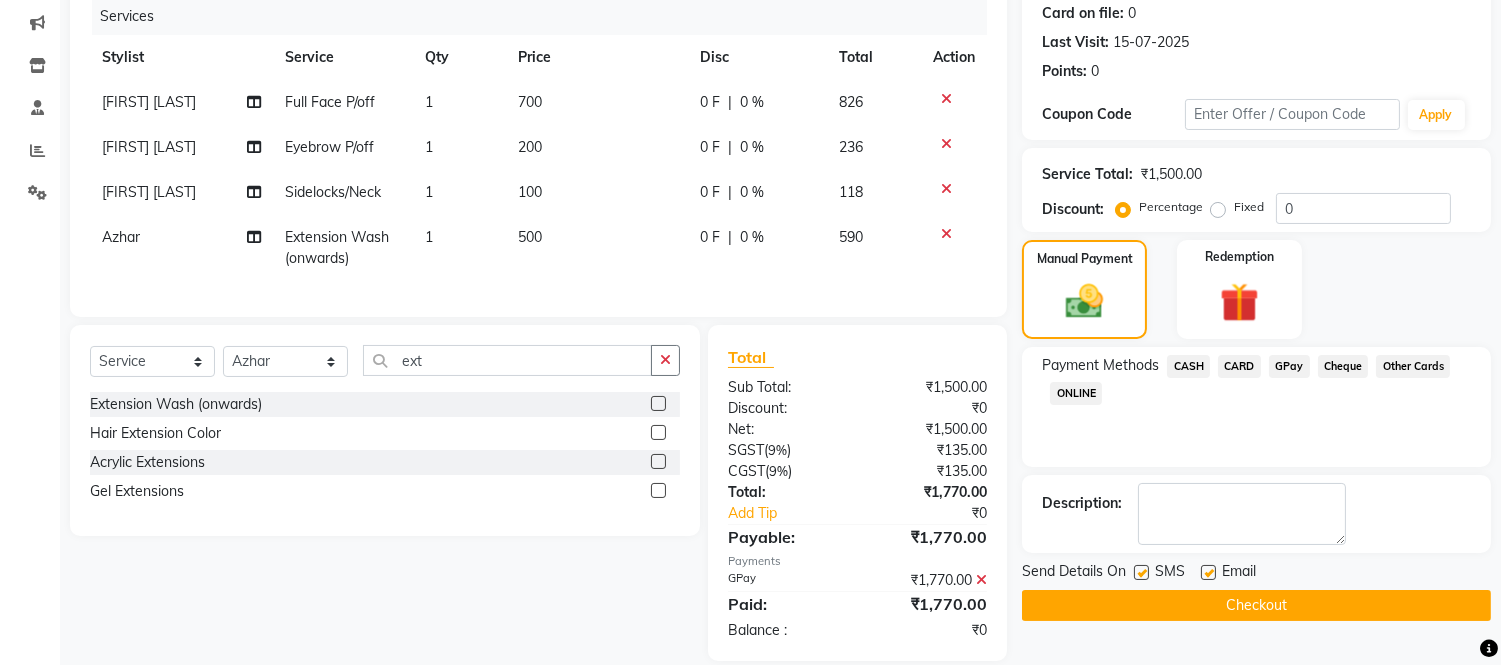 scroll, scrollTop: 292, scrollLeft: 0, axis: vertical 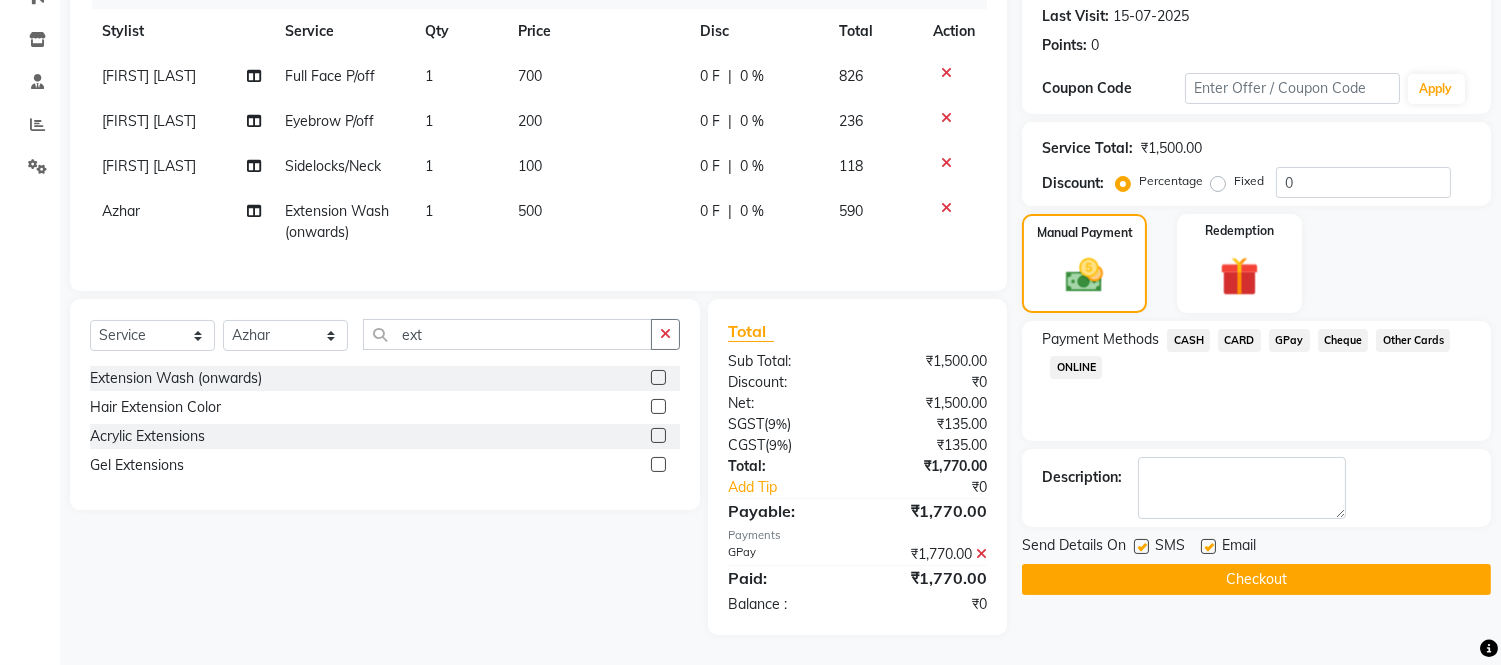 click on "Checkout" 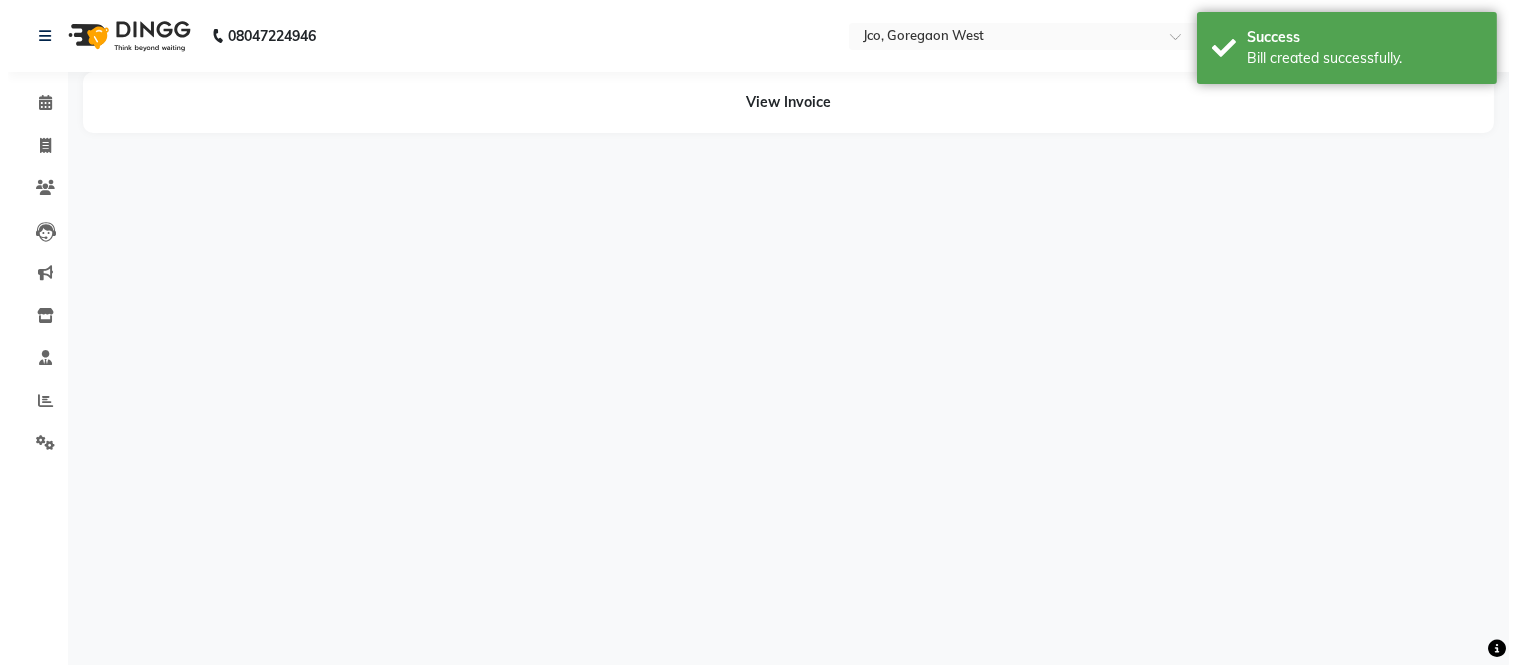 scroll, scrollTop: 0, scrollLeft: 0, axis: both 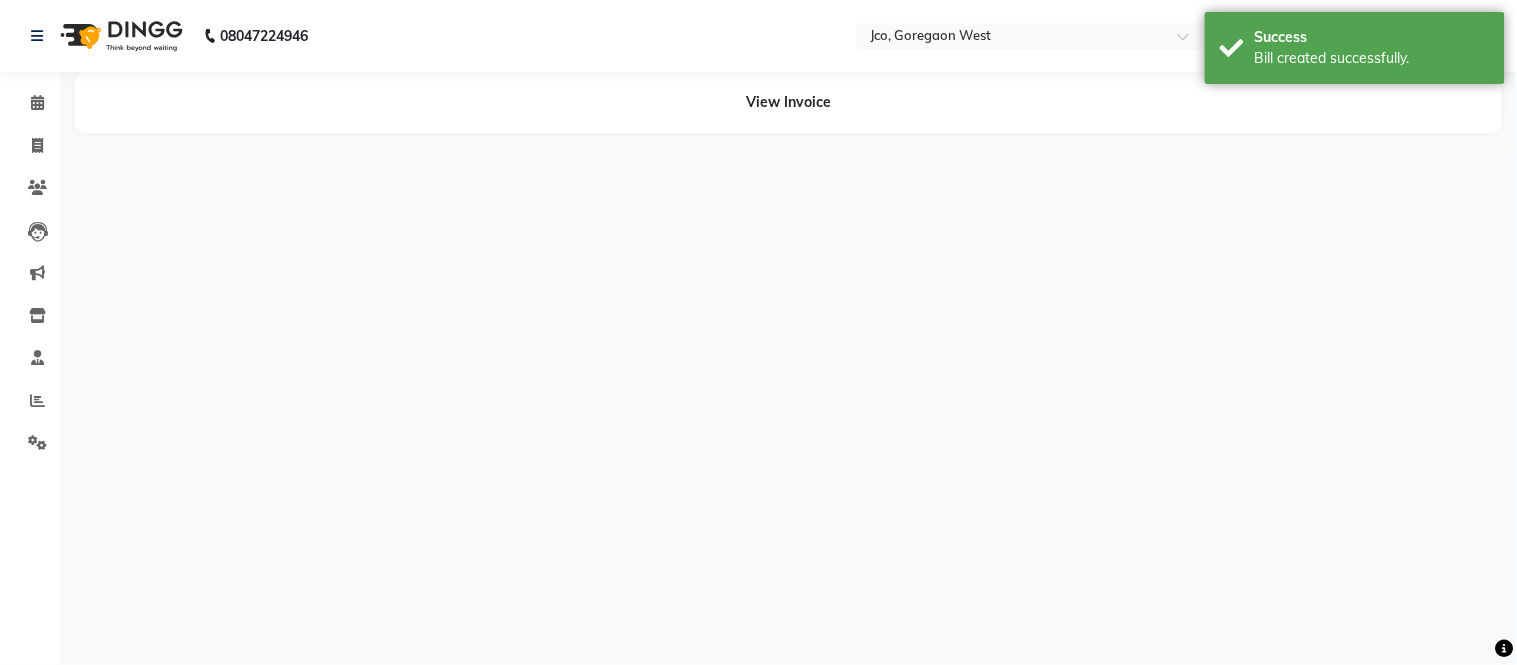 select on "85410" 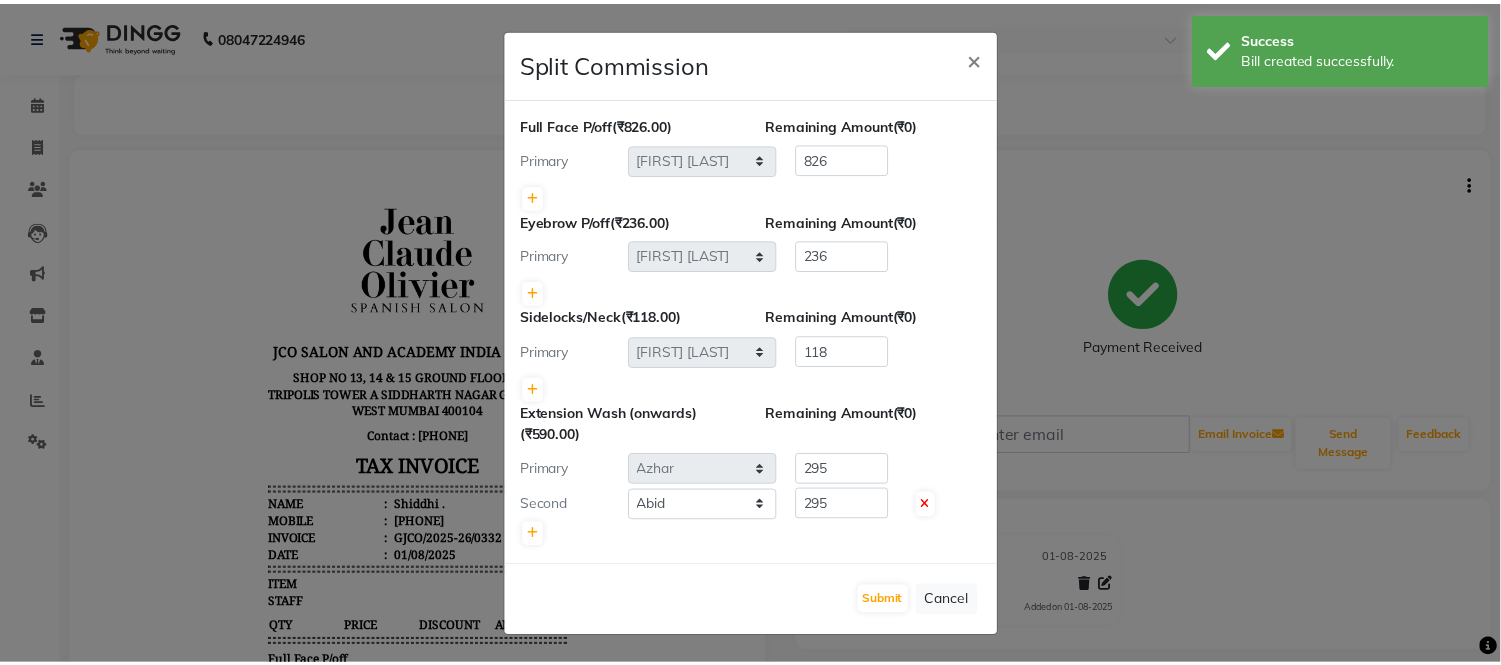 scroll, scrollTop: 0, scrollLeft: 0, axis: both 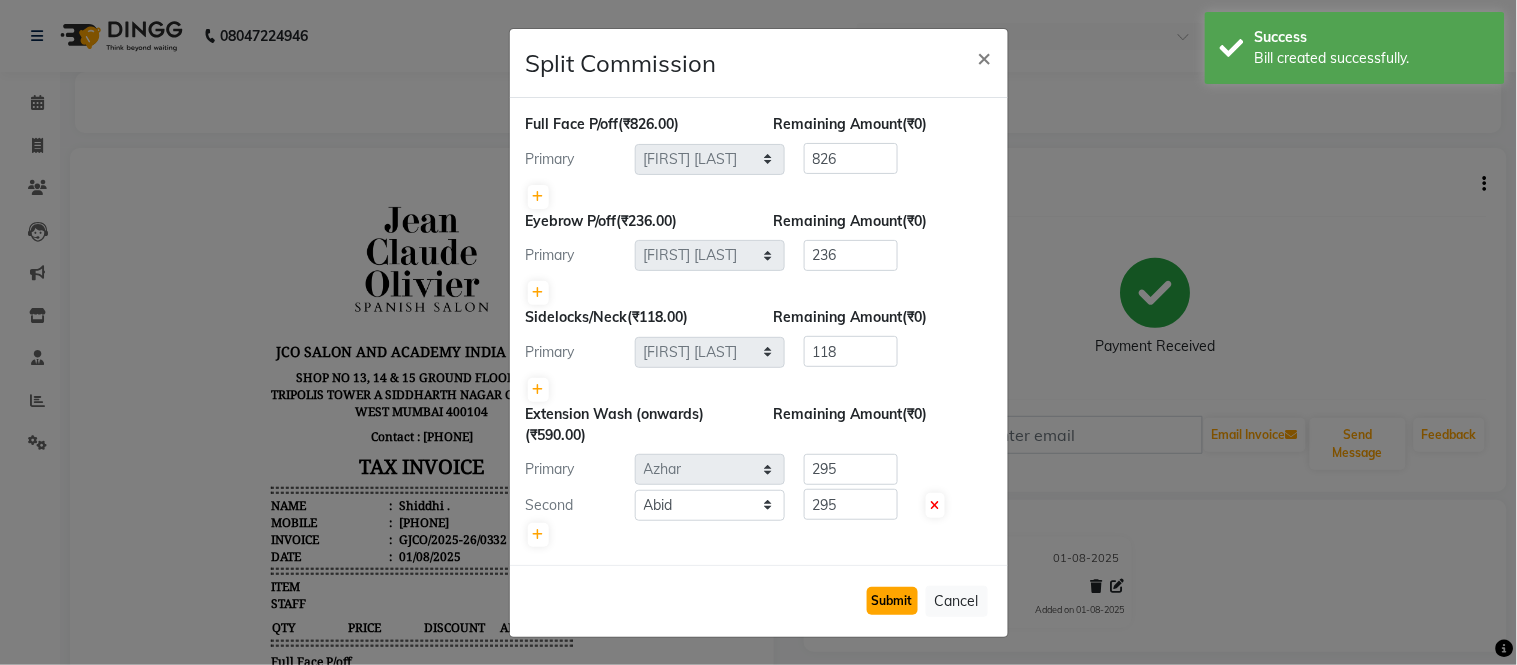 click on "Submit" 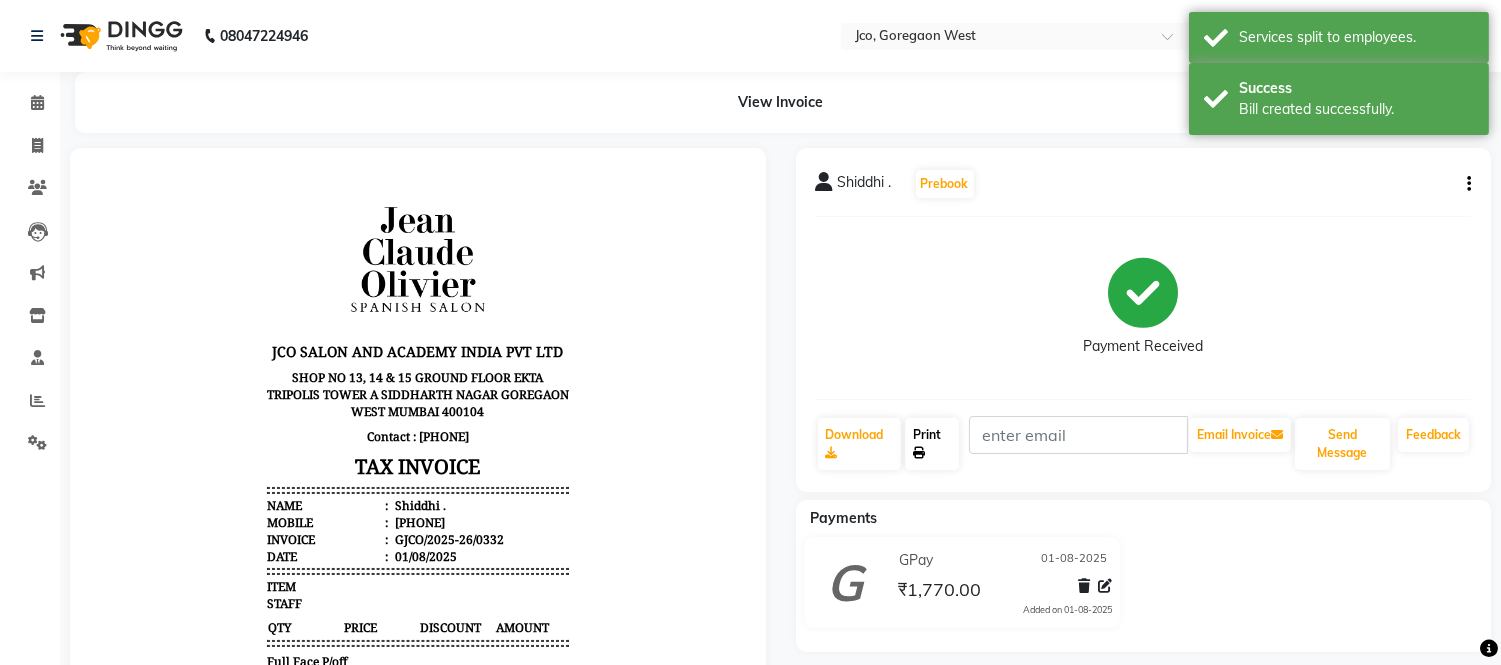 click 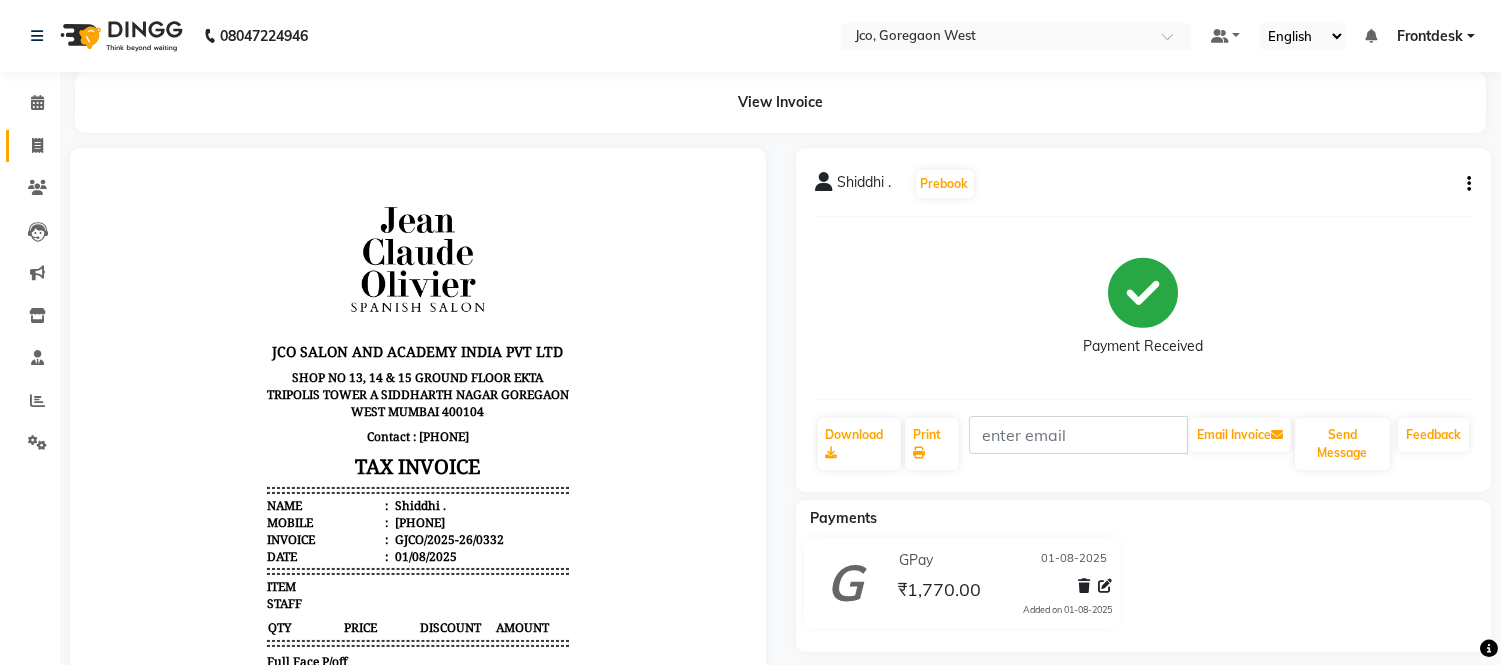 click 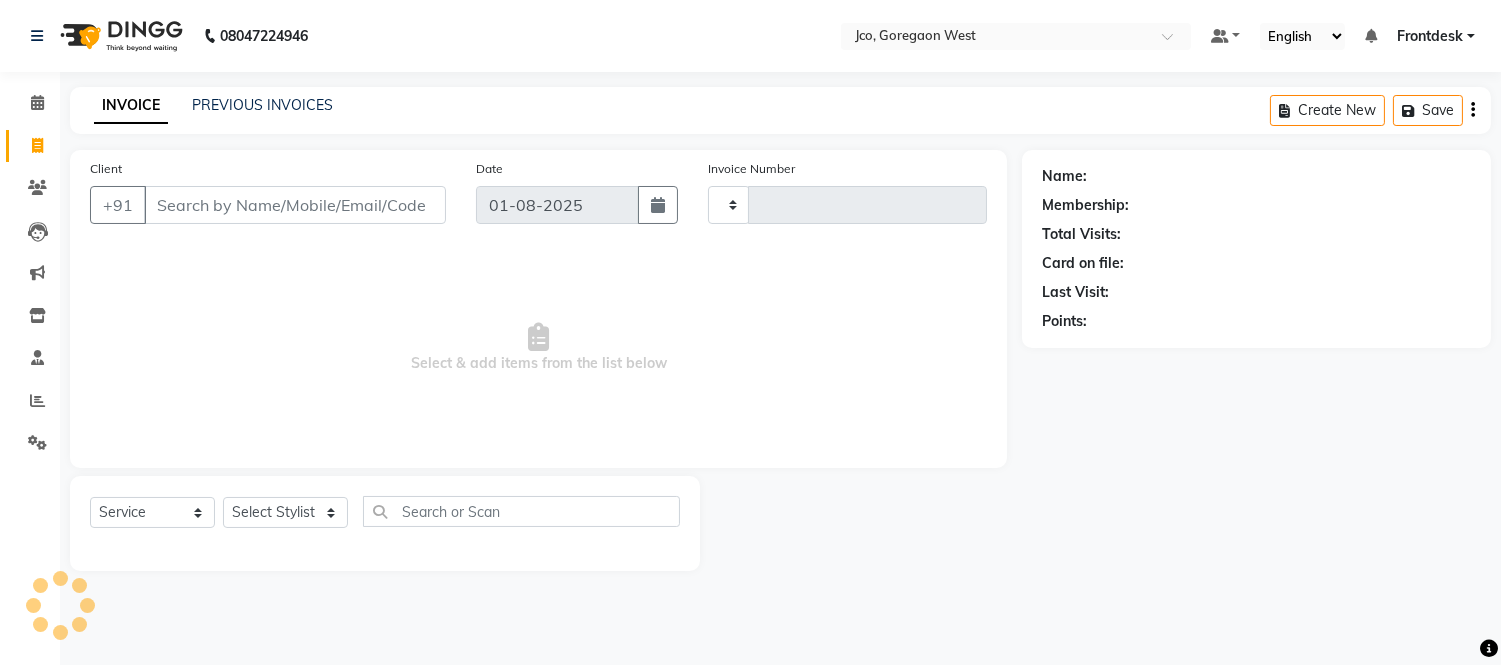 type on "0333" 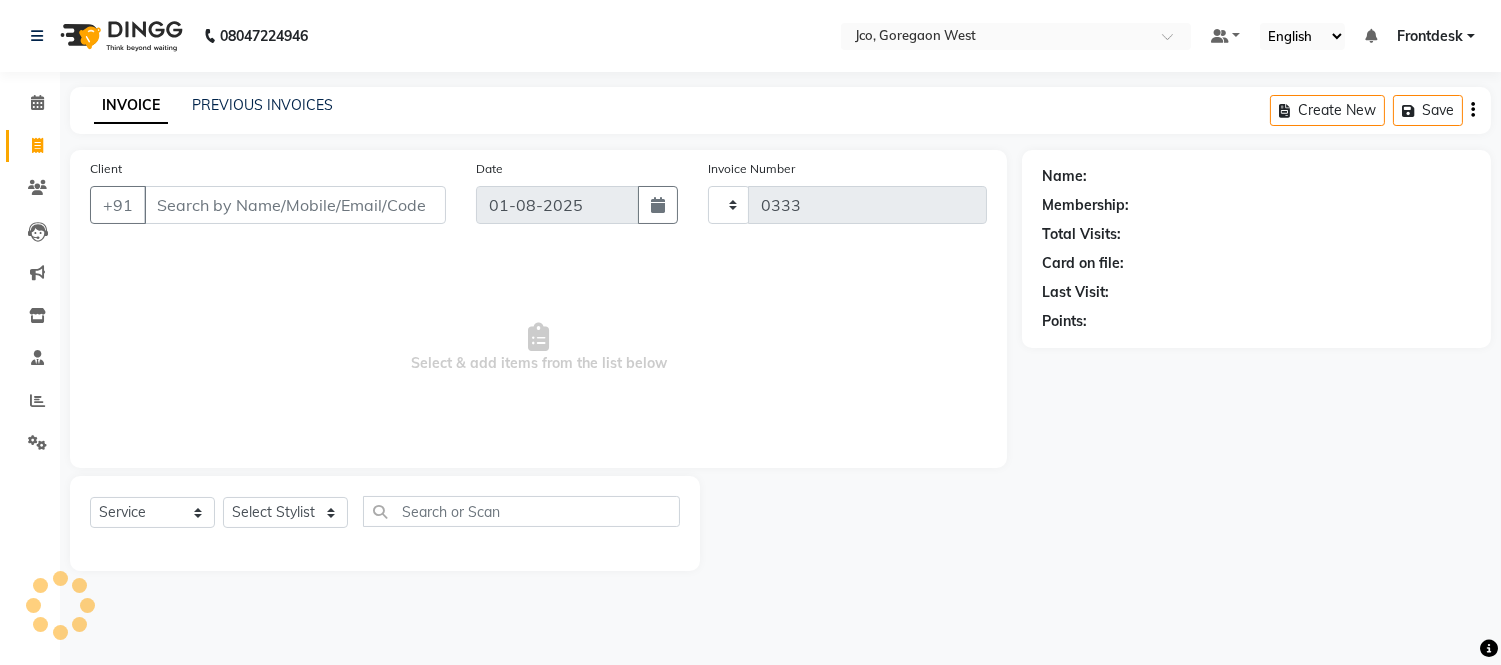 select on "8000" 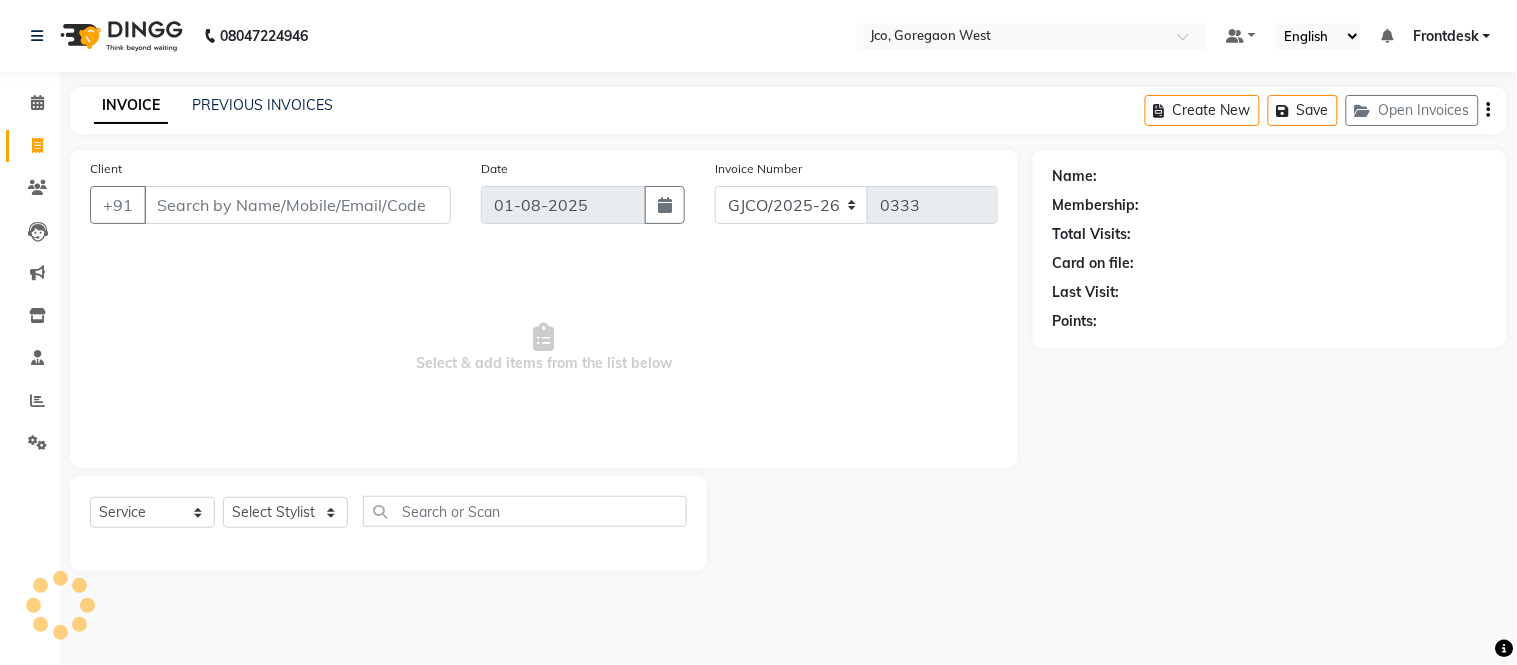 click on "Client" at bounding box center (297, 205) 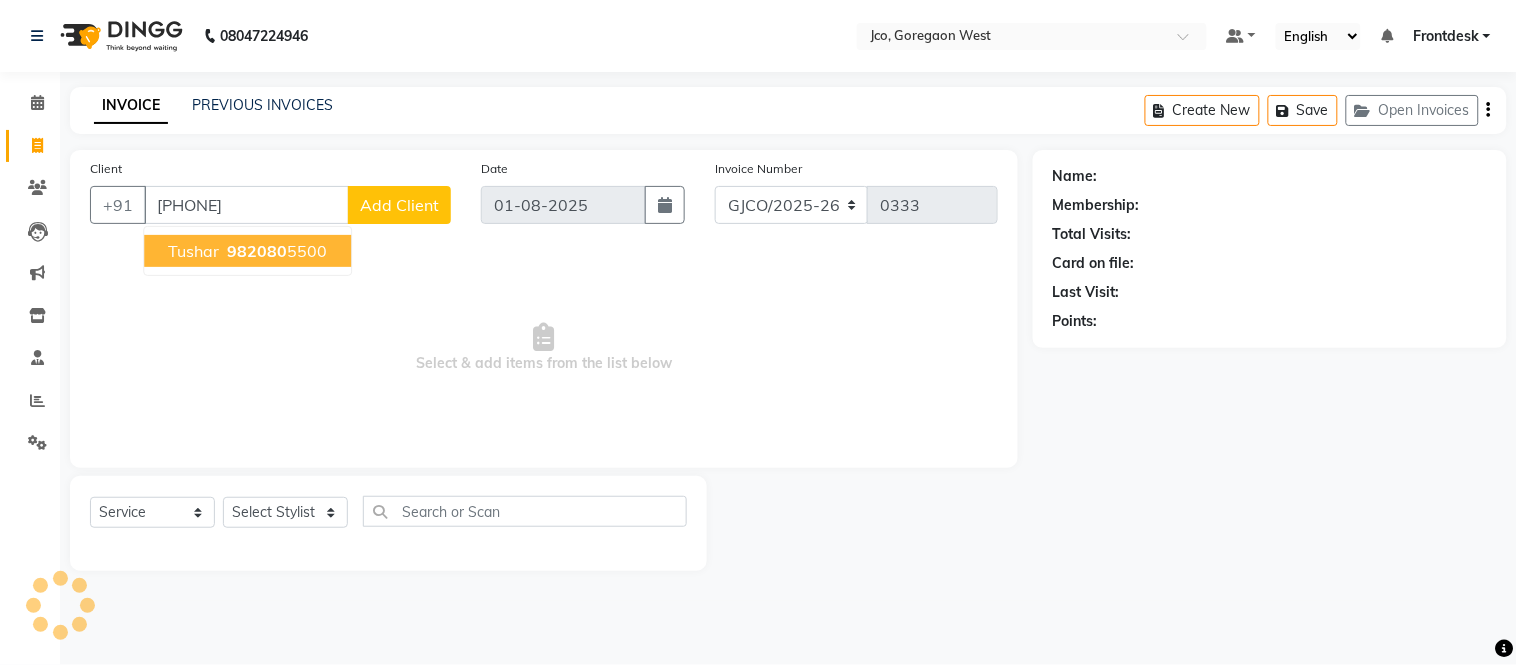 type on "[PHONE]" 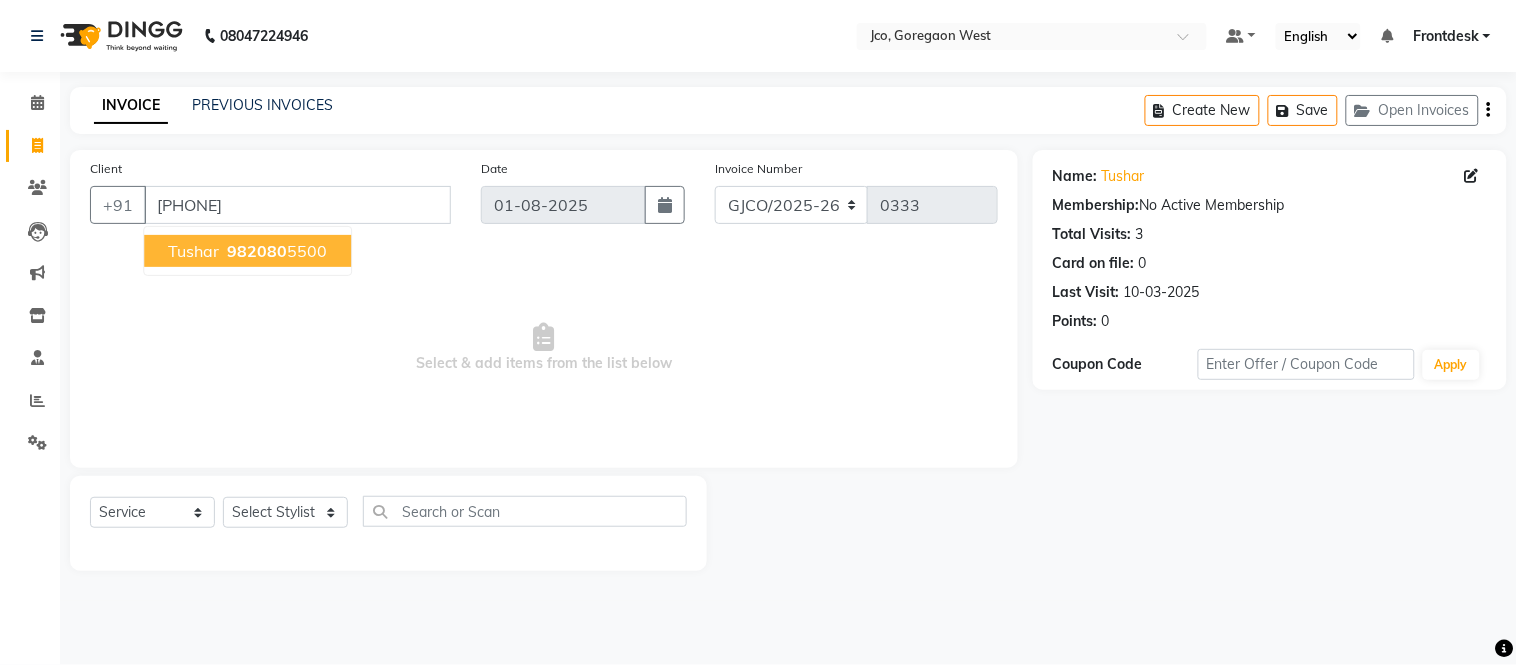 click on "[FIRST]   [PHONE]" at bounding box center [247, 251] 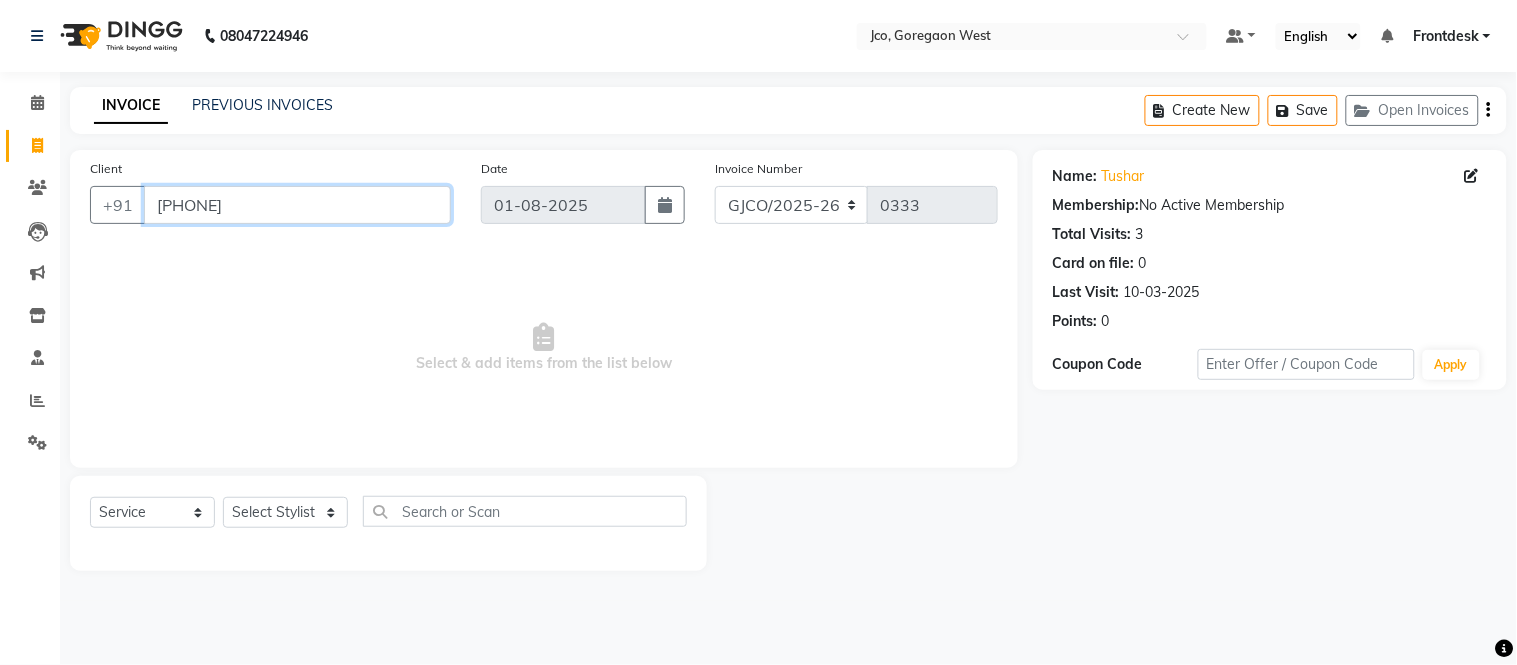 click on "[PHONE]" at bounding box center (297, 205) 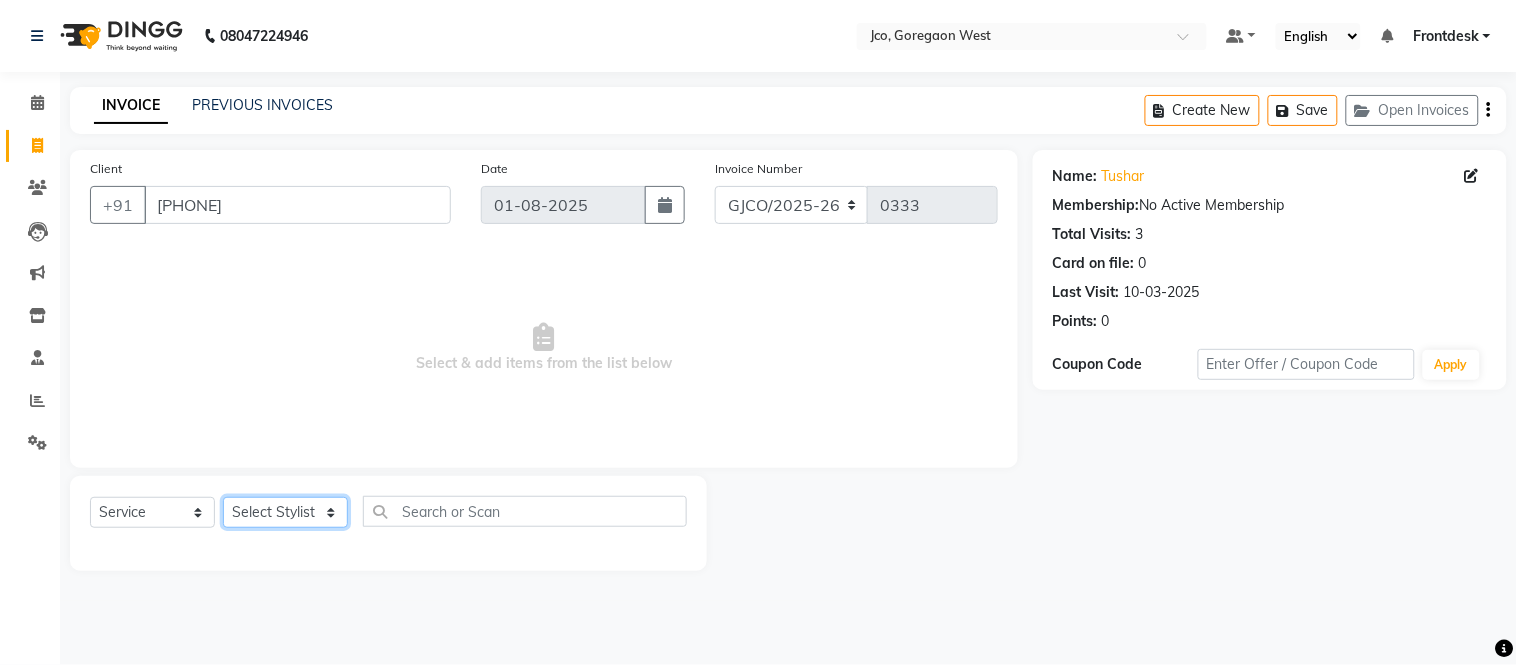 click on "Select Stylist Abdul Abid  Afsha Shaikh  Ajmal Aphy Araslan Ashfaque Aslam Azhar Frontdesk Gopal Jouyi Jubair Komal Tiwari Moon Lusi Naomi Raaj Raja Rose Ruchita Sunil katkar Sachin Kumar Thakur Sanatan sanjay Shilpa Shimrei Somya Thotsem as Tulika Wasim salmani Zing Kumwon Shatsang" 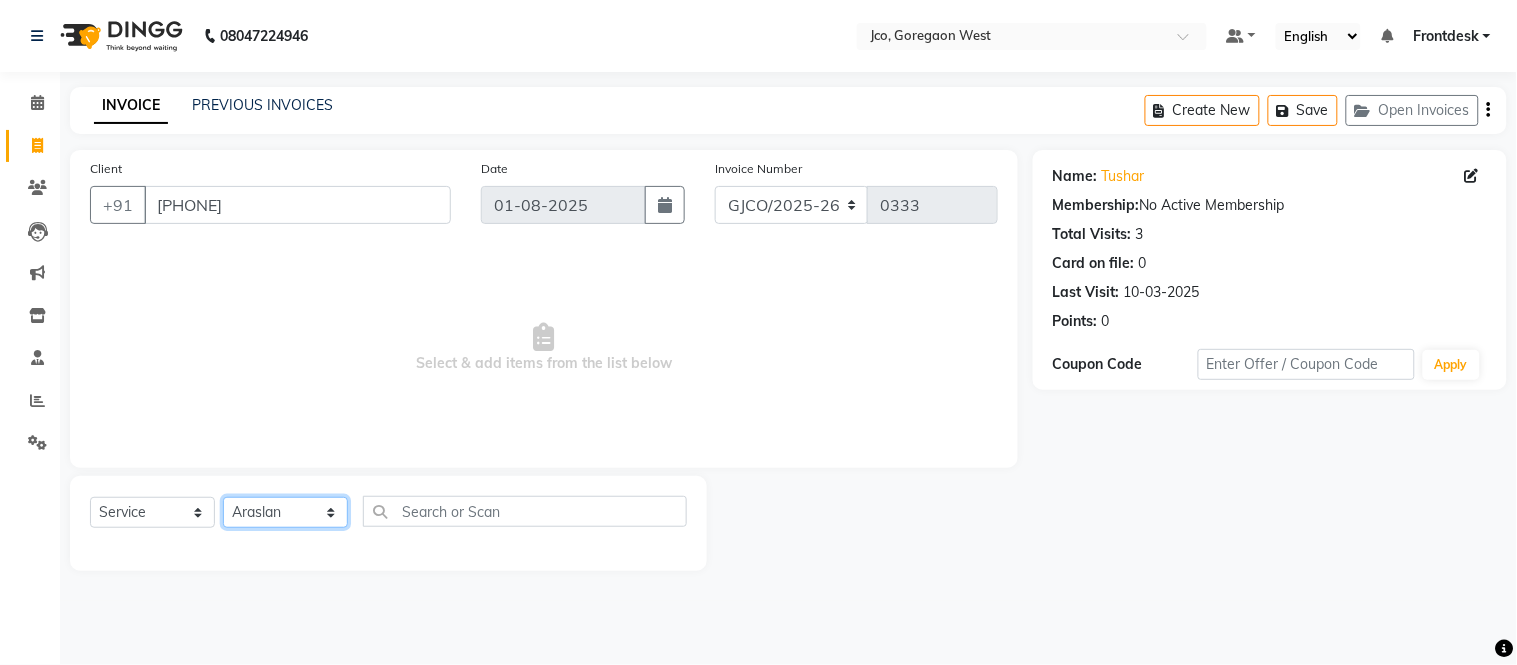click on "Select Stylist Abdul Abid  Afsha Shaikh  Ajmal Aphy Araslan Ashfaque Aslam Azhar Frontdesk Gopal Jouyi Jubair Komal Tiwari Moon Lusi Naomi Raaj Raja Rose Ruchita Sunil katkar Sachin Kumar Thakur Sanatan sanjay Shilpa Shimrei Somya Thotsem as Tulika Wasim salmani Zing Kumwon Shatsang" 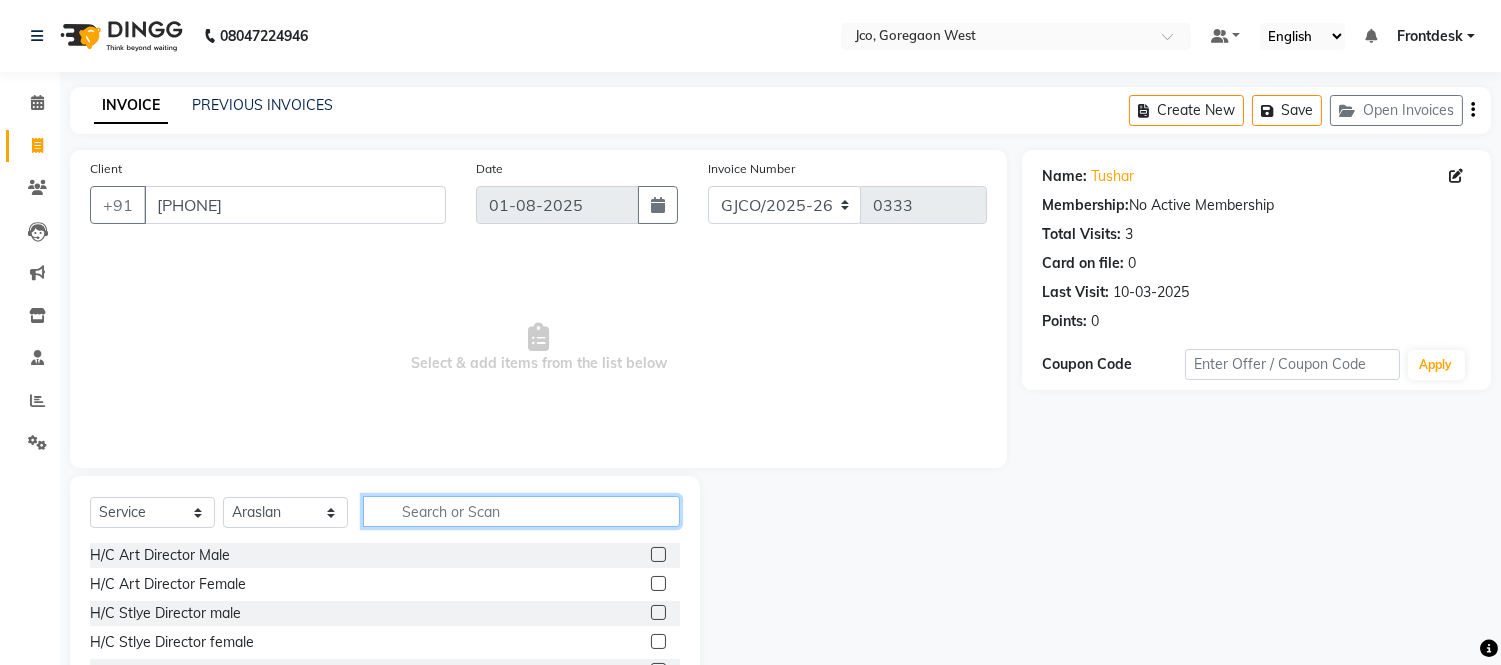 click 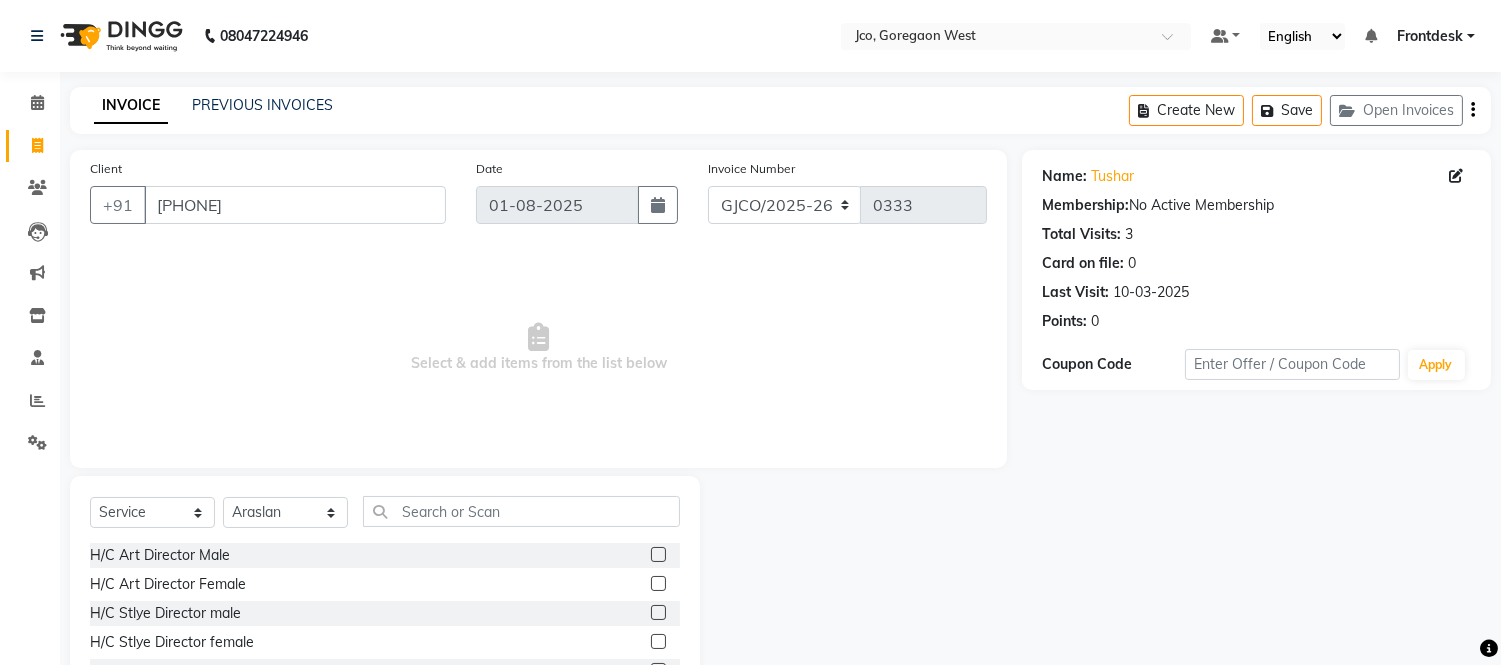 click 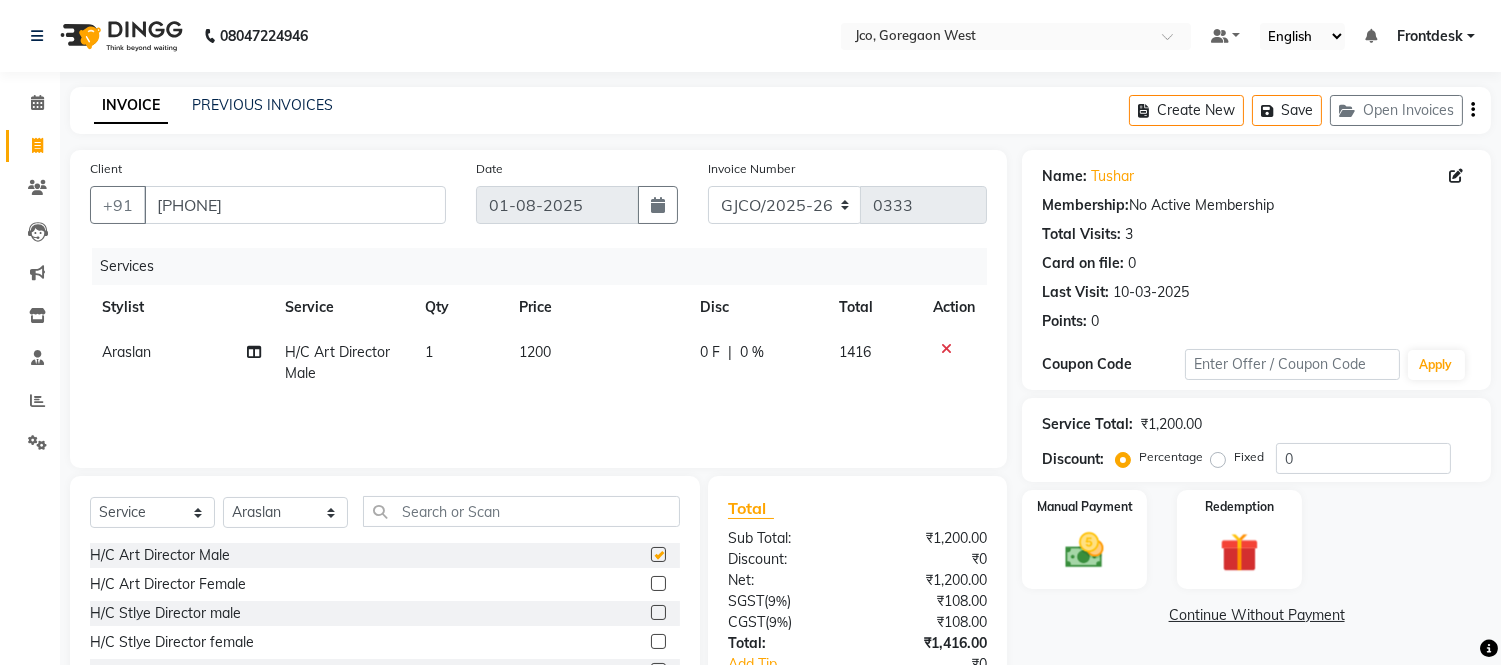 checkbox on "false" 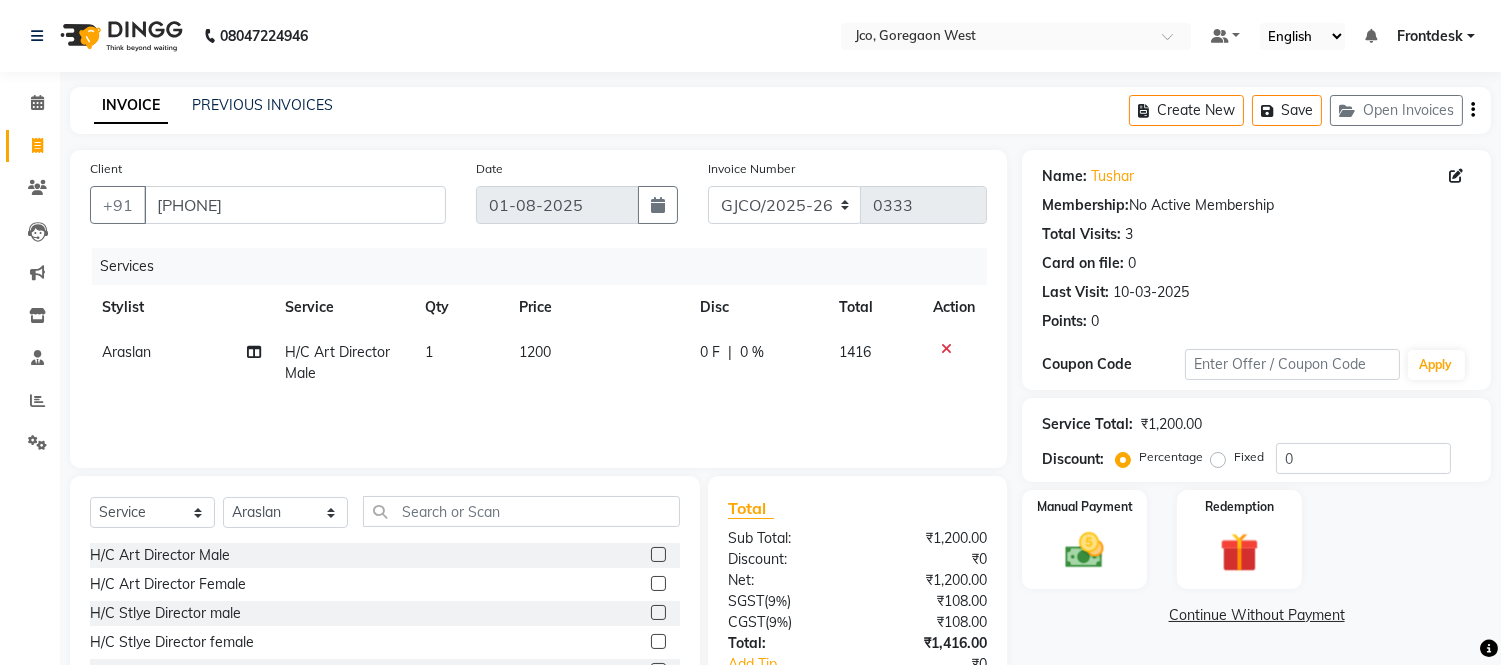 click on "1200" 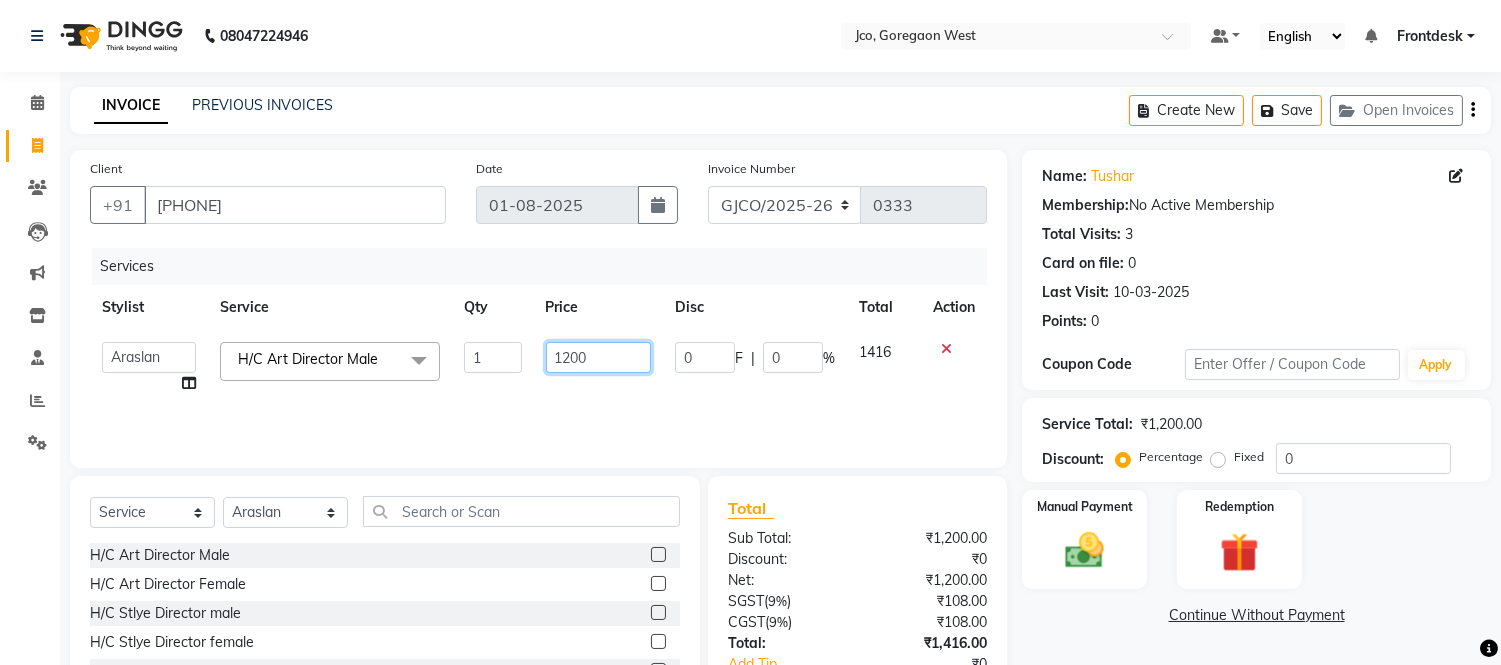 click on "1200" 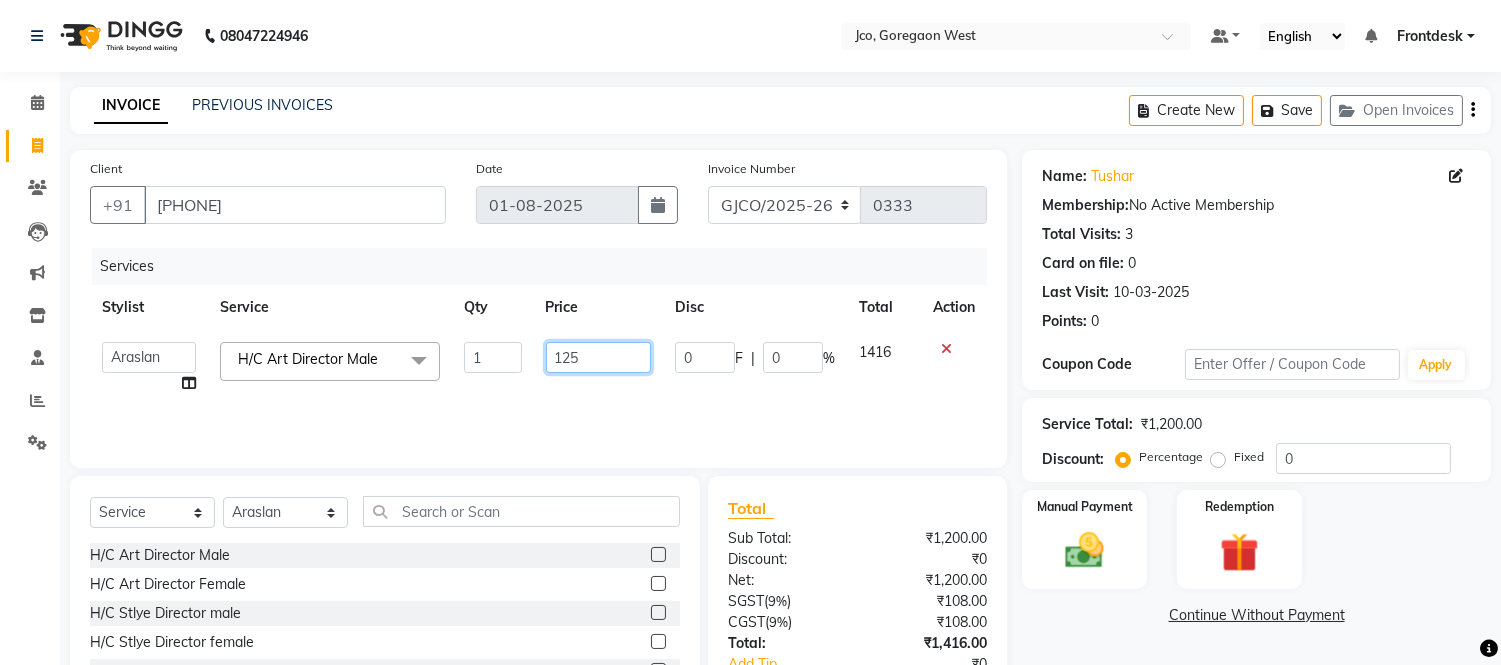 type on "1250" 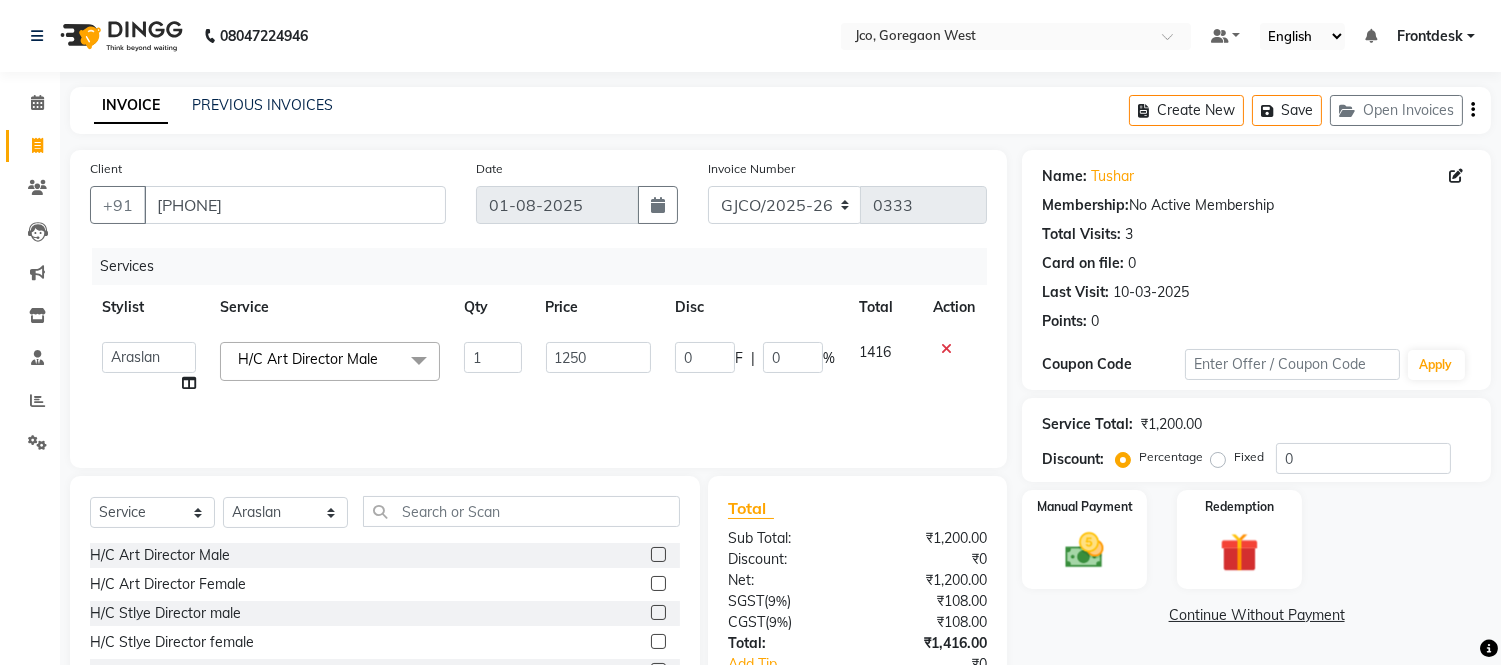 click on "Services Stylist Service Qty Price Disc Total Action  Abdul   Abid    [FIRST] [LAST]    Ajmal   Aphy   Araslan   Ashfaque   Aslam   Azhar   Frontdesk   Gopal   Jouyi   Jubair   [FIRST] [LAST]   Moon Lusi   Naomi   Raaj   Raja   Rose   [FIRST] [LAST]   [FIRST] [LAST]   Sanatan   sanjay   Shilpa   Shimrei   Somya   Thotsem as   Tulika   [FIRST] [LAST]   Zing Kumwon Shatsang   H/C Art Director Male  x H/C Art Director Male  H/C Art Director Female  H/C Stlye Director male  H/C Stlye Director female  H/C Senior Stylist Female H/C Senior Stylist male H/C Stylist Male  H/C Stylist Female H/C Child M- below 12 H/C Child  F - below 12 H/C - Fringes/Locks  PQ Hair Wash Male +Styling Wash & Blow Dry short Wash & Blow Dry medium  Wash & Blow Dry long Wash & Paddle Dry Wash & Blast Dry  Shampoo & conditioner  Add on Mask/ Deep Conditioning Extension Wash (onwards) Blow Dry  Hair Ironing Short Hair Tong (Onwards)  Hair do (Onwards)  Crimping /Braiding(Onwards) Up Style (Onwards) Hair per Strand (Onwards)  Shave 1 0" 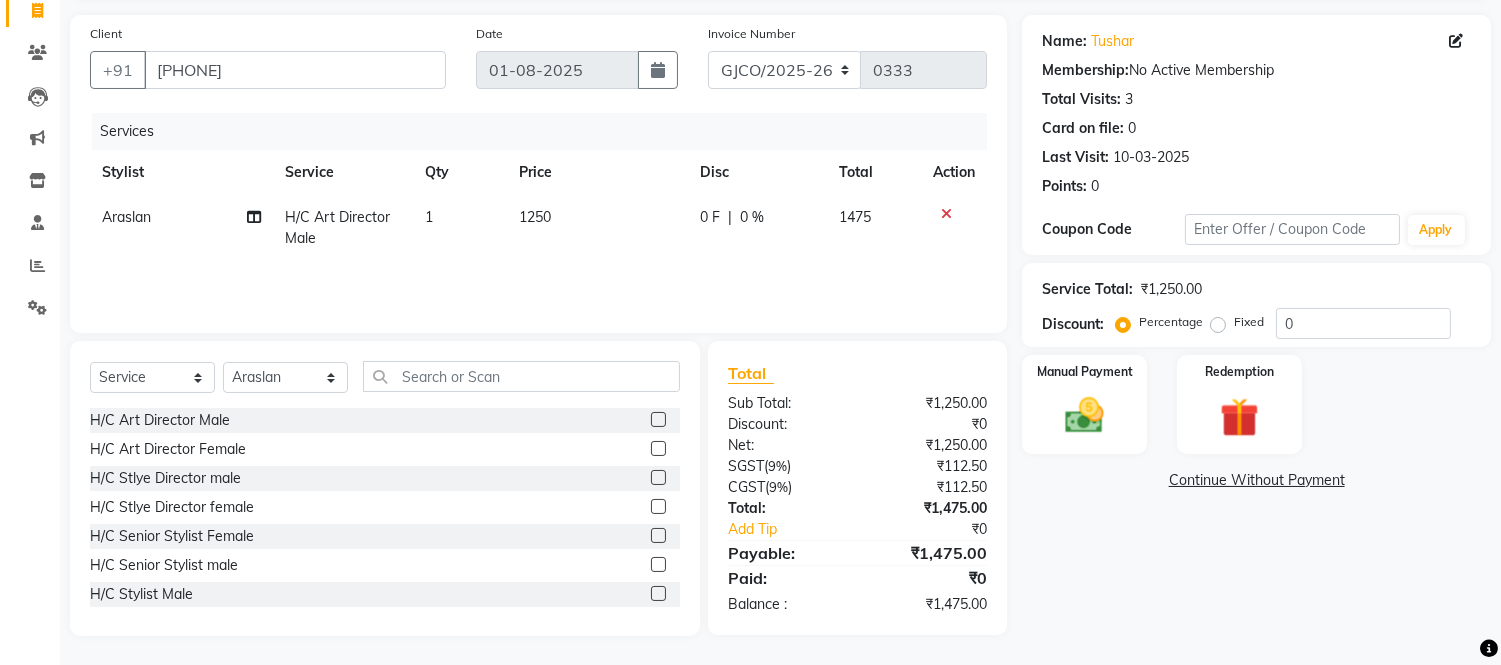 scroll, scrollTop: 70, scrollLeft: 0, axis: vertical 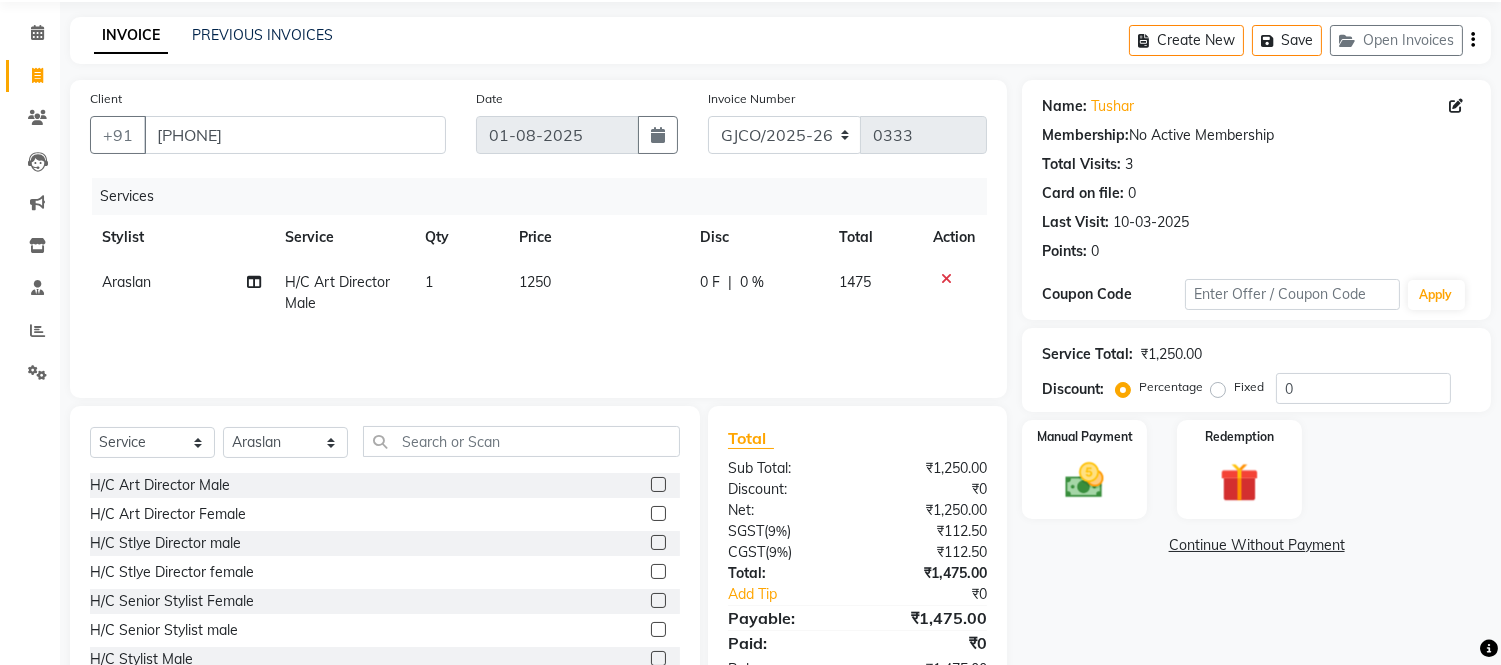 click on "1250" 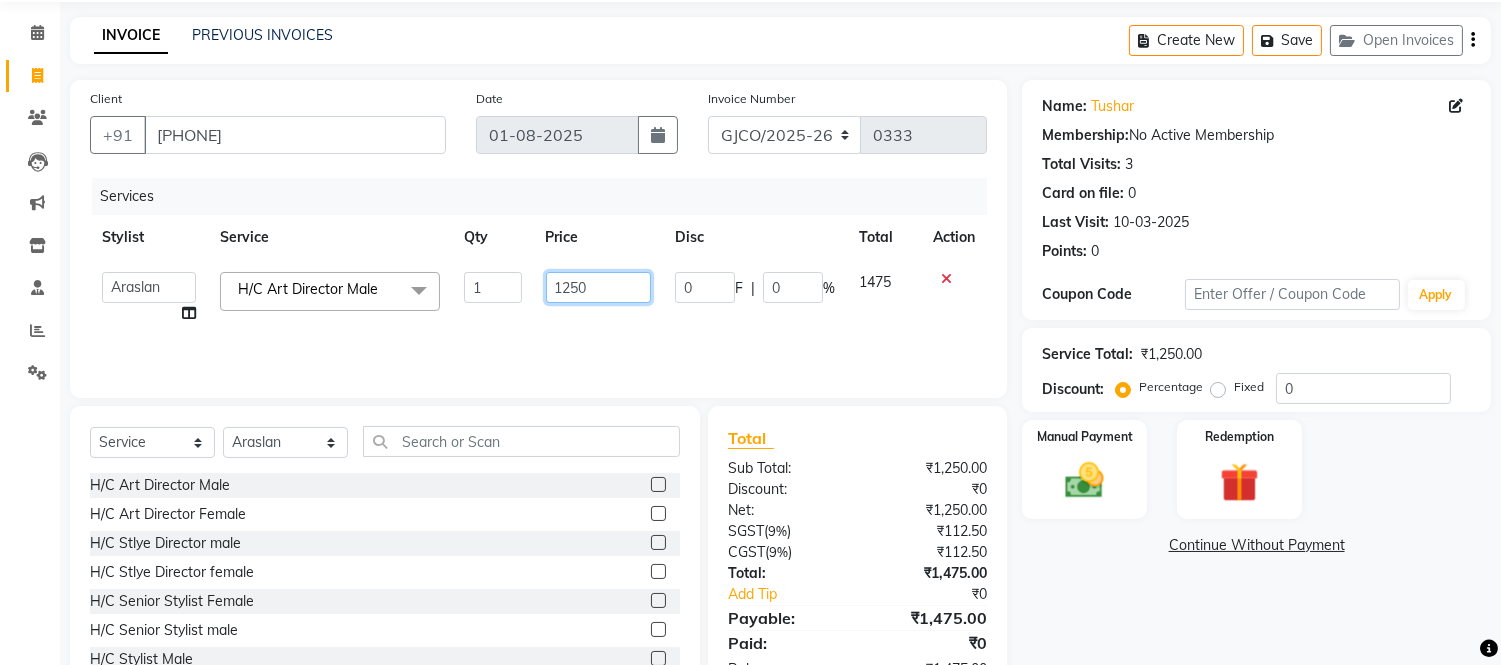 click on "1250" 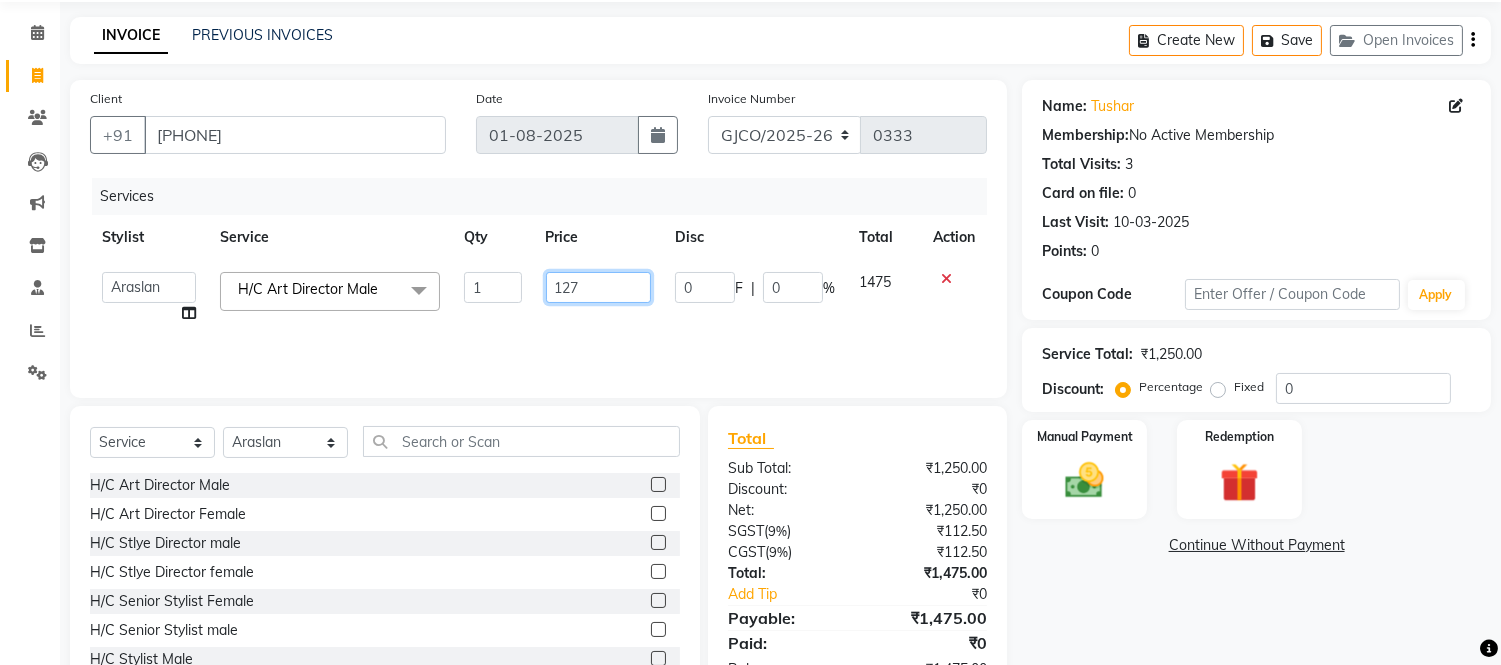 type on "1275" 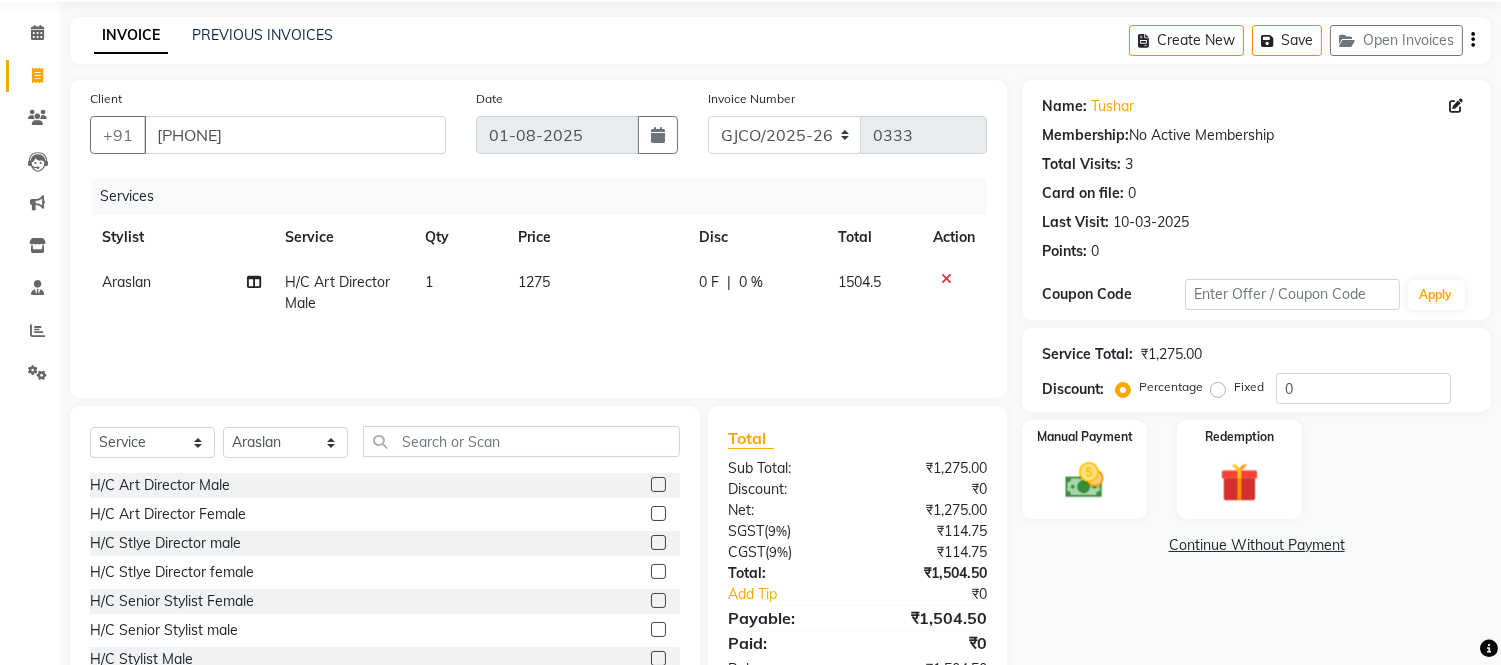 click on "1275" 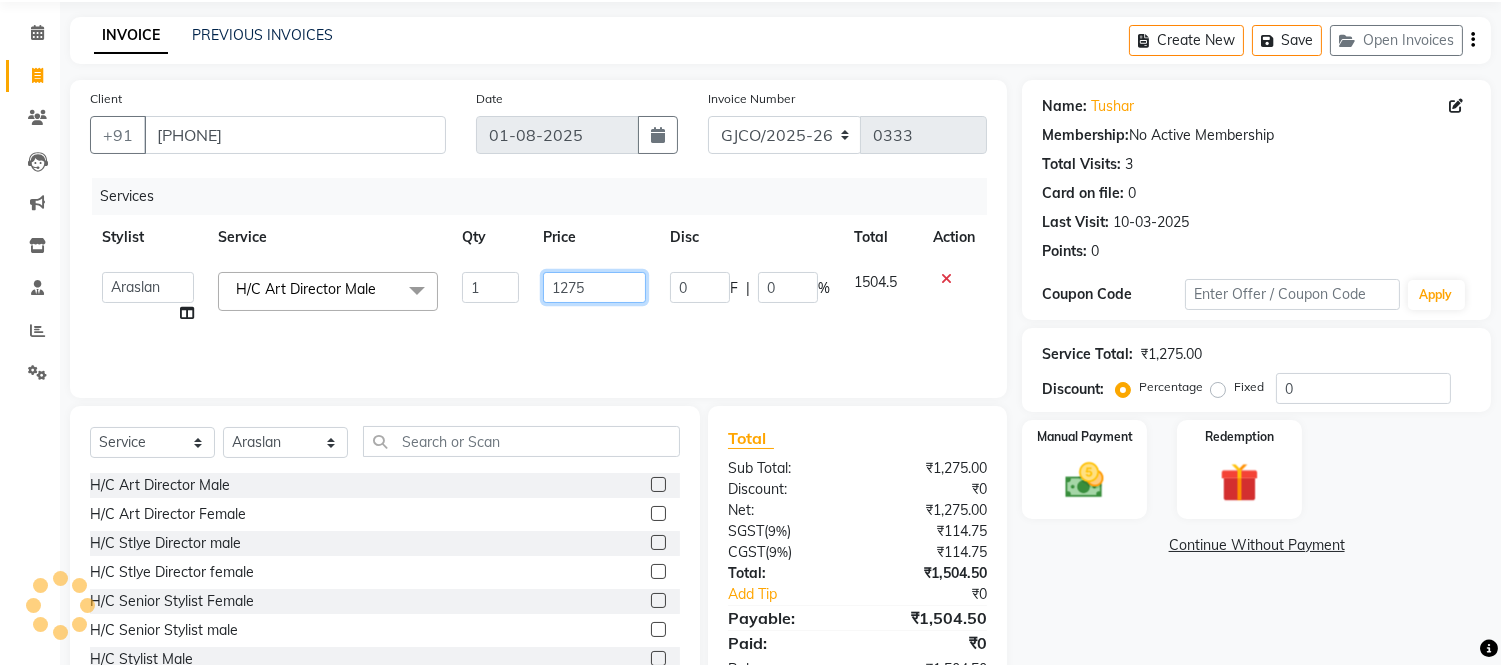 click on "1275" 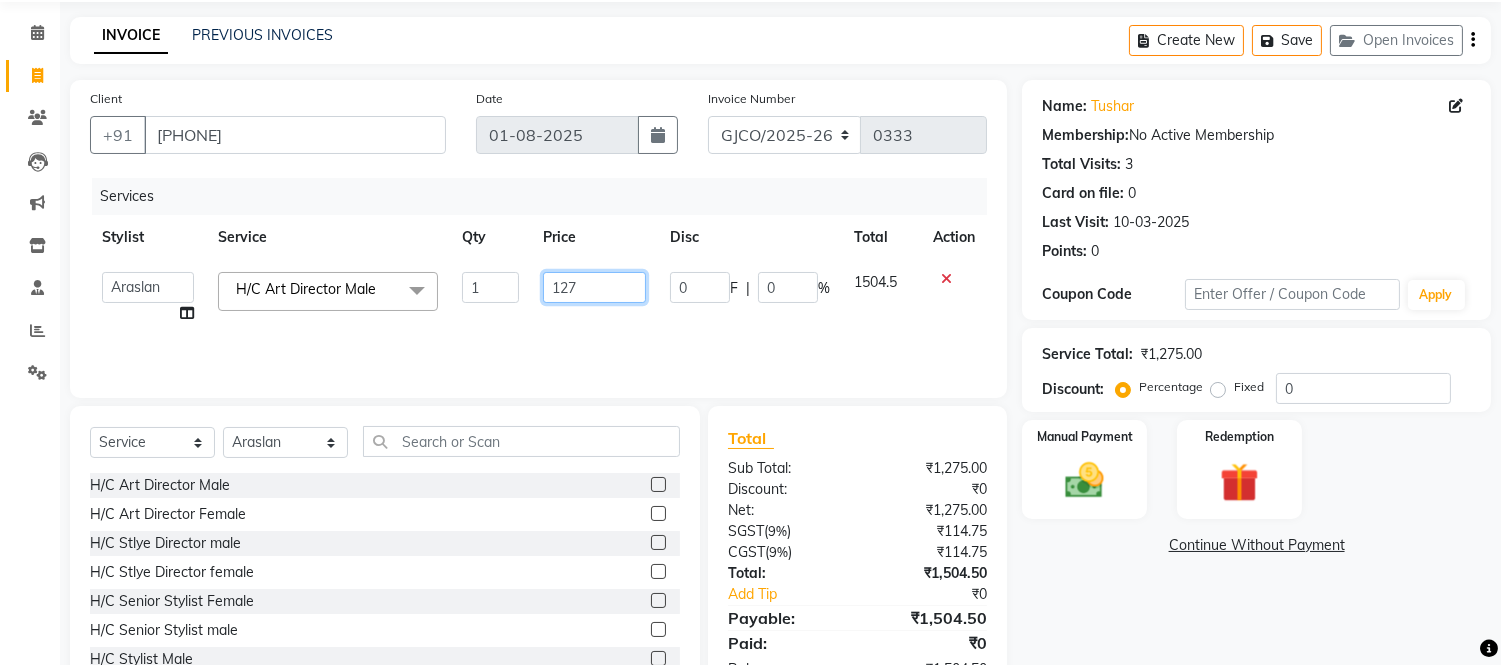 type on "1273" 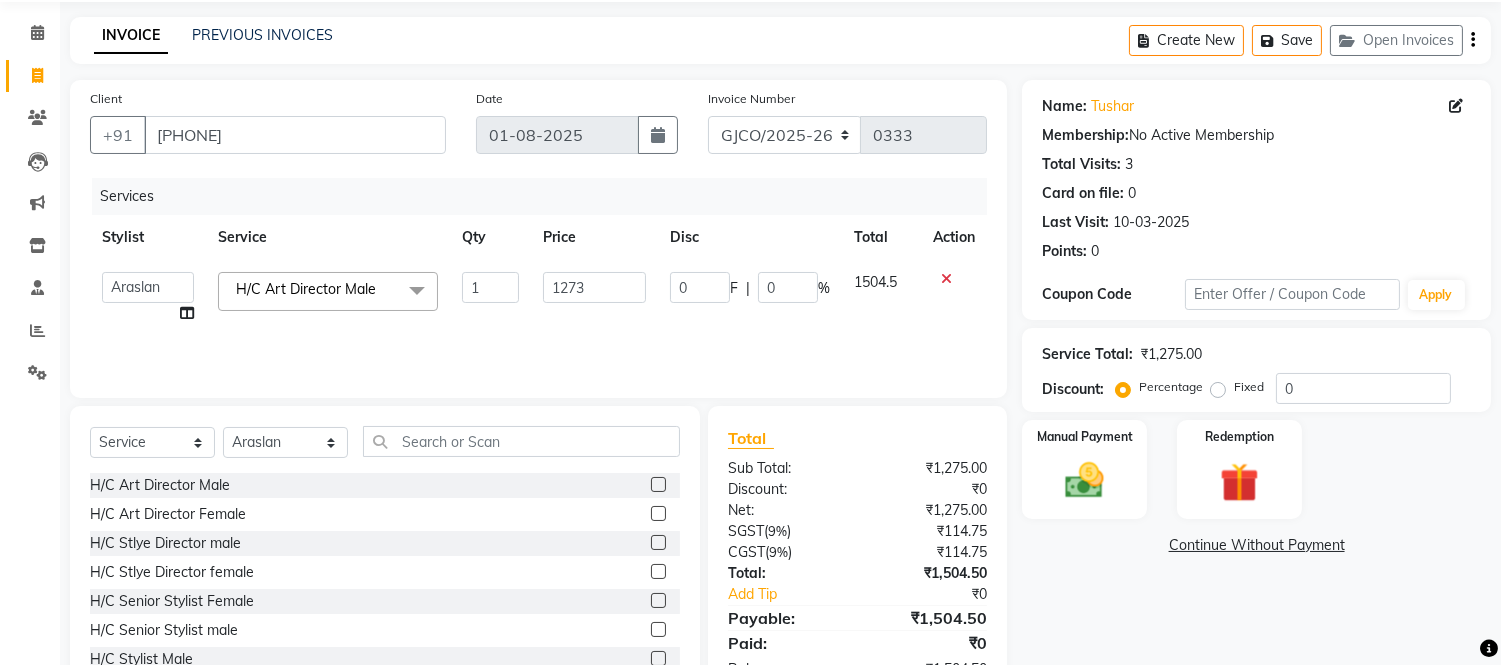 click on "Services Stylist Service Qty Price Disc Total Action  Abdul   Abid    [FIRST] [LAST]    Ajmal   Aphy   Araslan   Ashfaque   Aslam   Azhar   Frontdesk   Gopal   Jouyi   Jubair   [FIRST] [LAST]   Moon Lusi   Naomi   Raaj   Raja   Rose   [FIRST] [LAST]   [FIRST] [LAST]   Sanatan   sanjay   Shilpa   Shimrei   Somya   Thotsem as   Tulika   [FIRST] [LAST]   Zing Kumwon Shatsang   H/C Art Director Male  x H/C Art Director Male  H/C Art Director Female  H/C Stlye Director male  H/C Stlye Director female  H/C Senior Stylist Female H/C Senior Stylist male H/C Stylist Male  H/C Stylist Female H/C Child M- below 12 H/C Child  F - below 12 H/C - Fringes/Locks  PQ Hair Wash Male +Styling Wash & Blow Dry short Wash & Blow Dry medium  Wash & Blow Dry long Wash & Paddle Dry Wash & Blast Dry  Shampoo & conditioner  Add on Mask/ Deep Conditioning Extension Wash (onwards) Blow Dry  Hair Ironing Short Hair Tong (Onwards)  Hair do (Onwards)  Crimping /Braiding(Onwards) Up Style (Onwards) Hair per Strand (Onwards)  Shave 1 0" 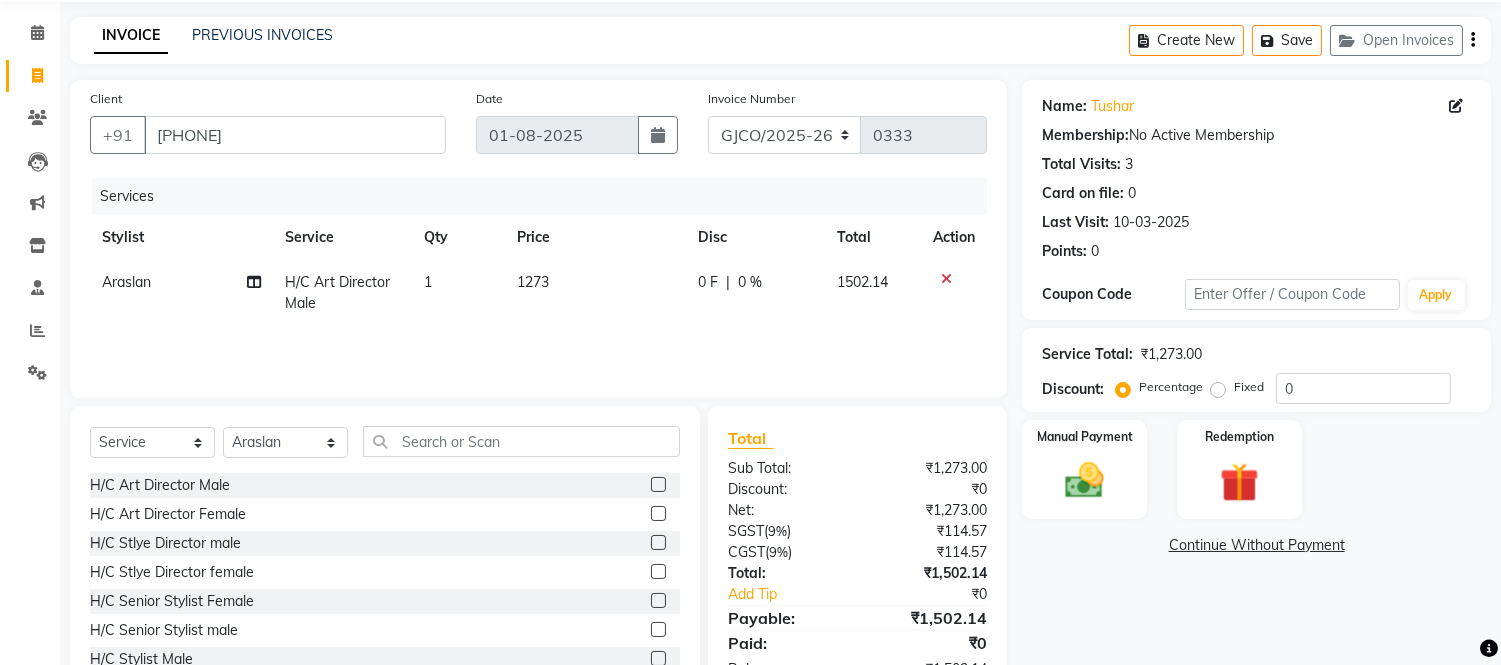 click on "1273" 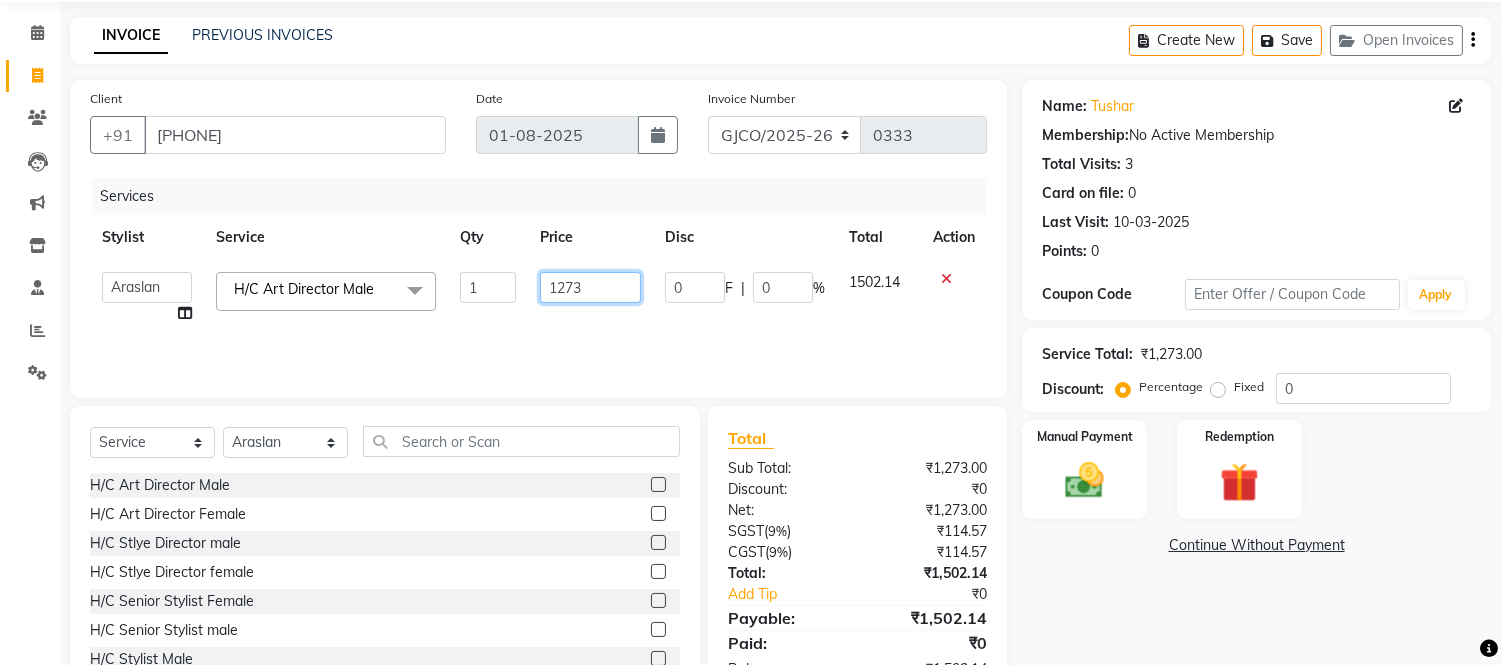 click on "1273" 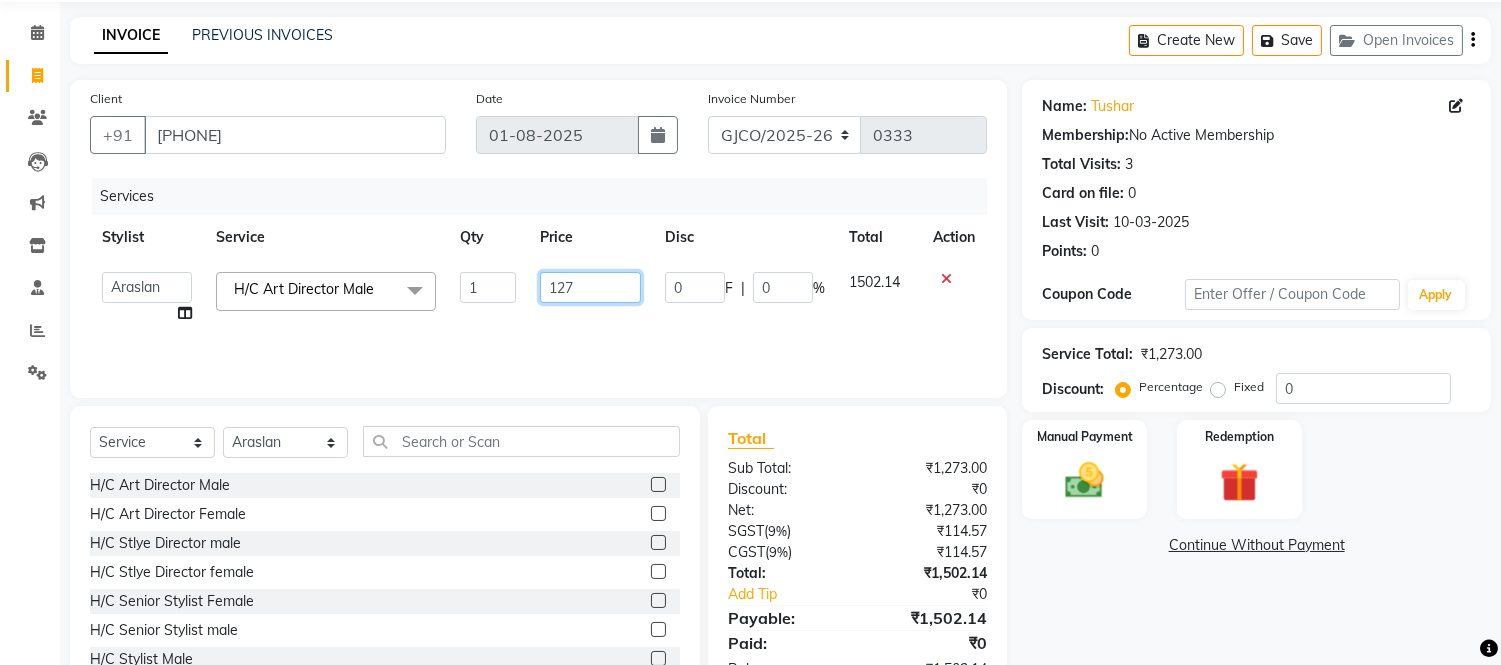 type on "1271" 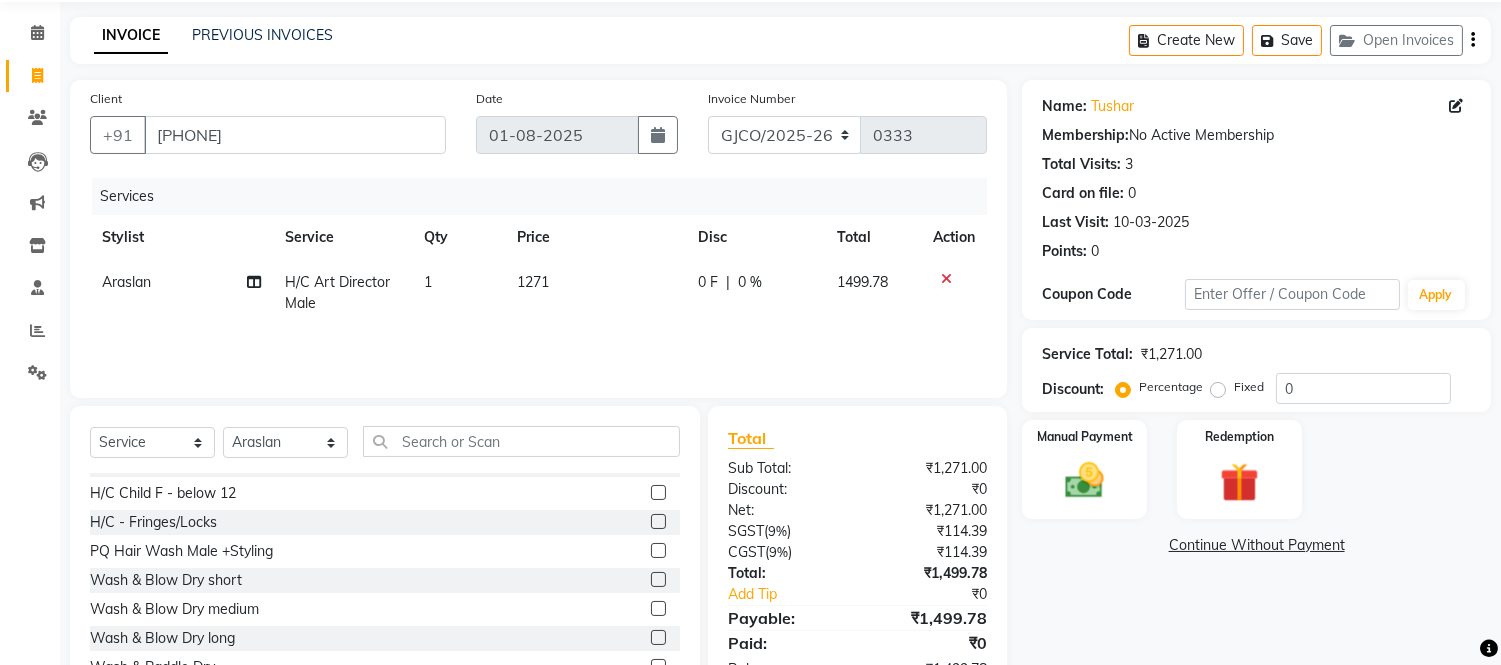 scroll, scrollTop: 252, scrollLeft: 0, axis: vertical 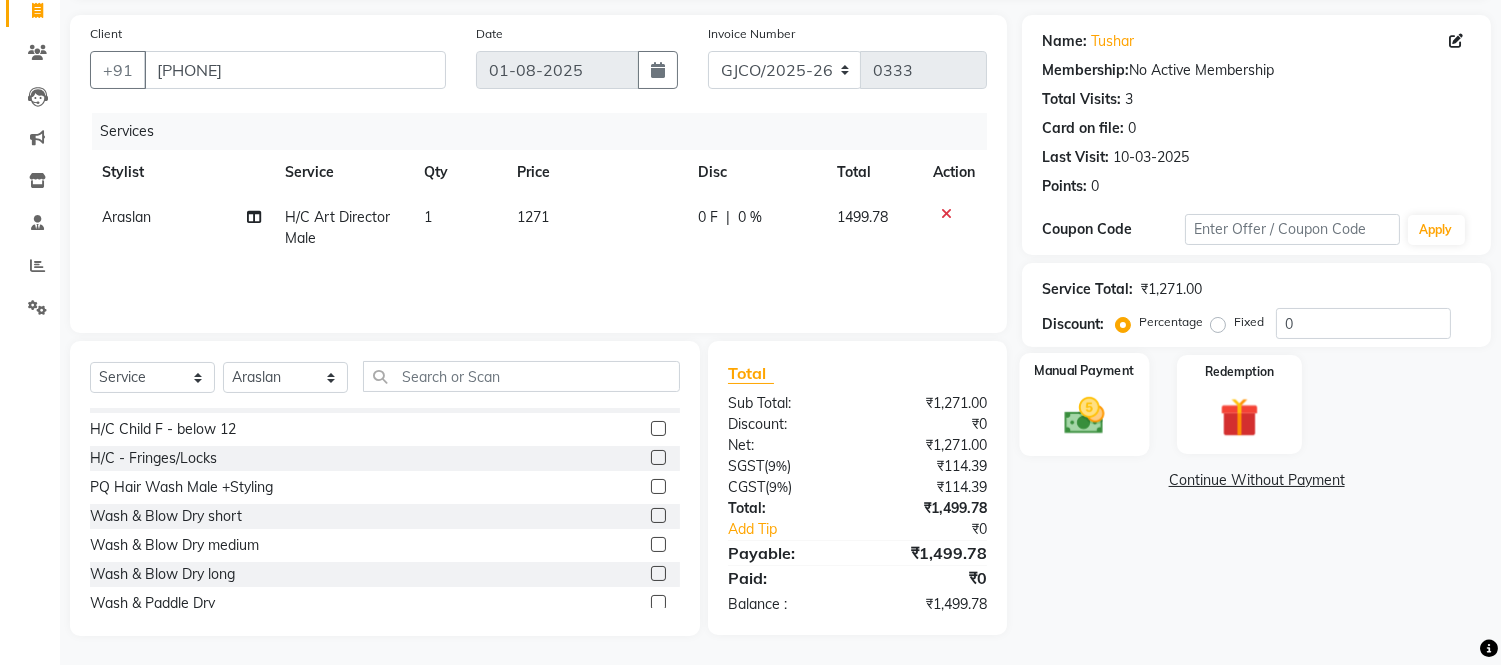 click 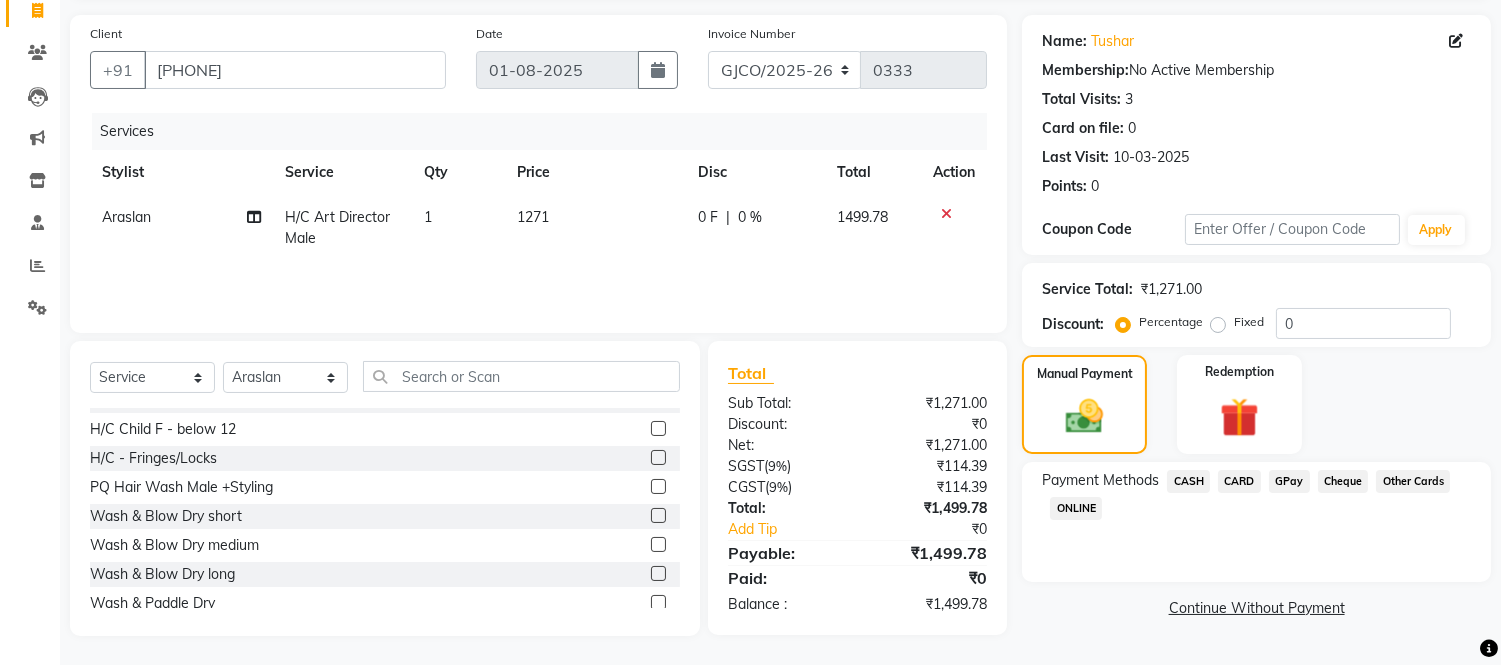 click on "GPay" 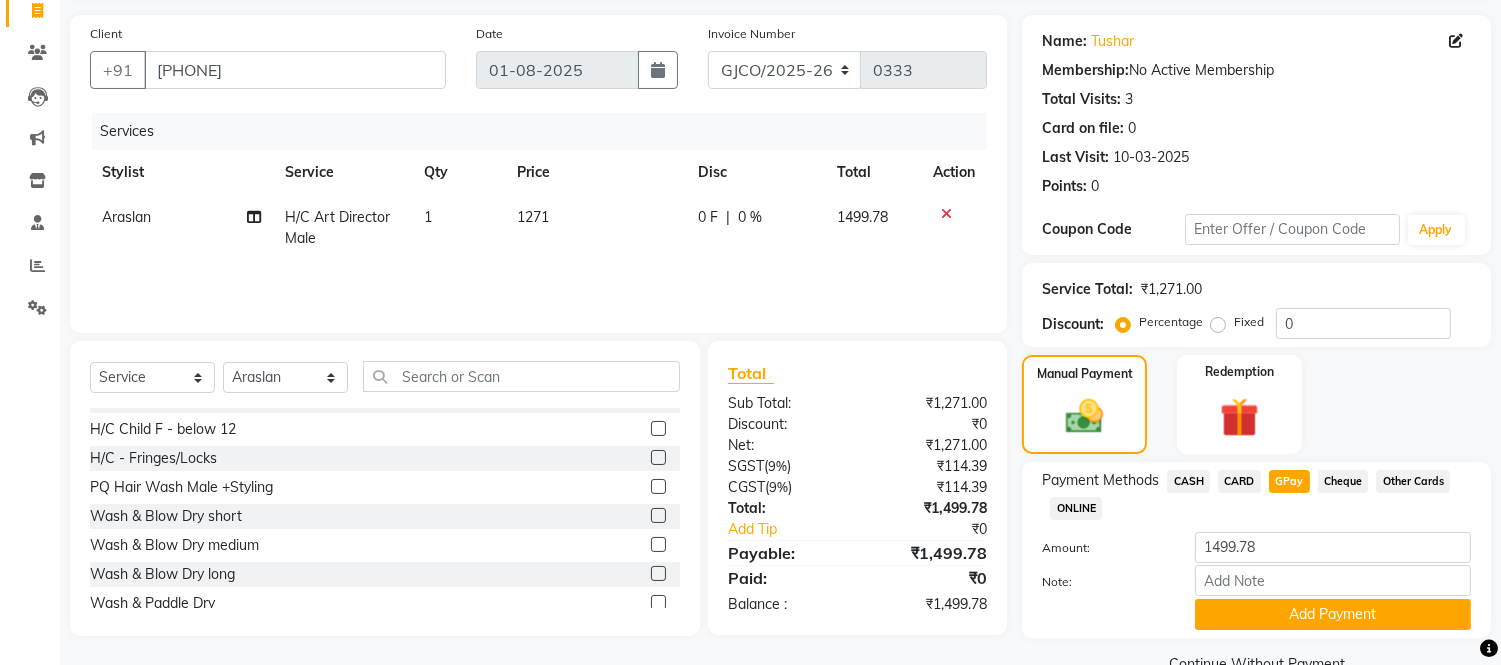scroll, scrollTop: 178, scrollLeft: 0, axis: vertical 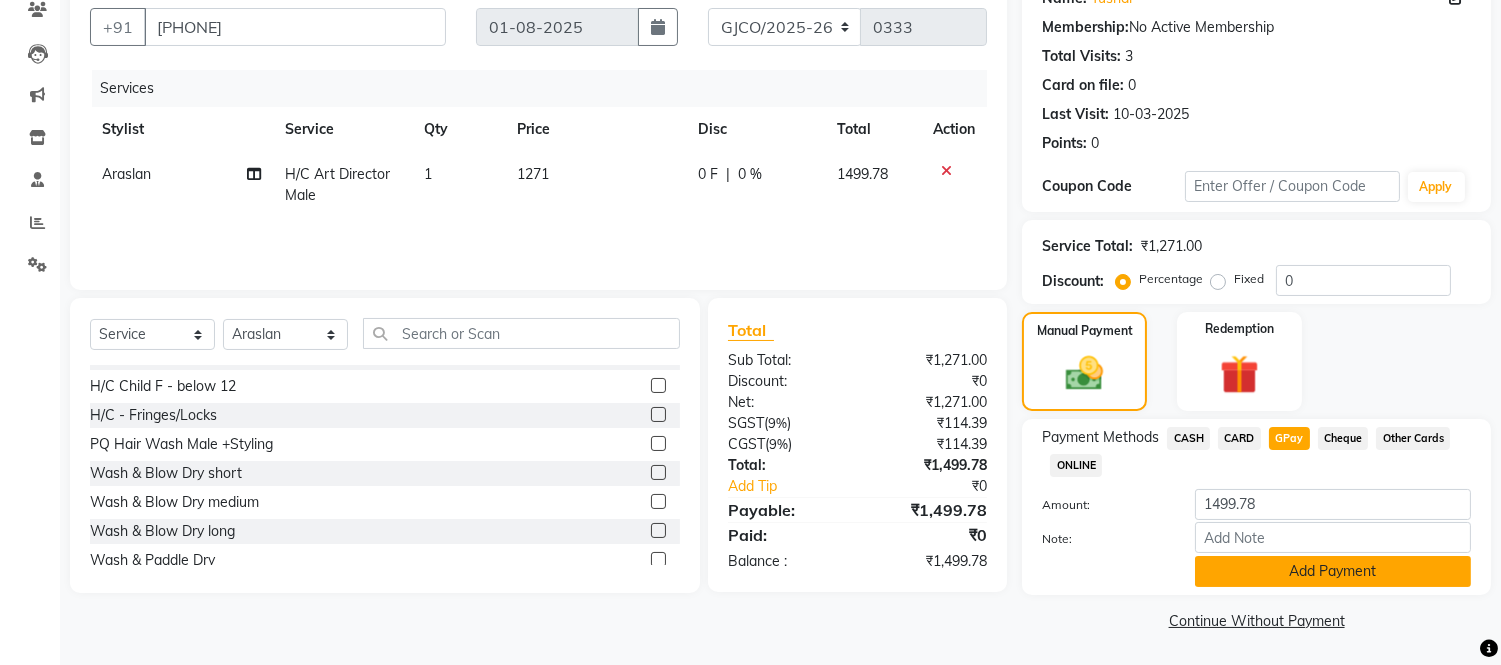 click on "Add Payment" 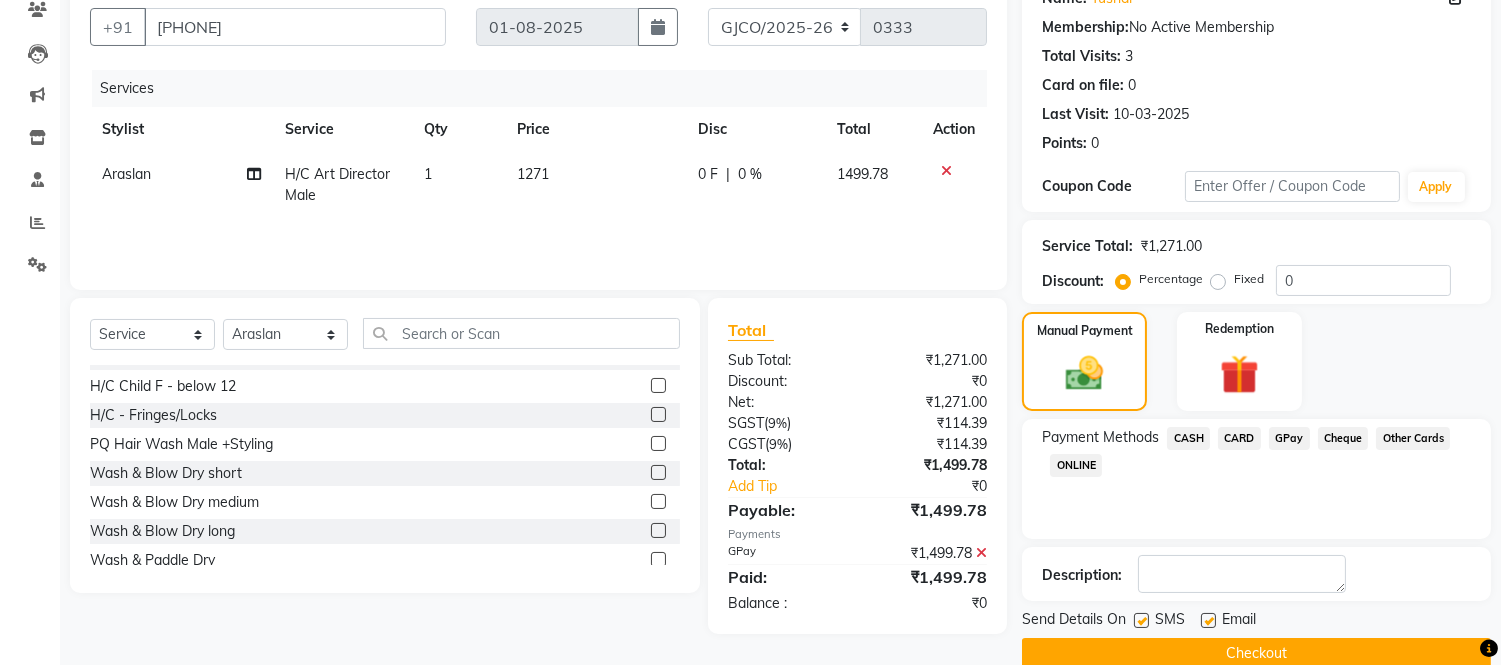 scroll, scrollTop: 211, scrollLeft: 0, axis: vertical 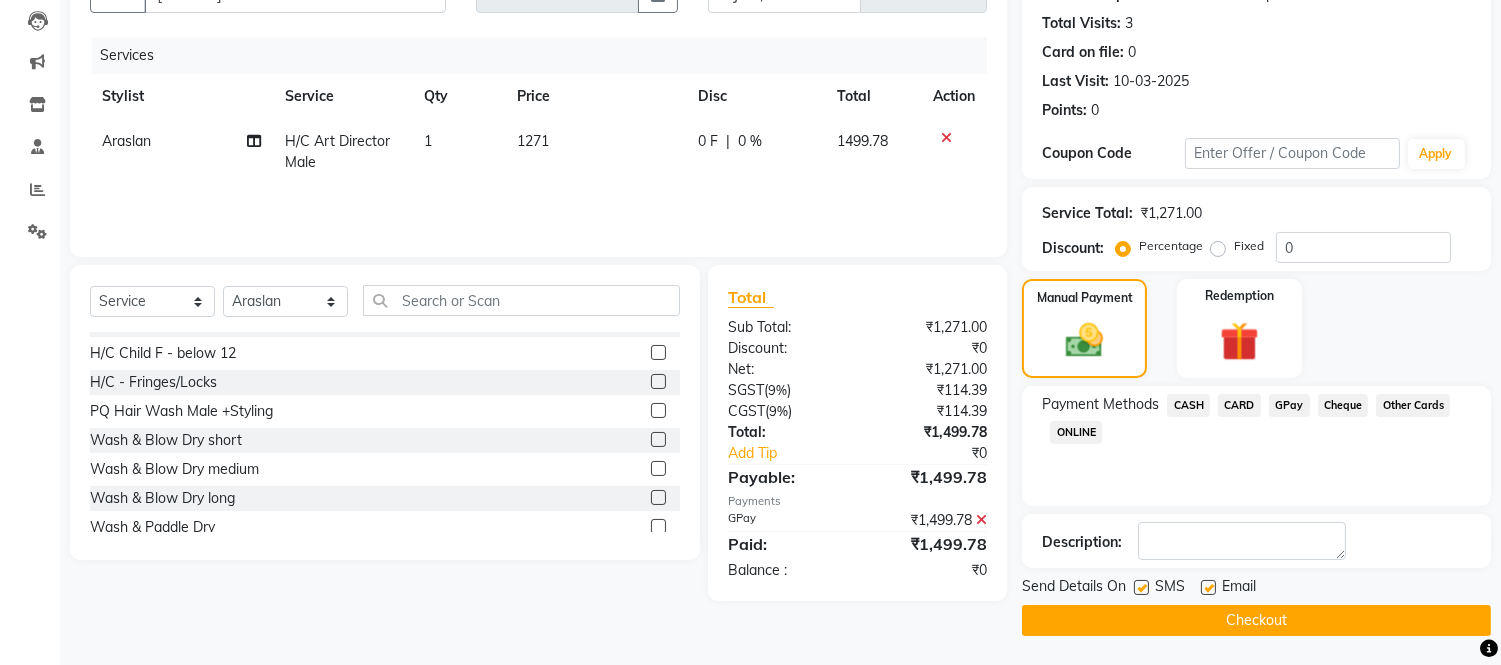 click on "Checkout" 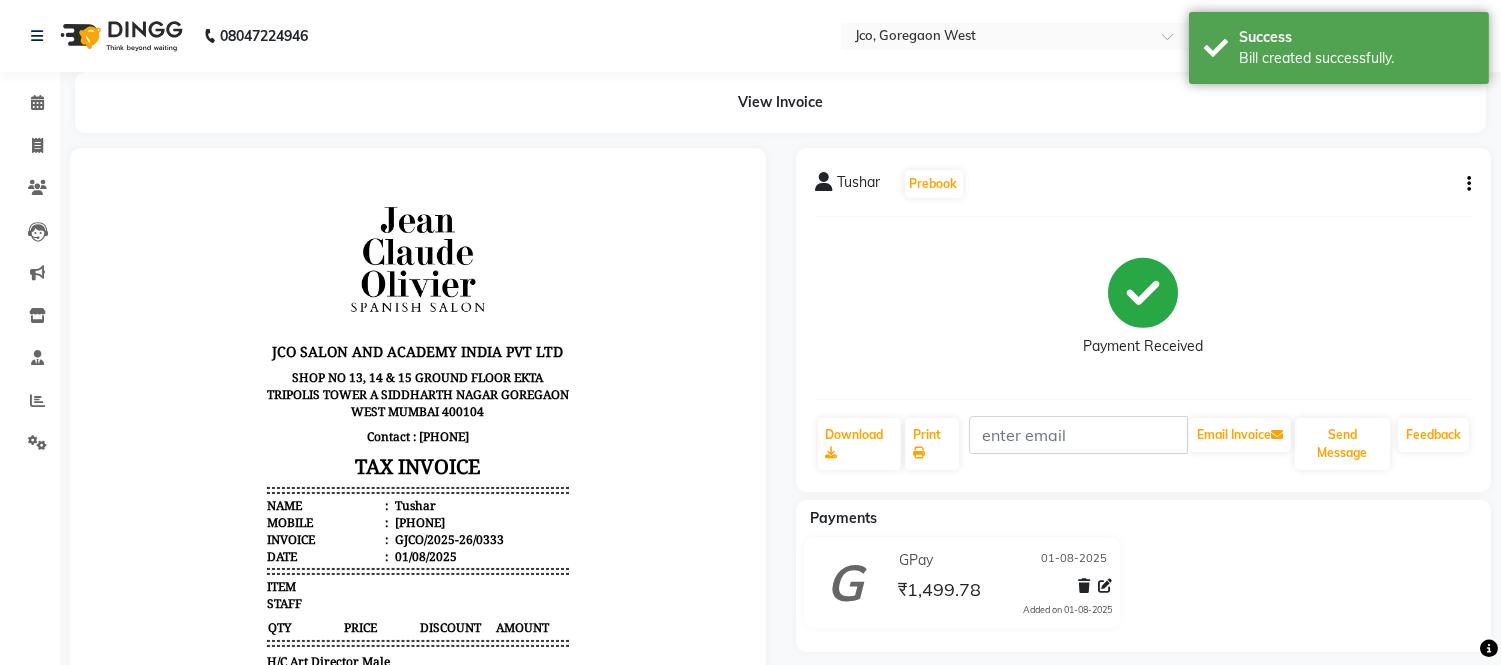 scroll, scrollTop: 0, scrollLeft: 0, axis: both 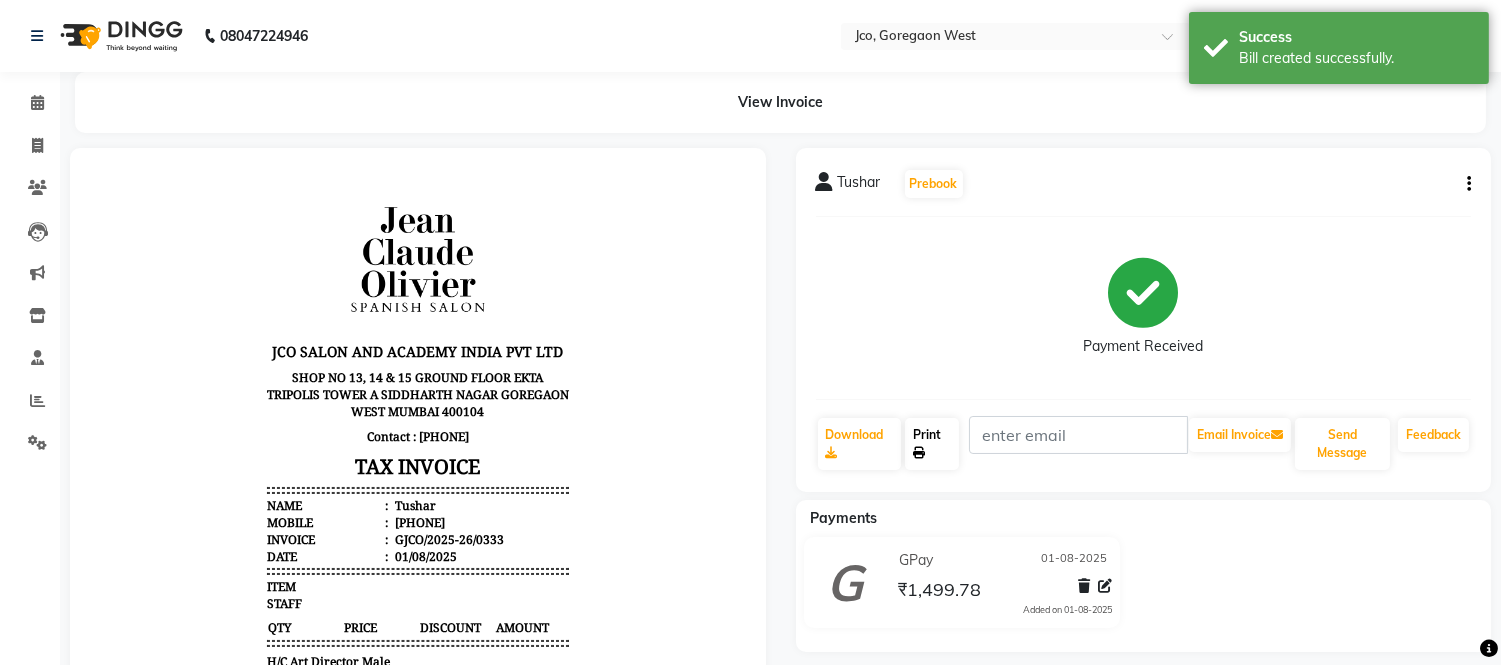 click on "Print" 